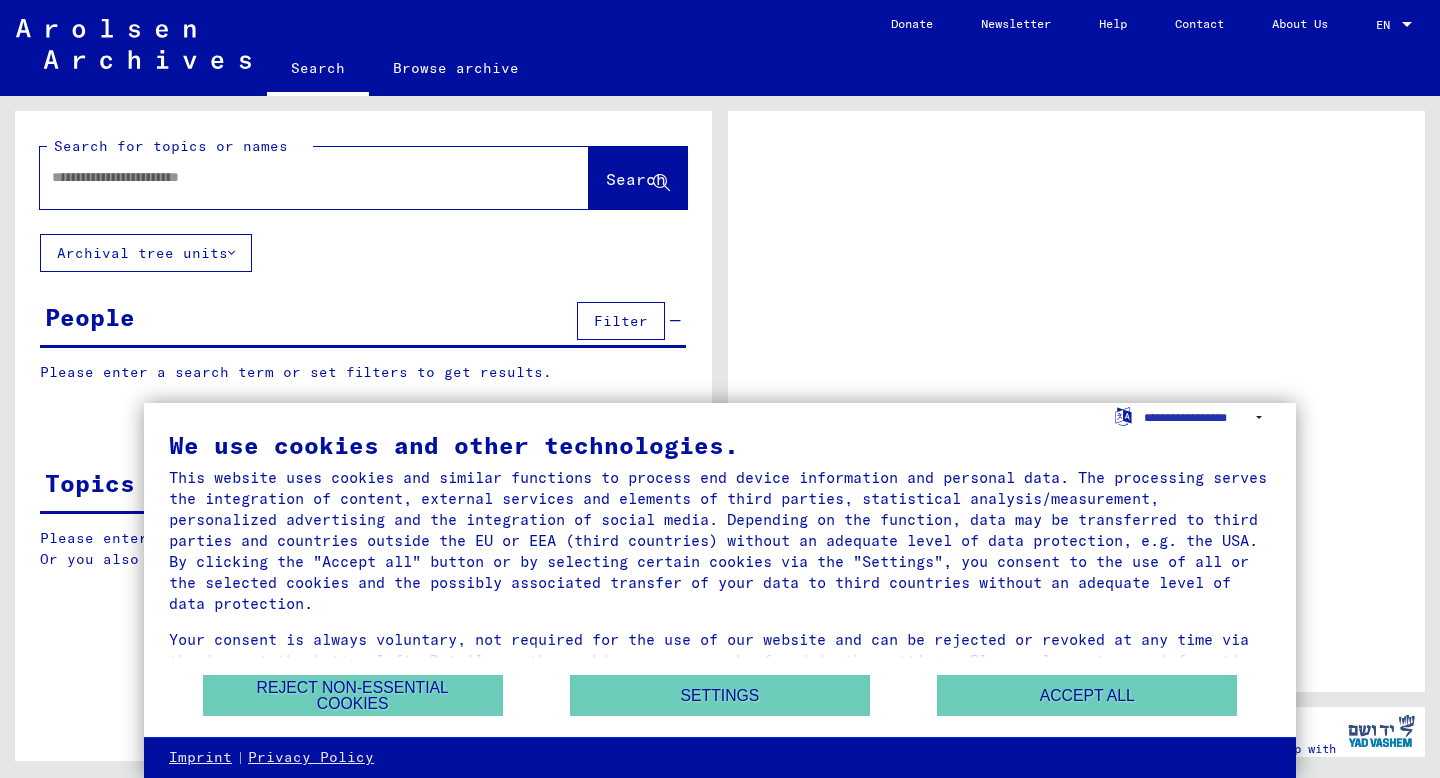 scroll, scrollTop: 0, scrollLeft: 0, axis: both 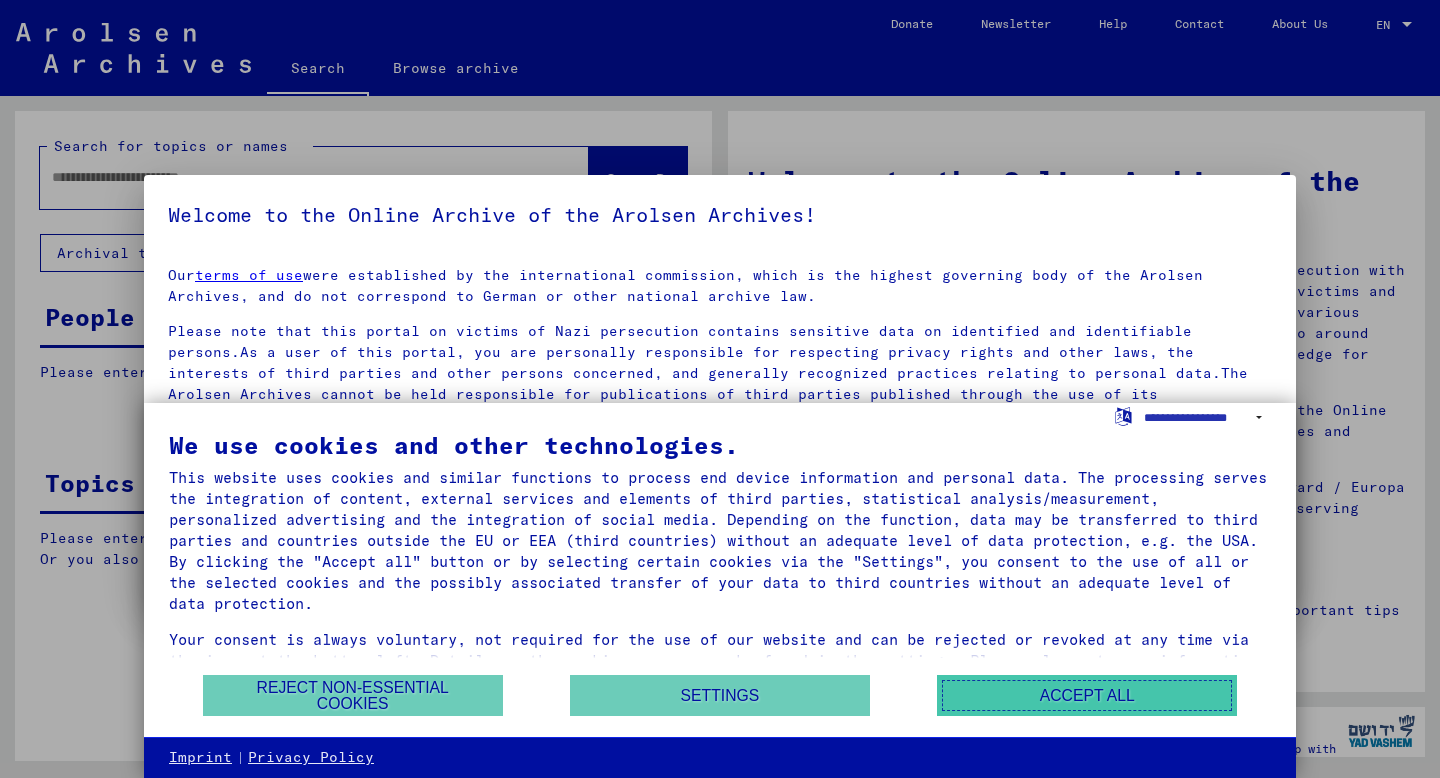 click on "Accept all" at bounding box center [1087, 695] 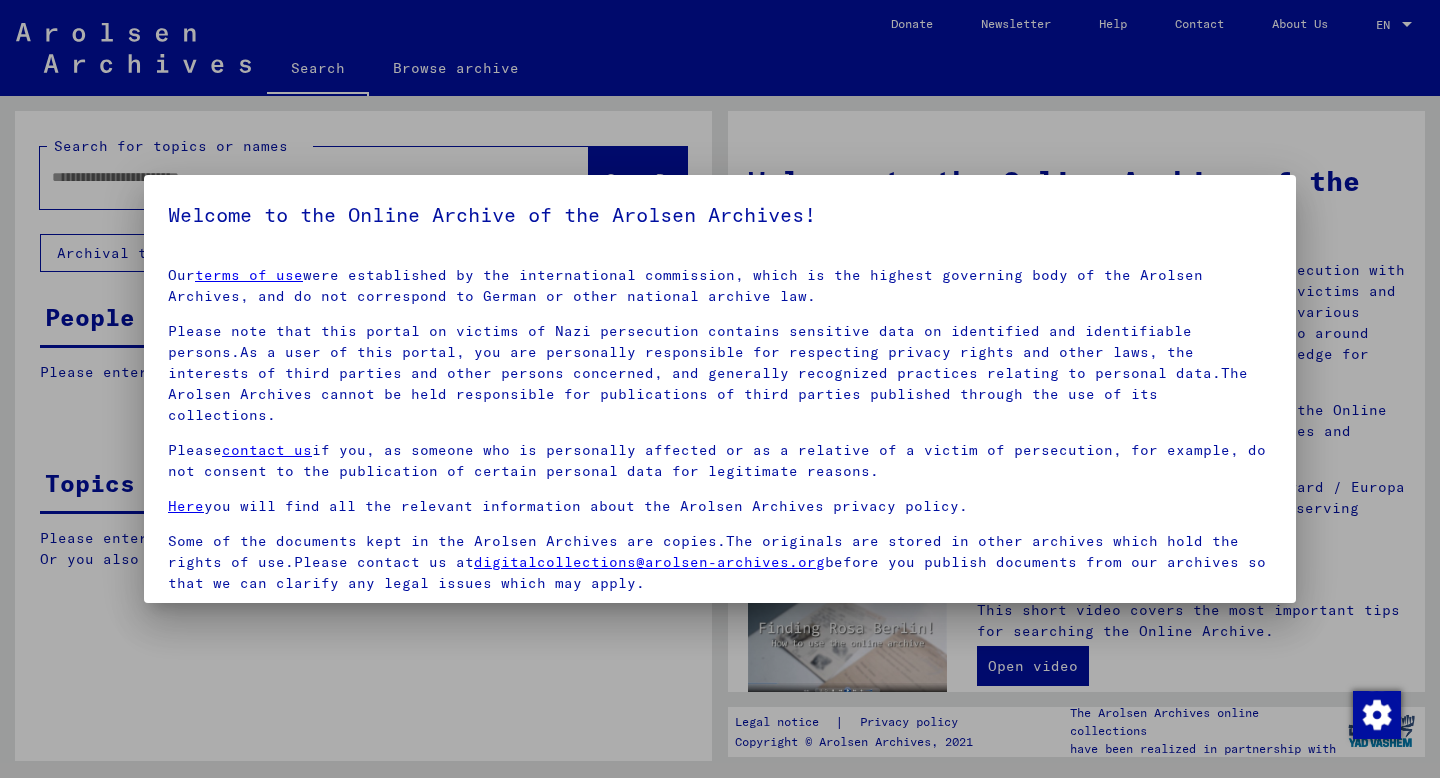 scroll, scrollTop: 128, scrollLeft: 0, axis: vertical 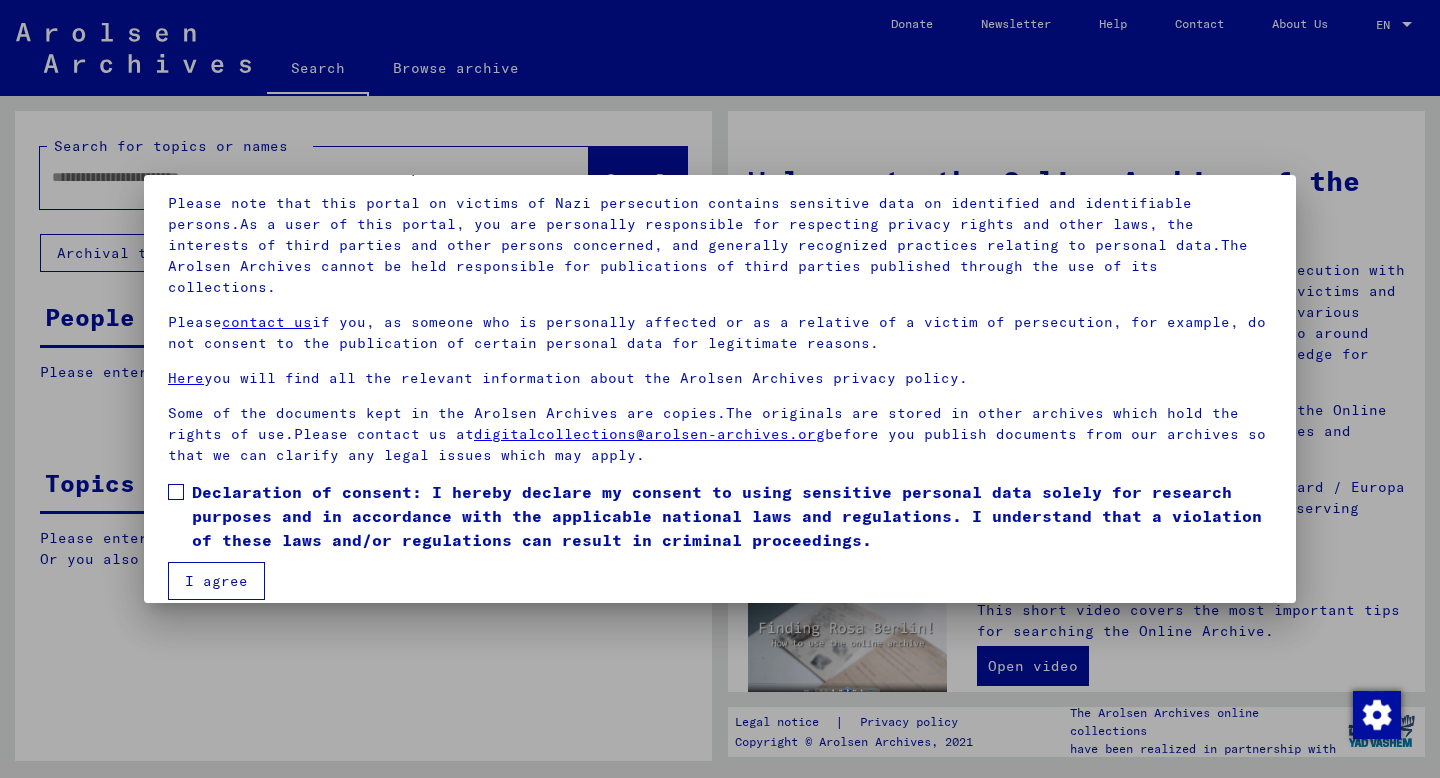 click on "Declaration of consent: I hereby declare my consent to using sensitive personal data solely for research purposes and in accordance with the applicable national laws and regulations. I understand that a violation of these laws and/or regulations can result in criminal proceedings." at bounding box center (732, 516) 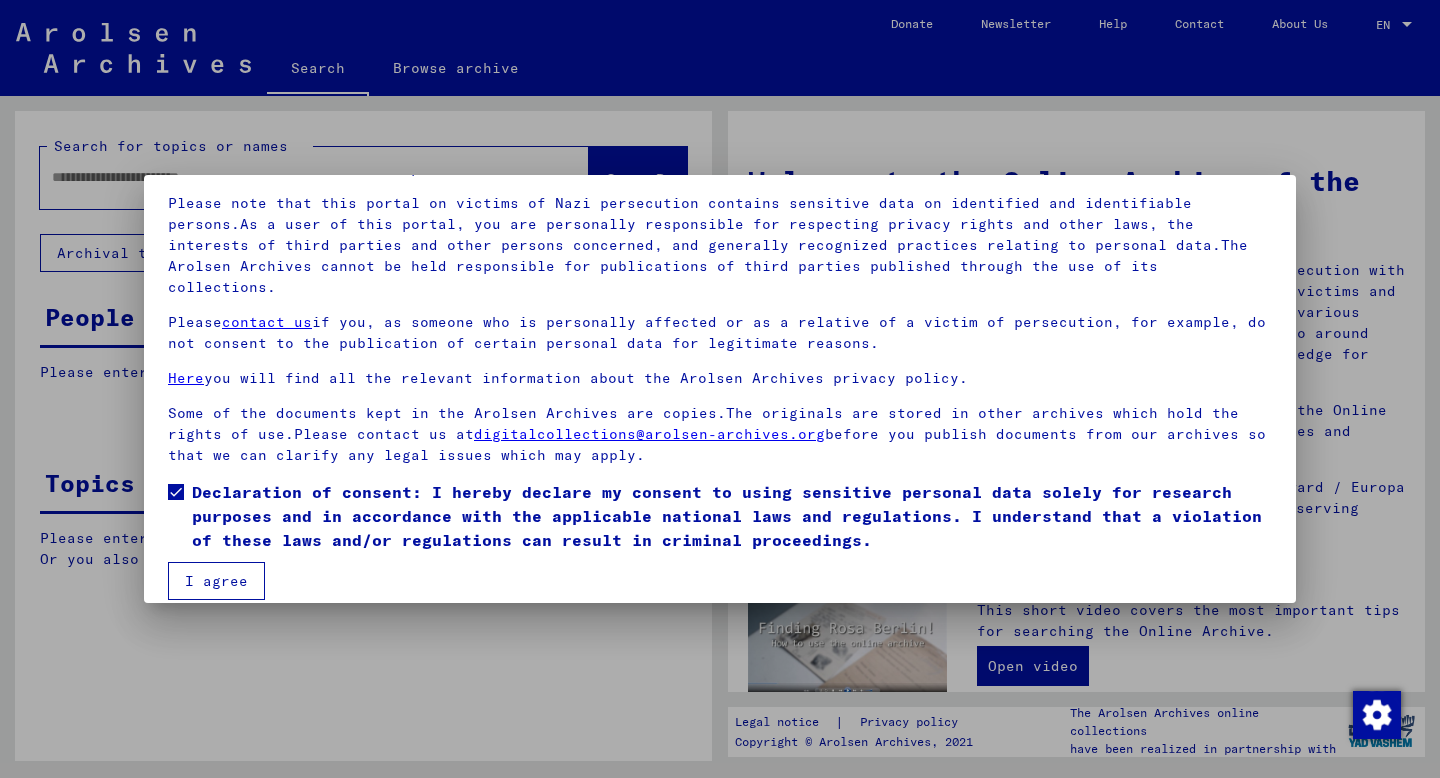 click on "I agree" at bounding box center (216, 581) 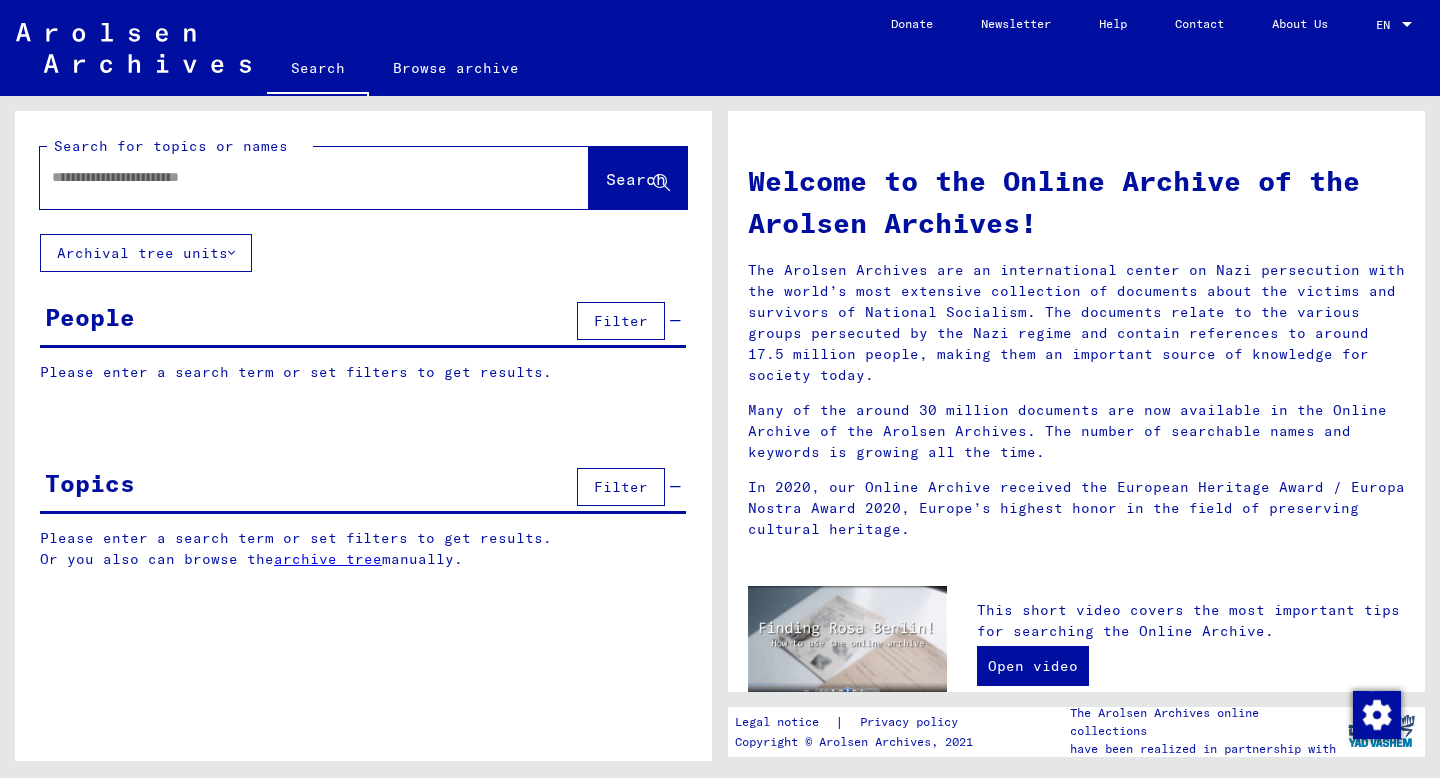 click 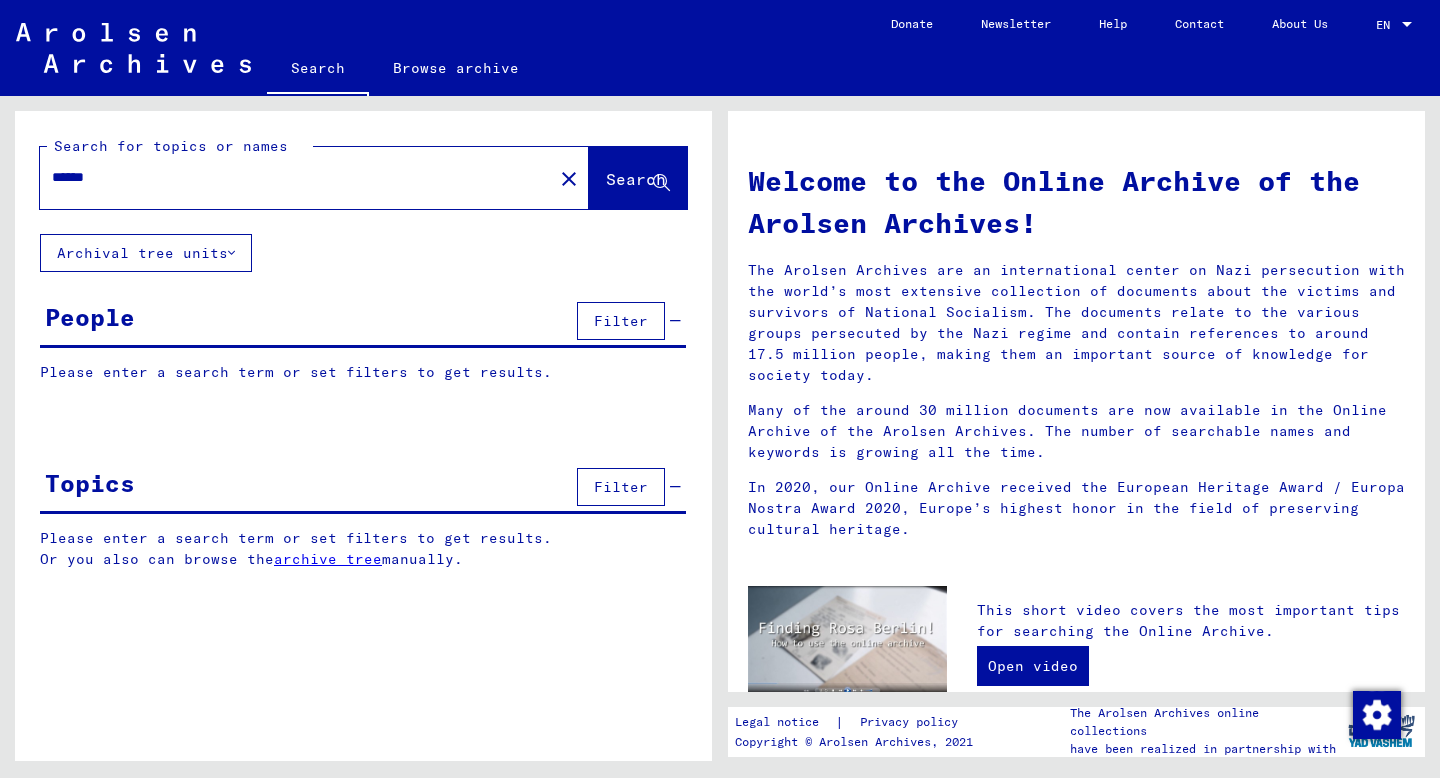 type on "******" 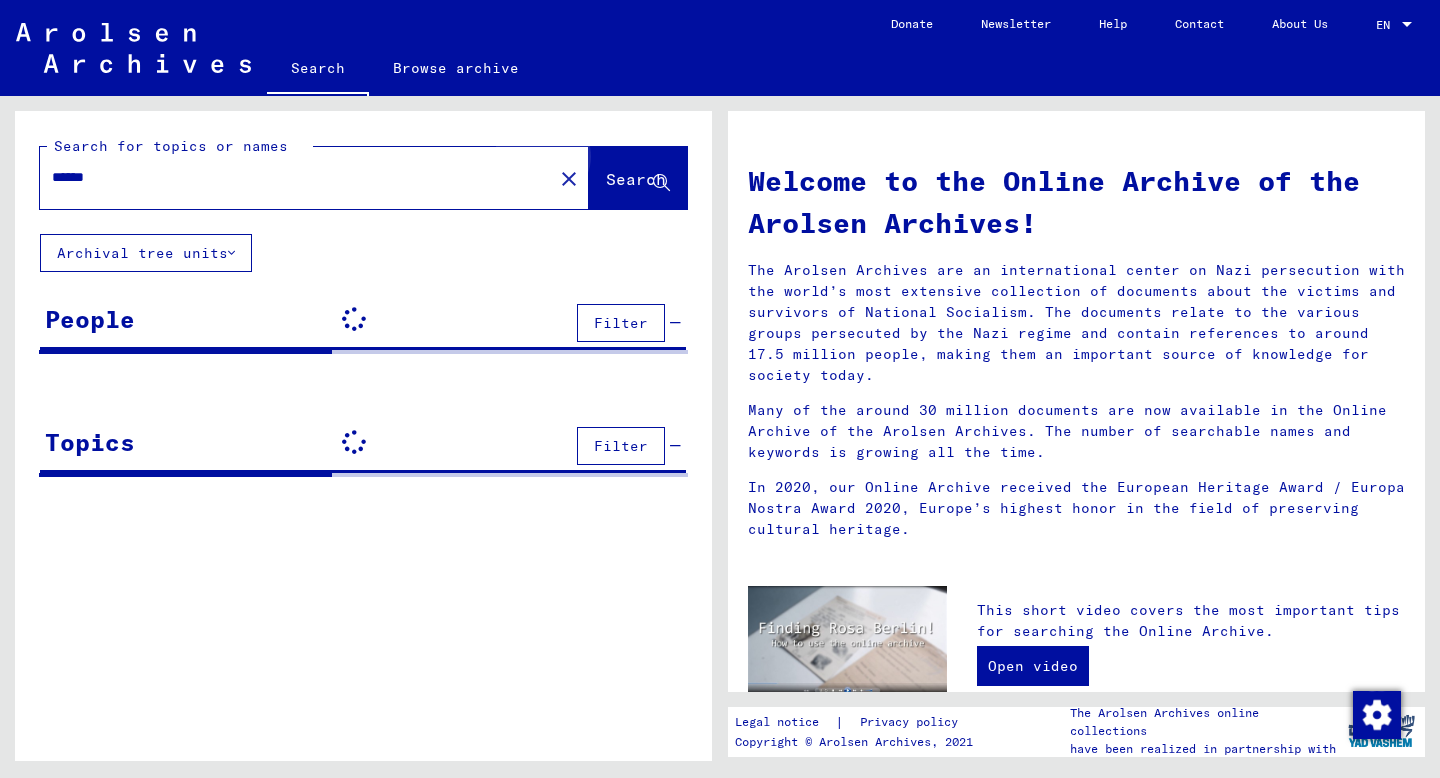 click on "Search" 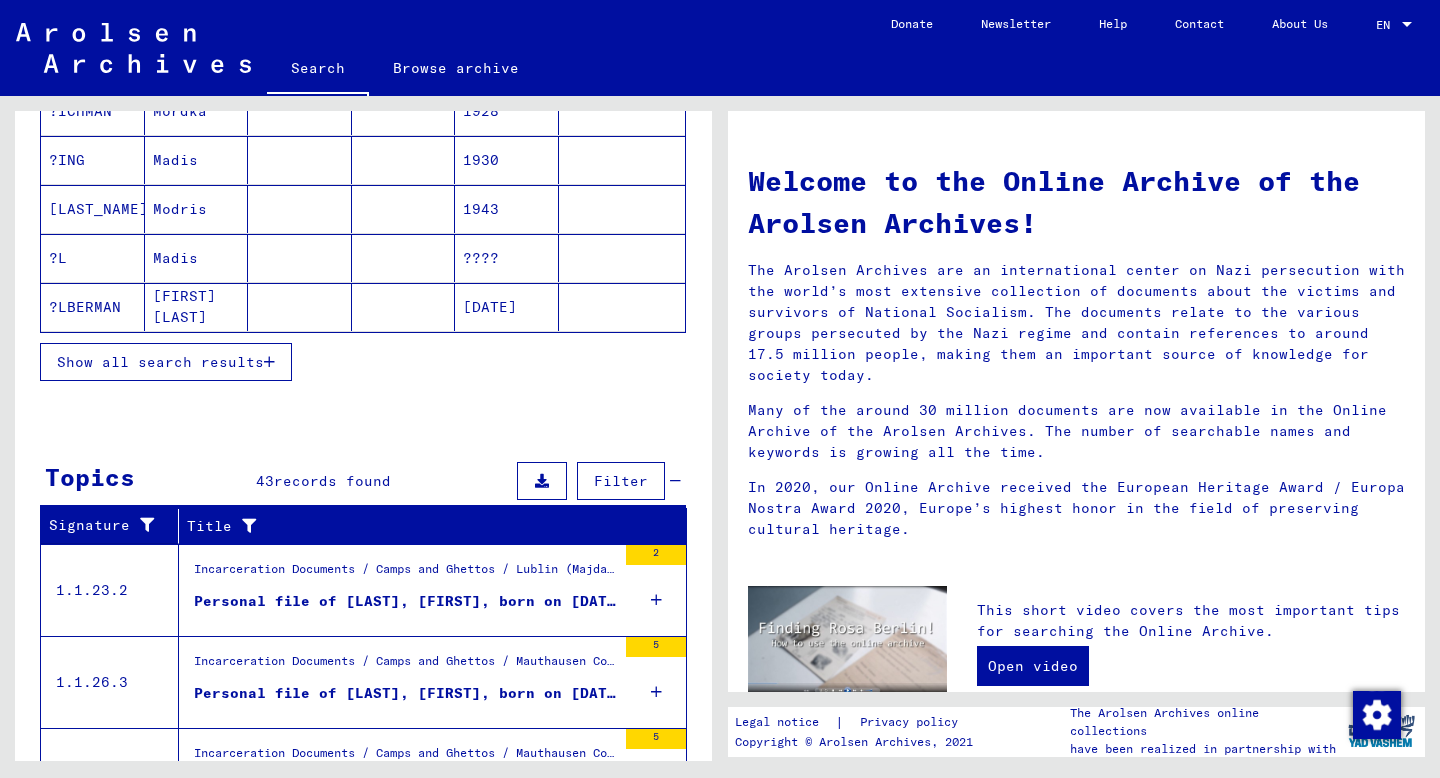 scroll, scrollTop: 617, scrollLeft: 0, axis: vertical 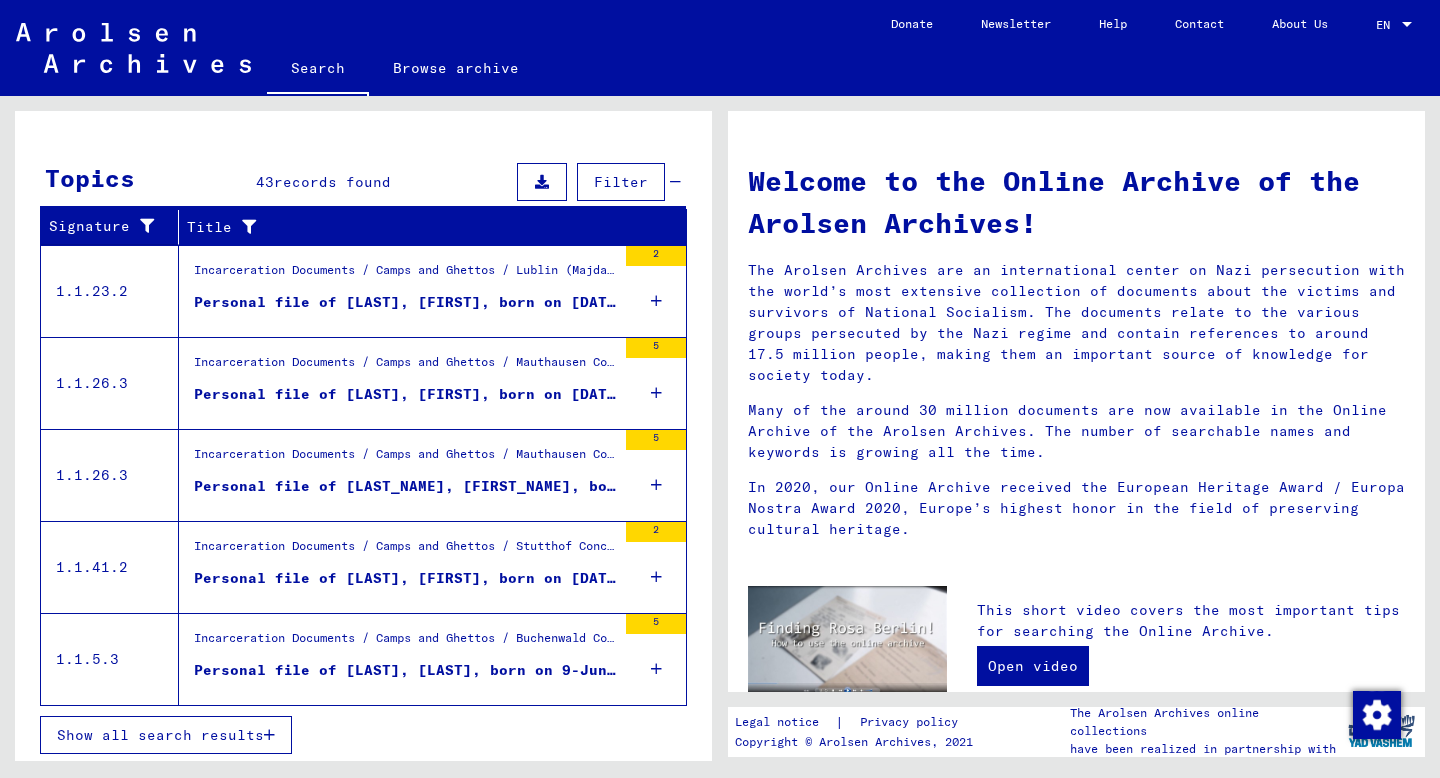 click on "Personal file of [LAST], [FIRST], born on [DATE], born in [CITY]" at bounding box center [405, 307] 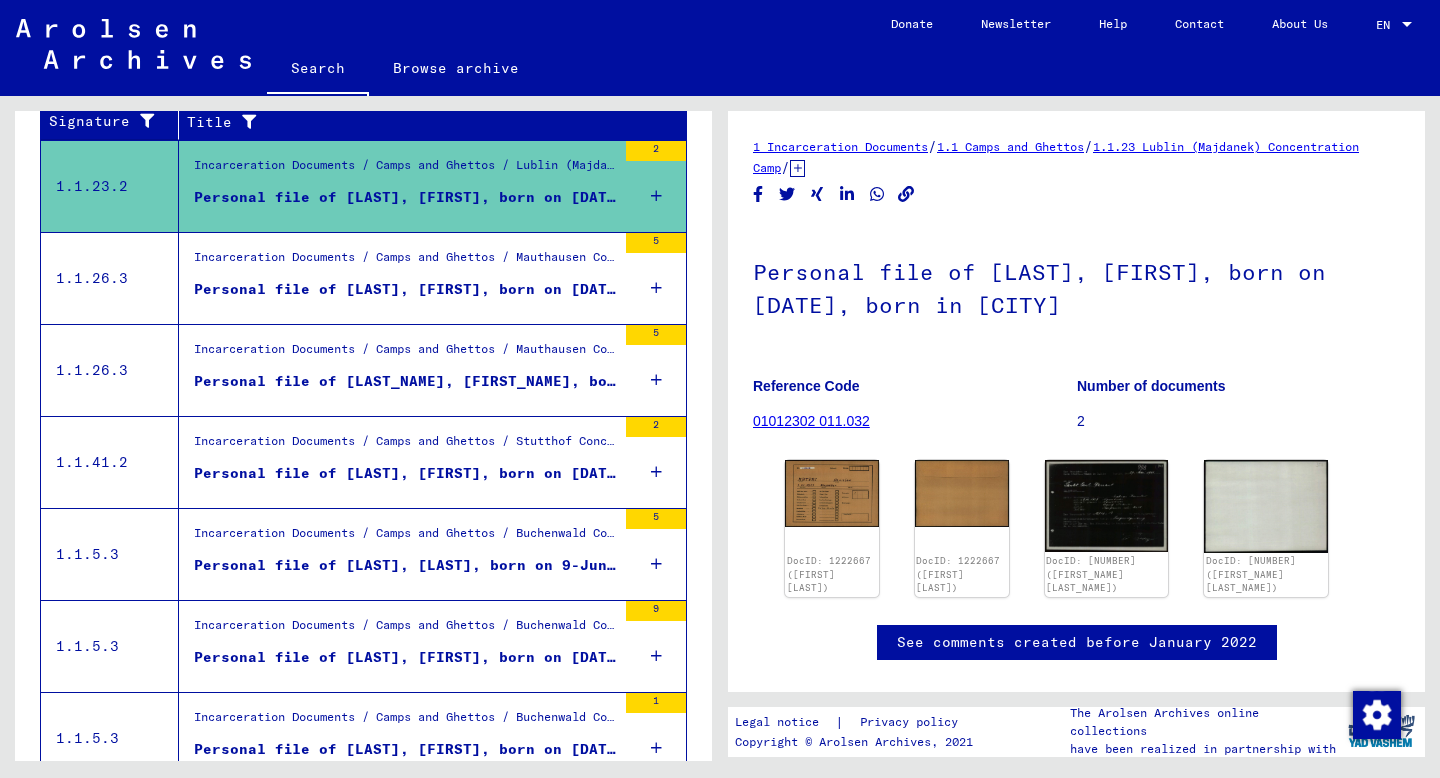 scroll, scrollTop: 421, scrollLeft: 0, axis: vertical 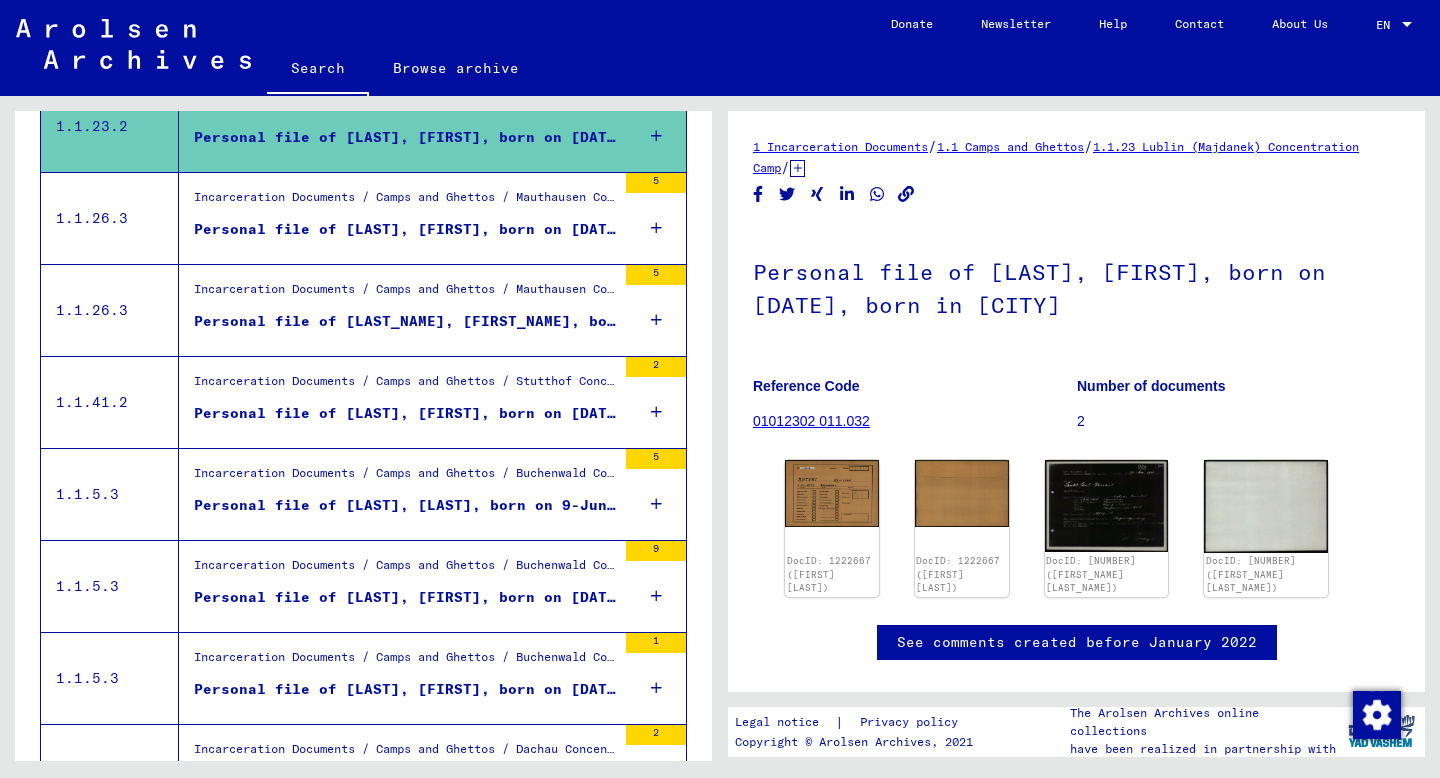 click on "Personal file of [LAST_NAME], [FIRST_NAME], born on [DATE]" at bounding box center (405, 321) 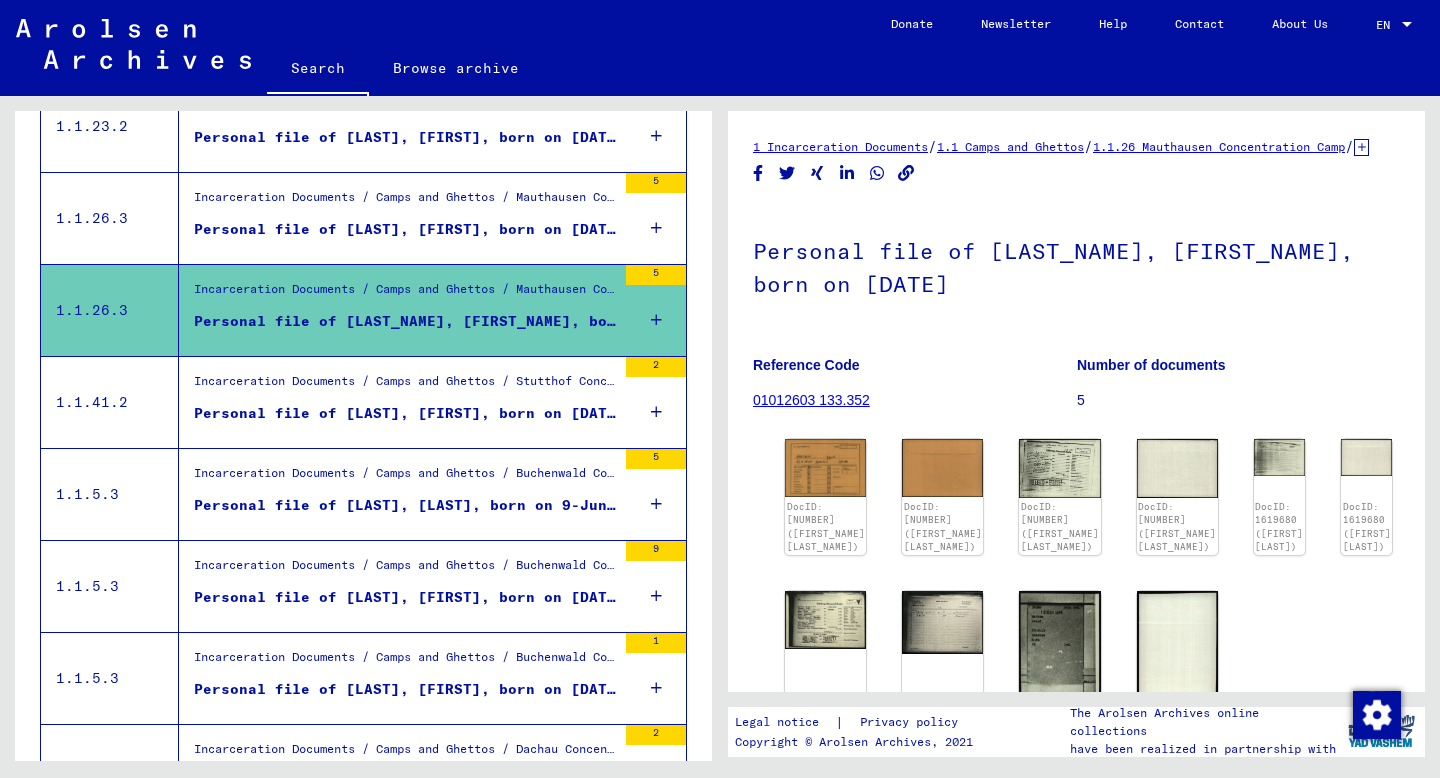 scroll, scrollTop: 474, scrollLeft: 0, axis: vertical 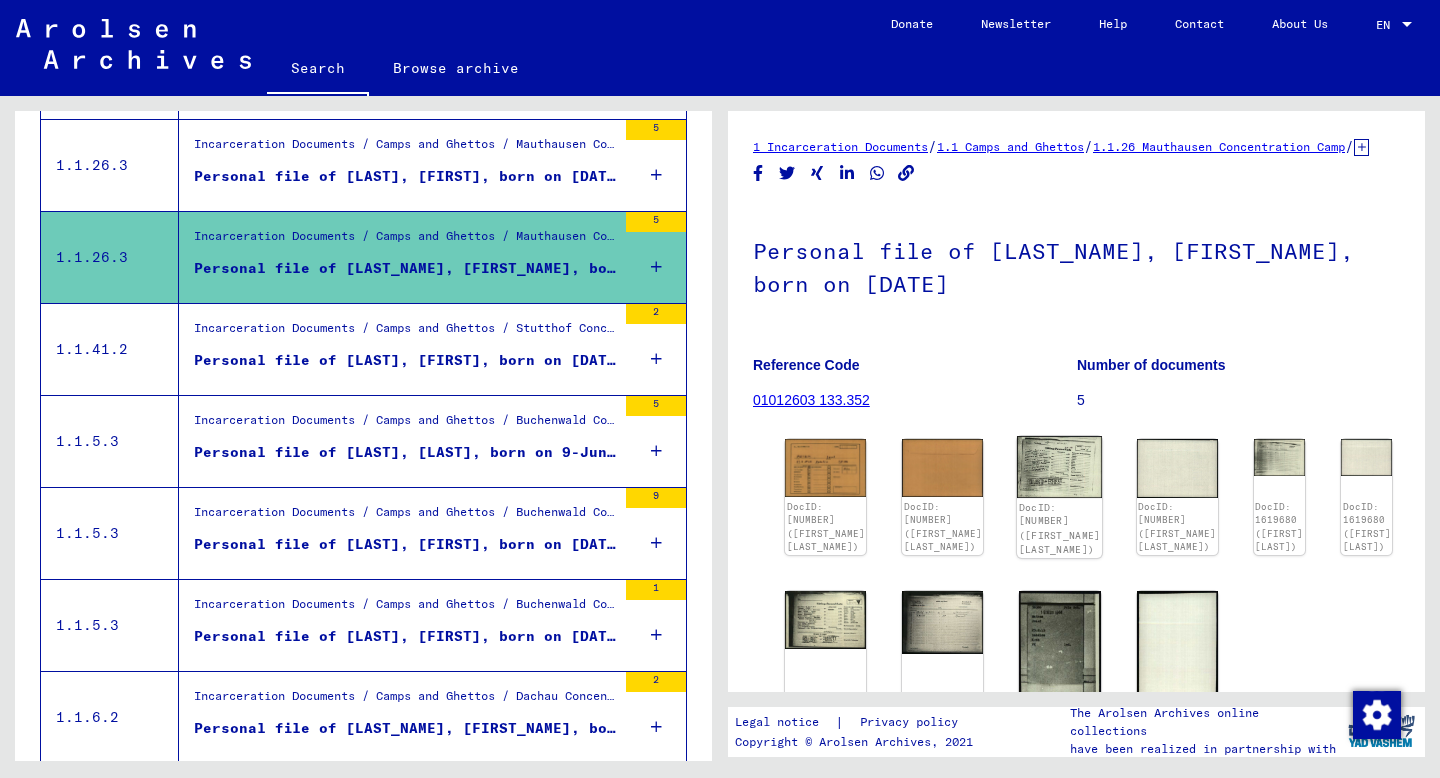 click 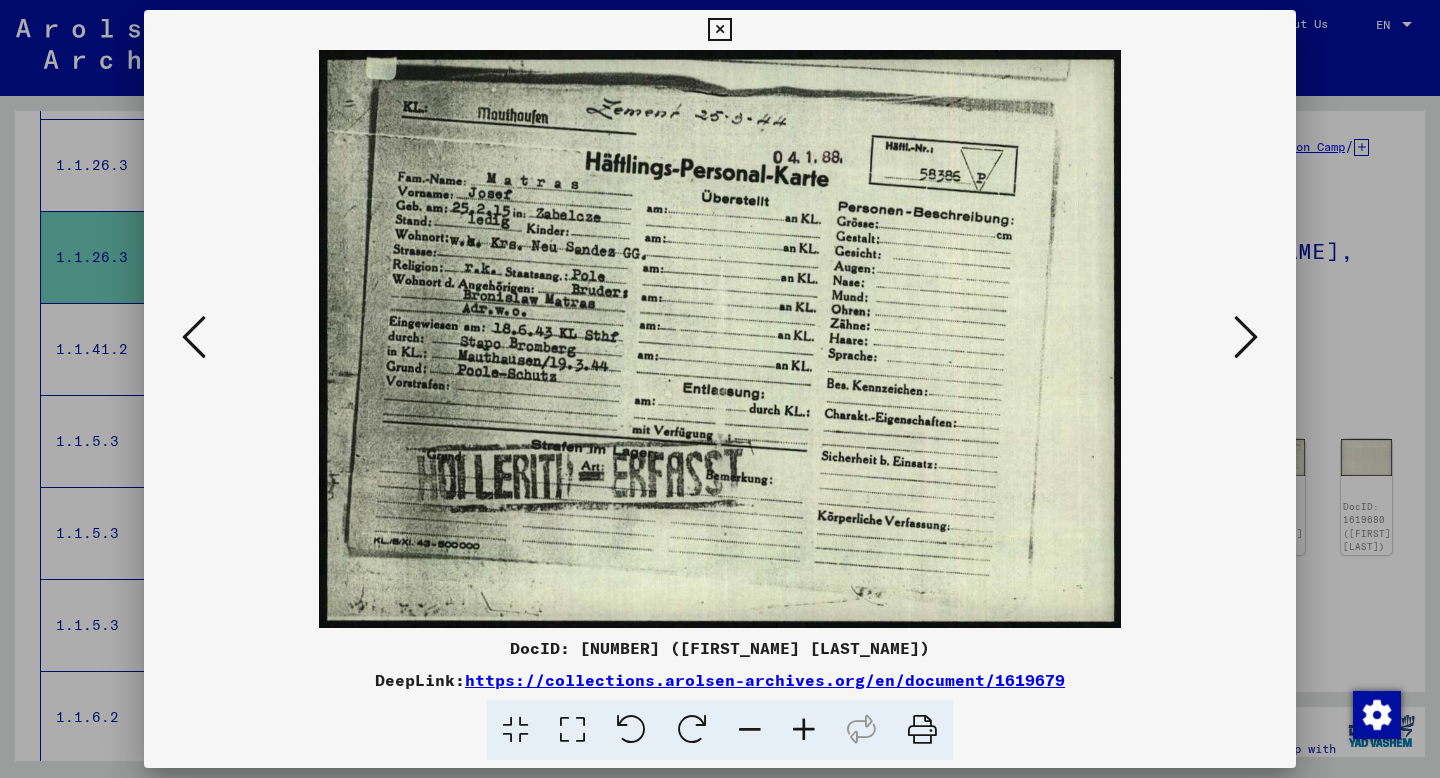 click at bounding box center (720, 389) 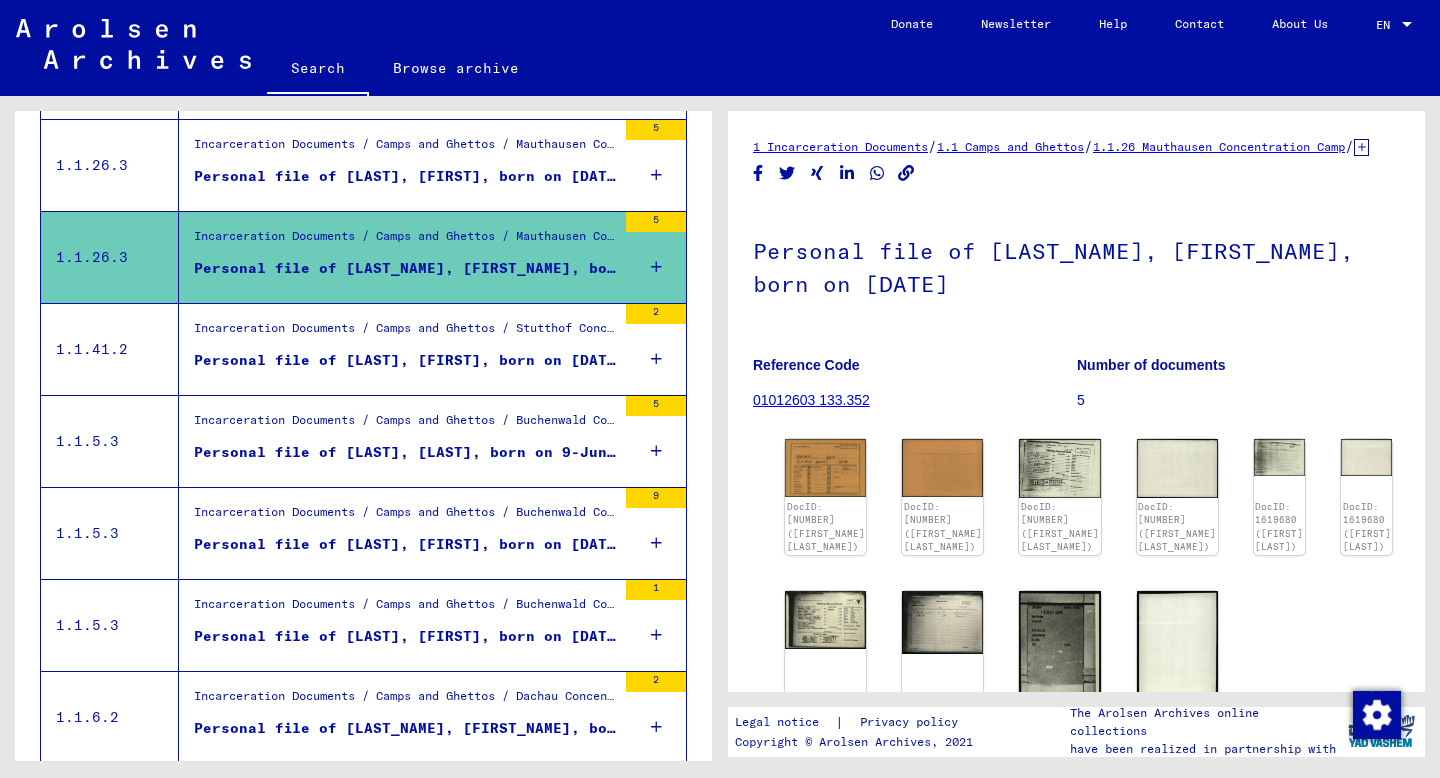 click on "Personal file of [LAST], [FIRST], born on [DATE], born in ZABELCZE" at bounding box center [405, 360] 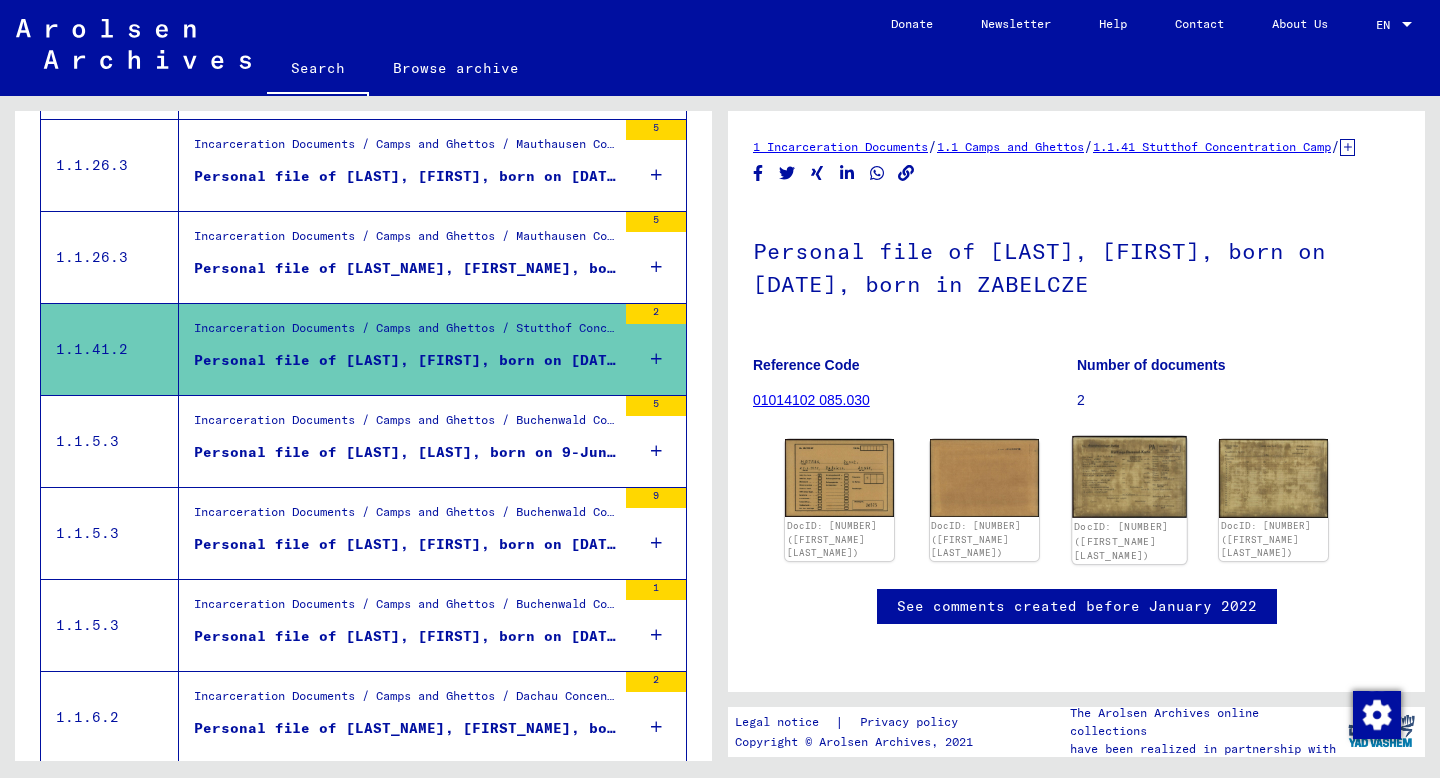 click 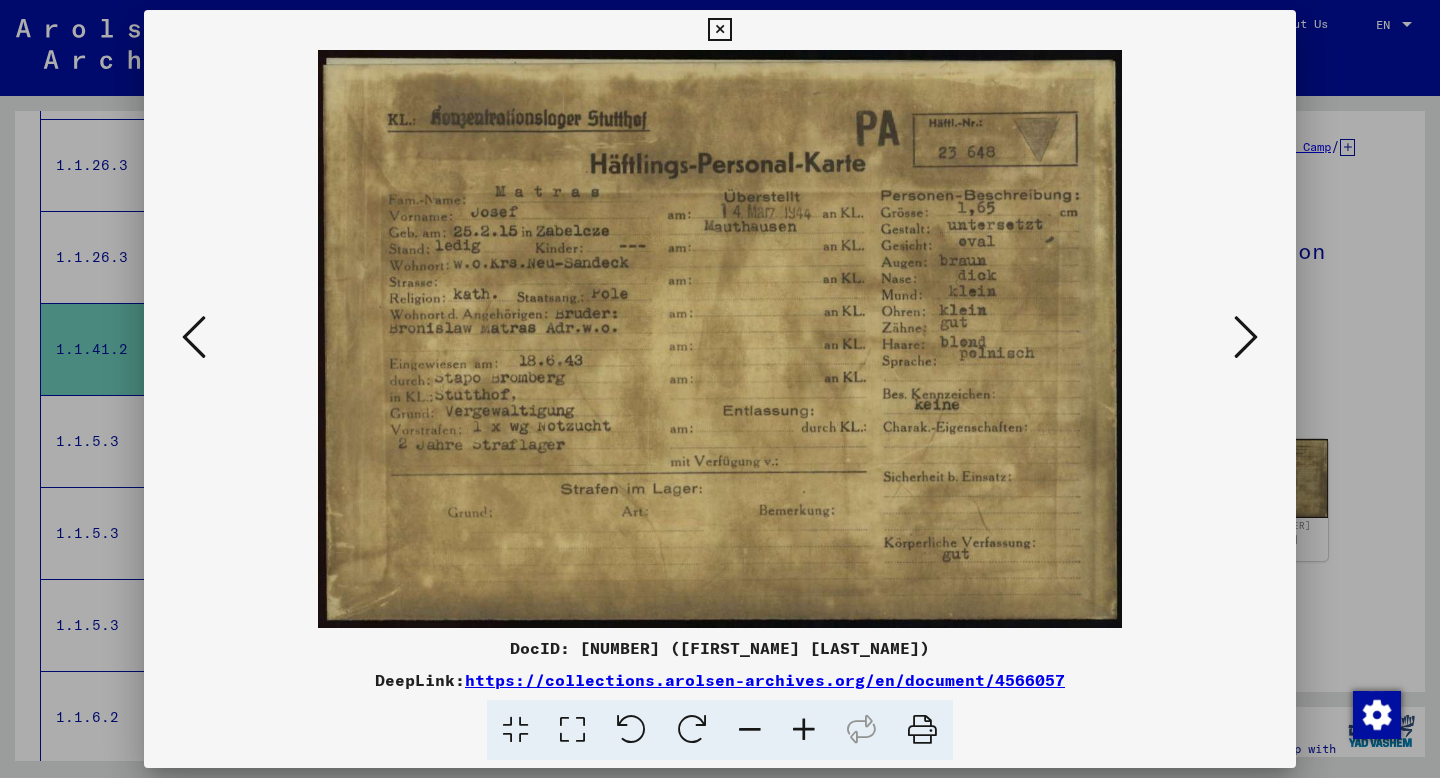 click at bounding box center [720, 389] 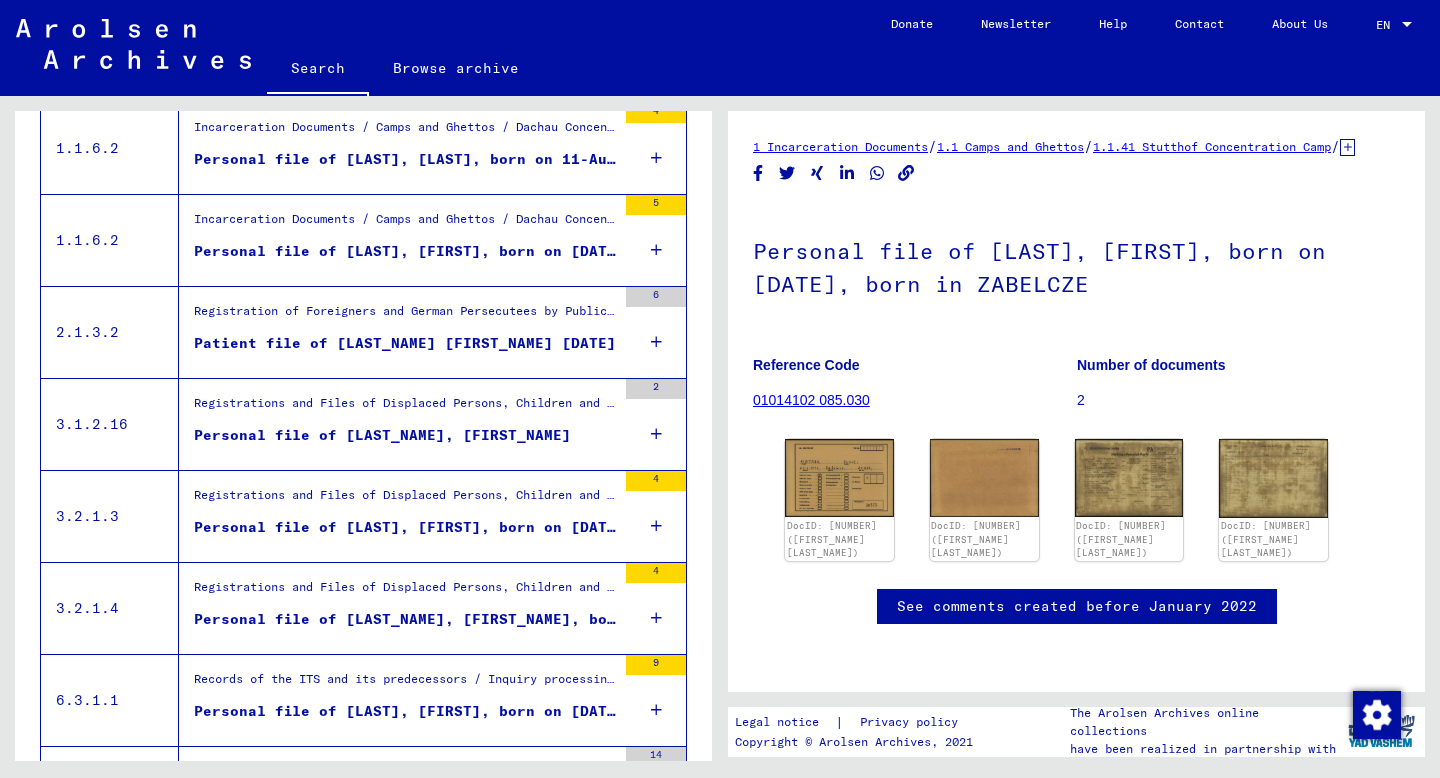 scroll, scrollTop: 1166, scrollLeft: 0, axis: vertical 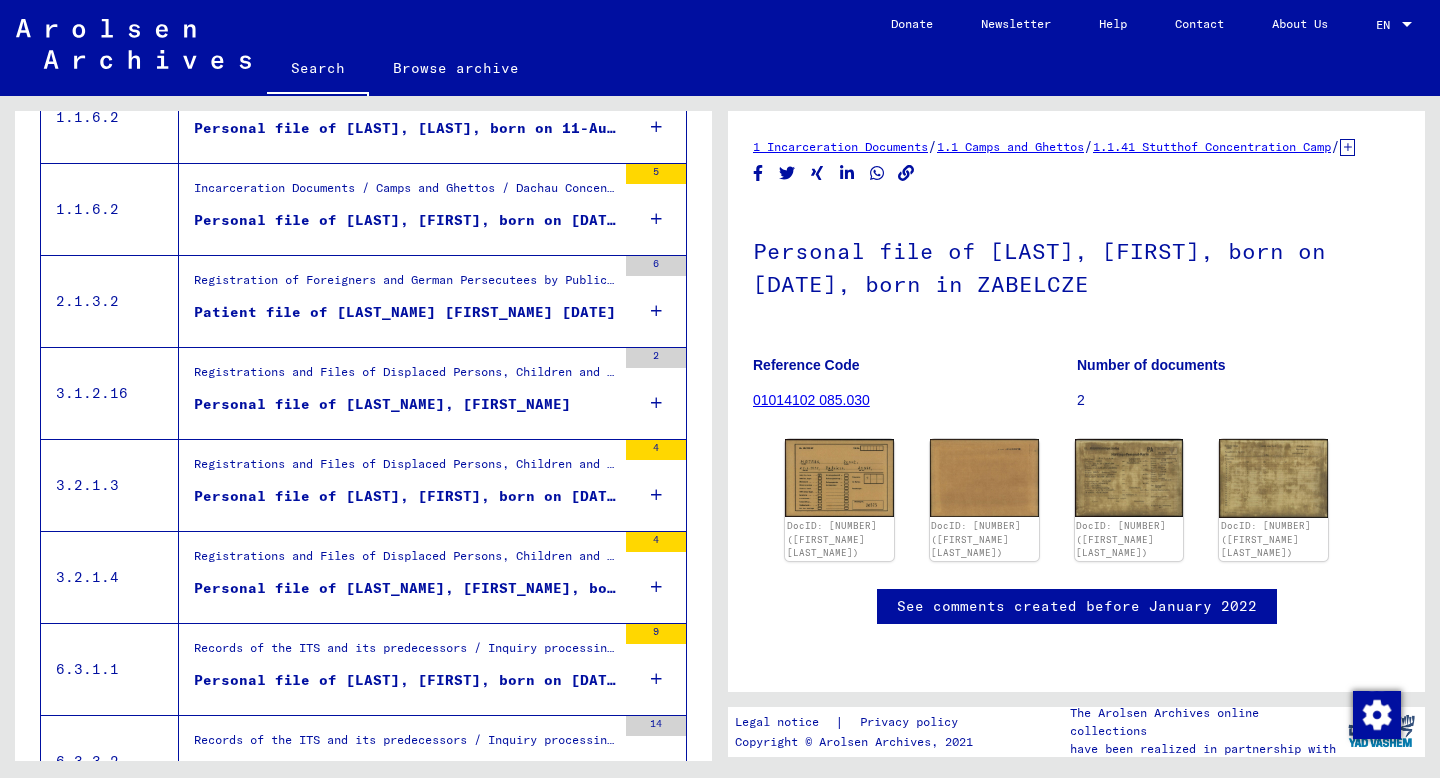 click on "Personal file of [LAST], [FIRST], born on [DATE], born in ZABELCZE" at bounding box center [405, 496] 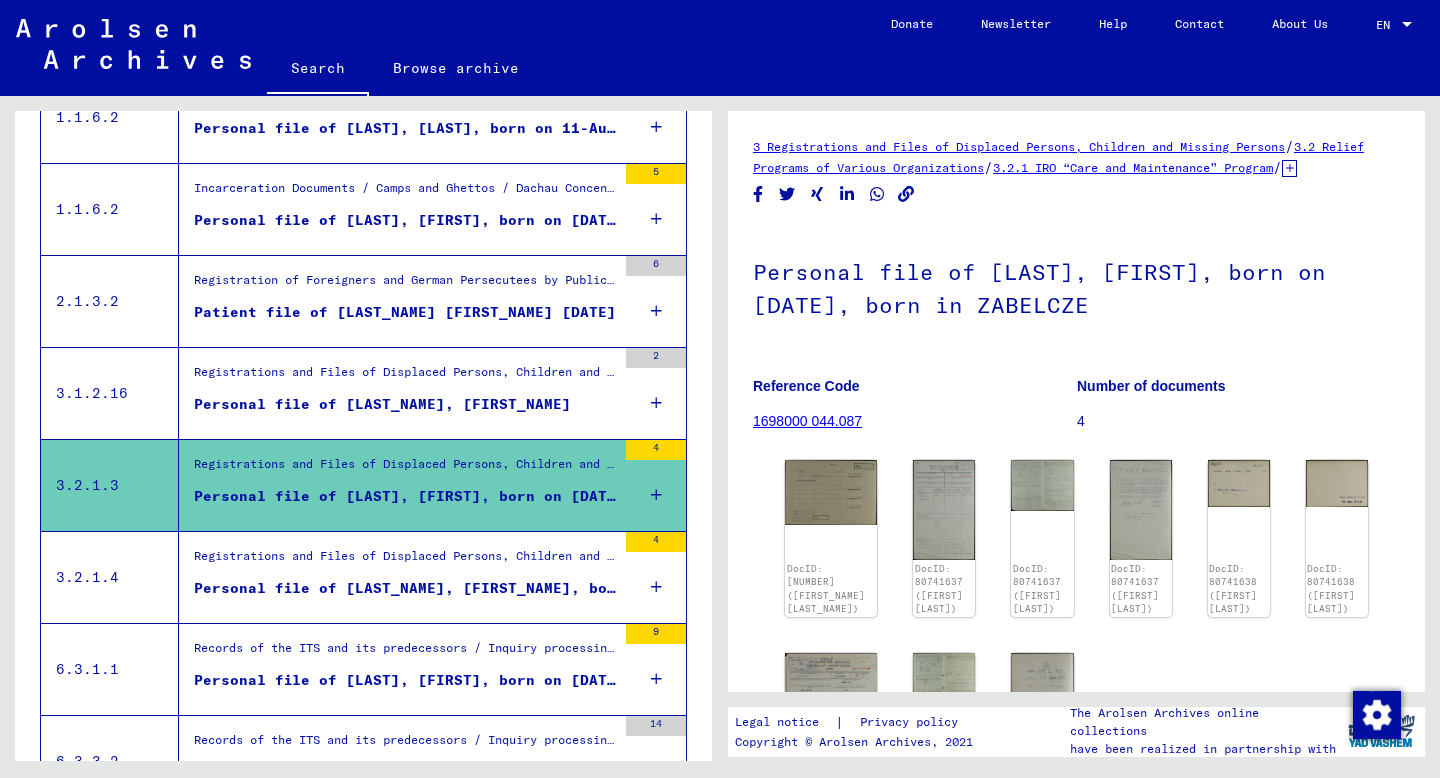 click on "Personal file of [LAST_NAME], [FIRST_NAME], born on [DATE], born in [CITY]" at bounding box center (405, 588) 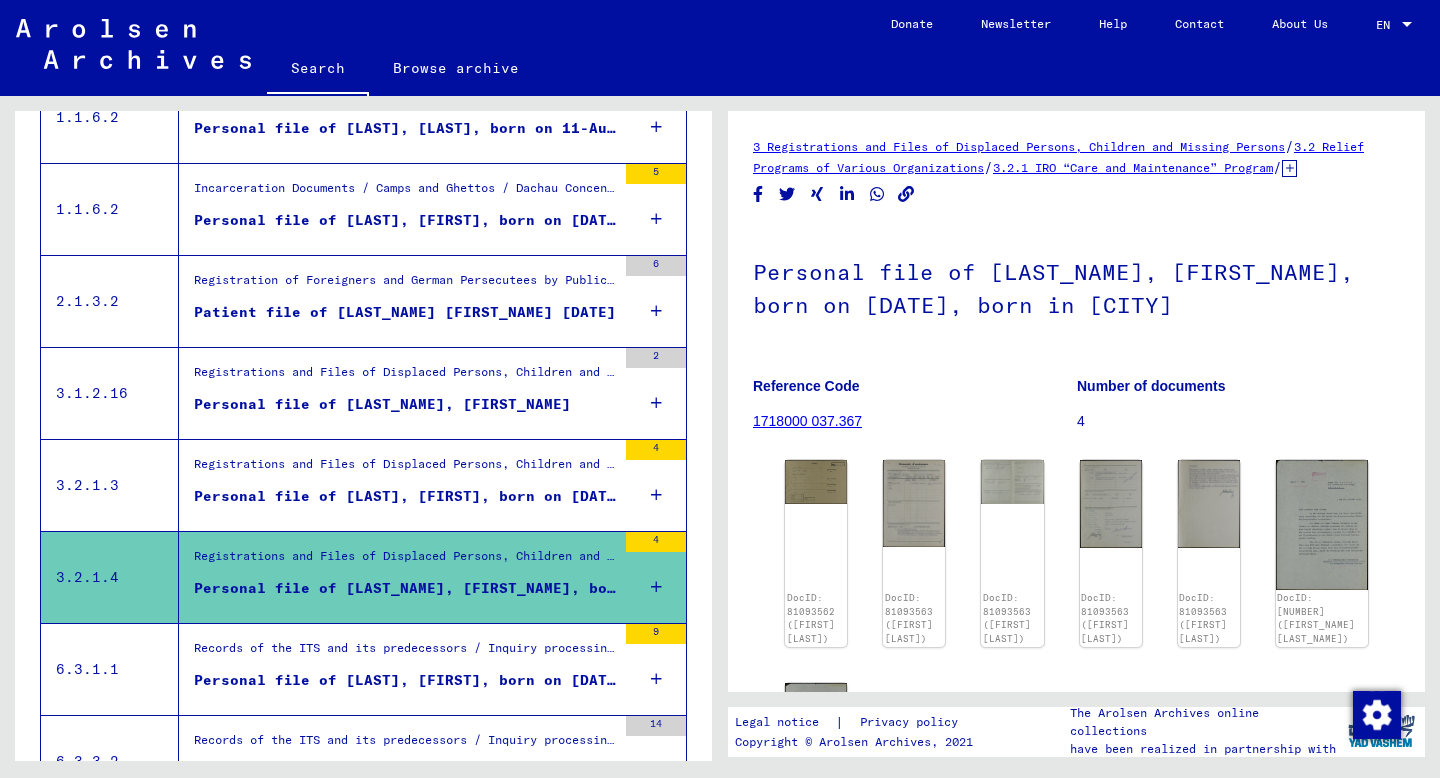 scroll, scrollTop: 100, scrollLeft: 0, axis: vertical 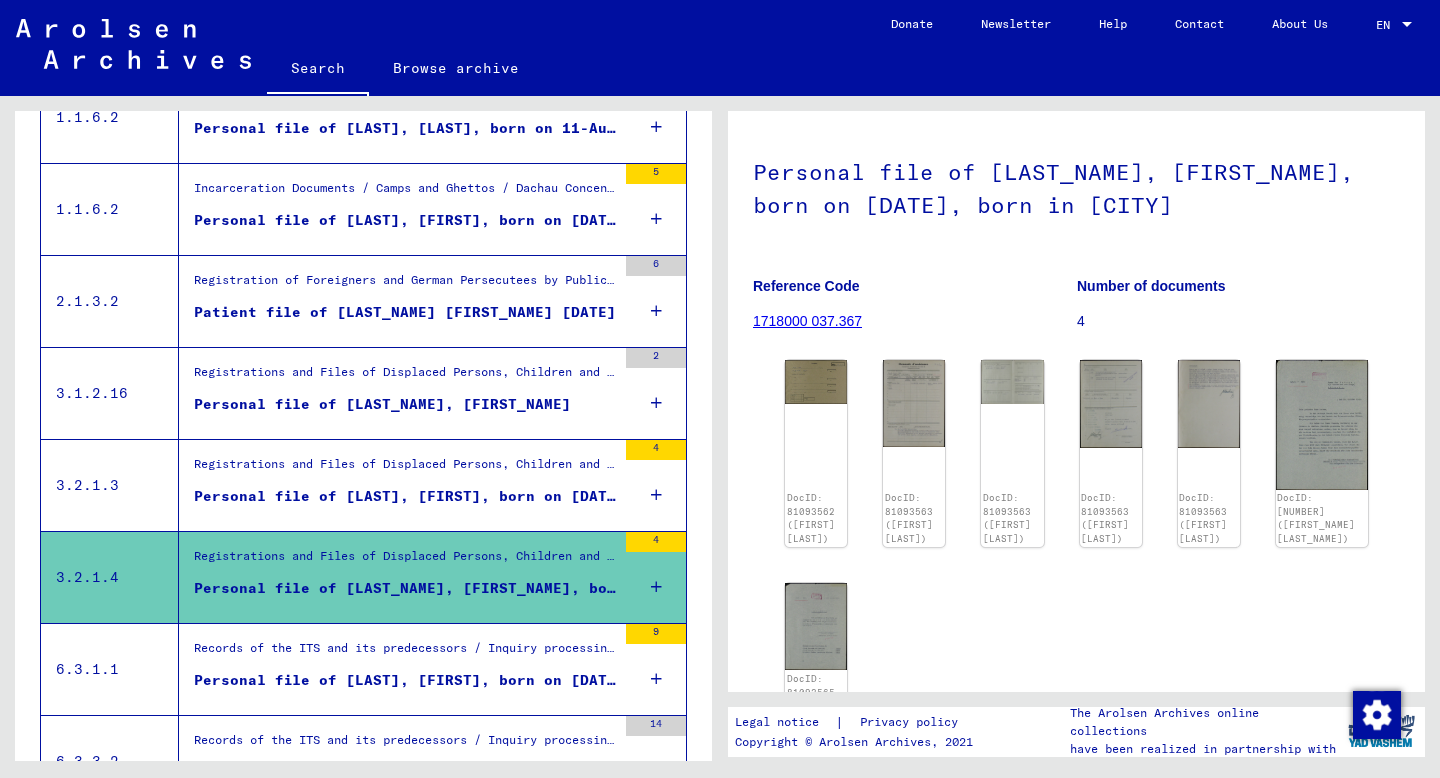 click on "Personal file of [LAST], [FIRST], born on [DATE], born in ZABELCZE" at bounding box center [405, 496] 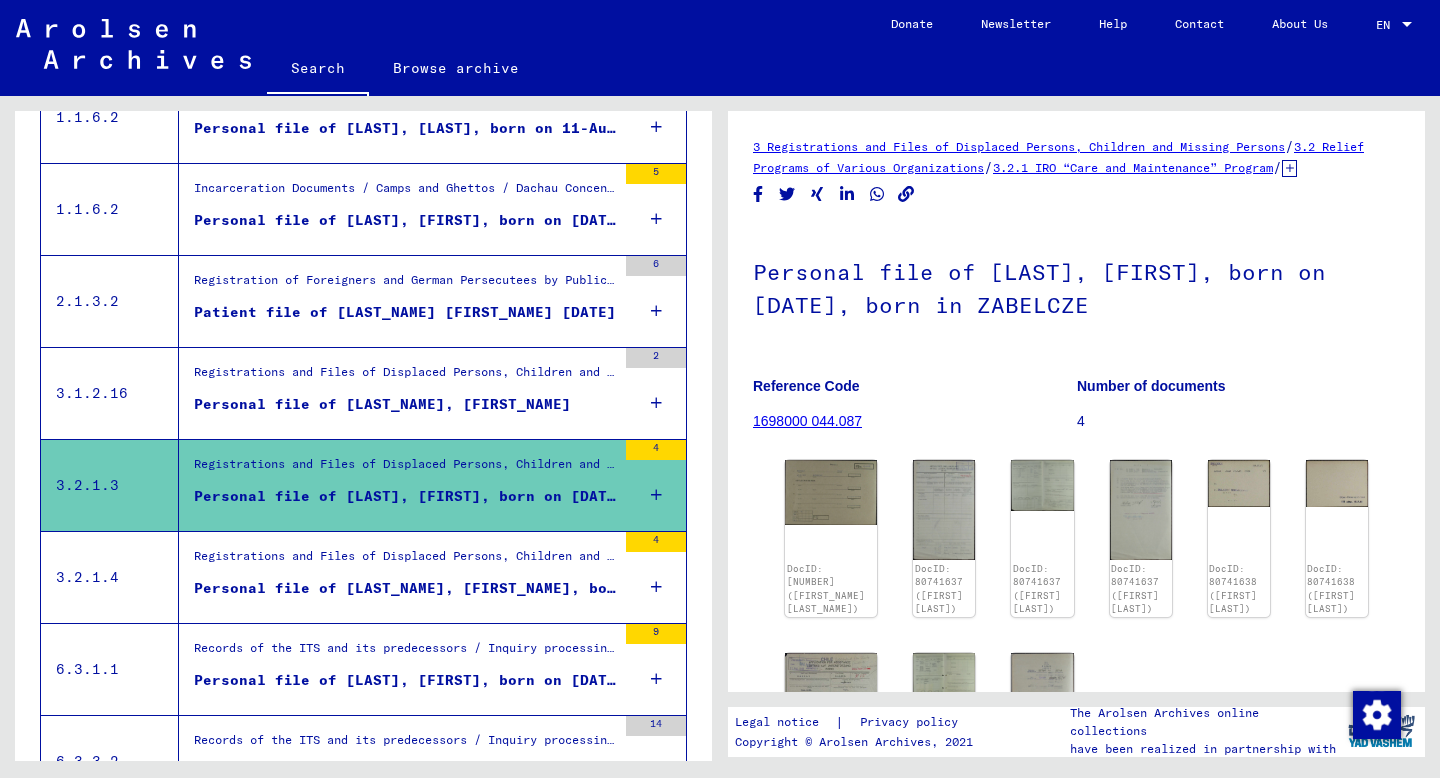 scroll, scrollTop: 136, scrollLeft: 0, axis: vertical 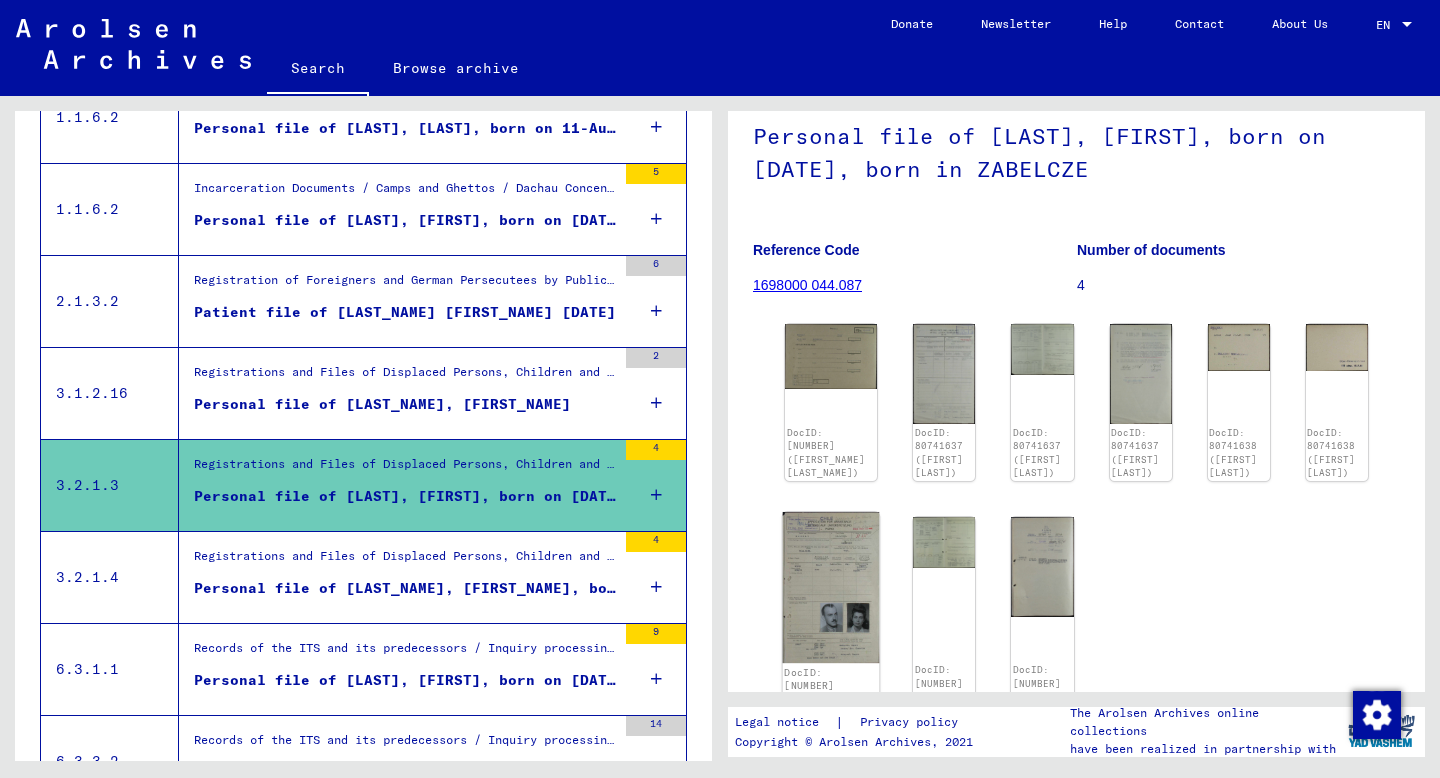 click 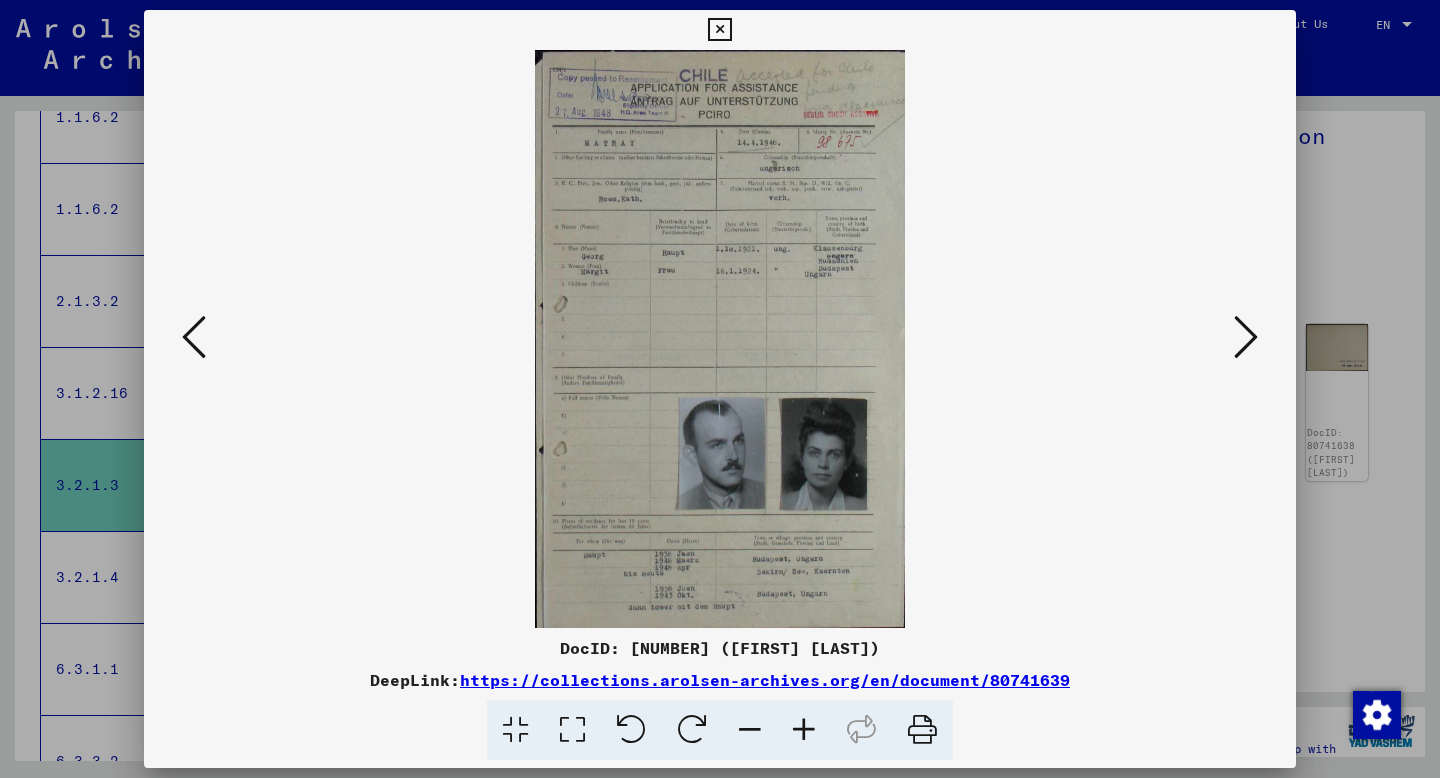 click at bounding box center [720, 339] 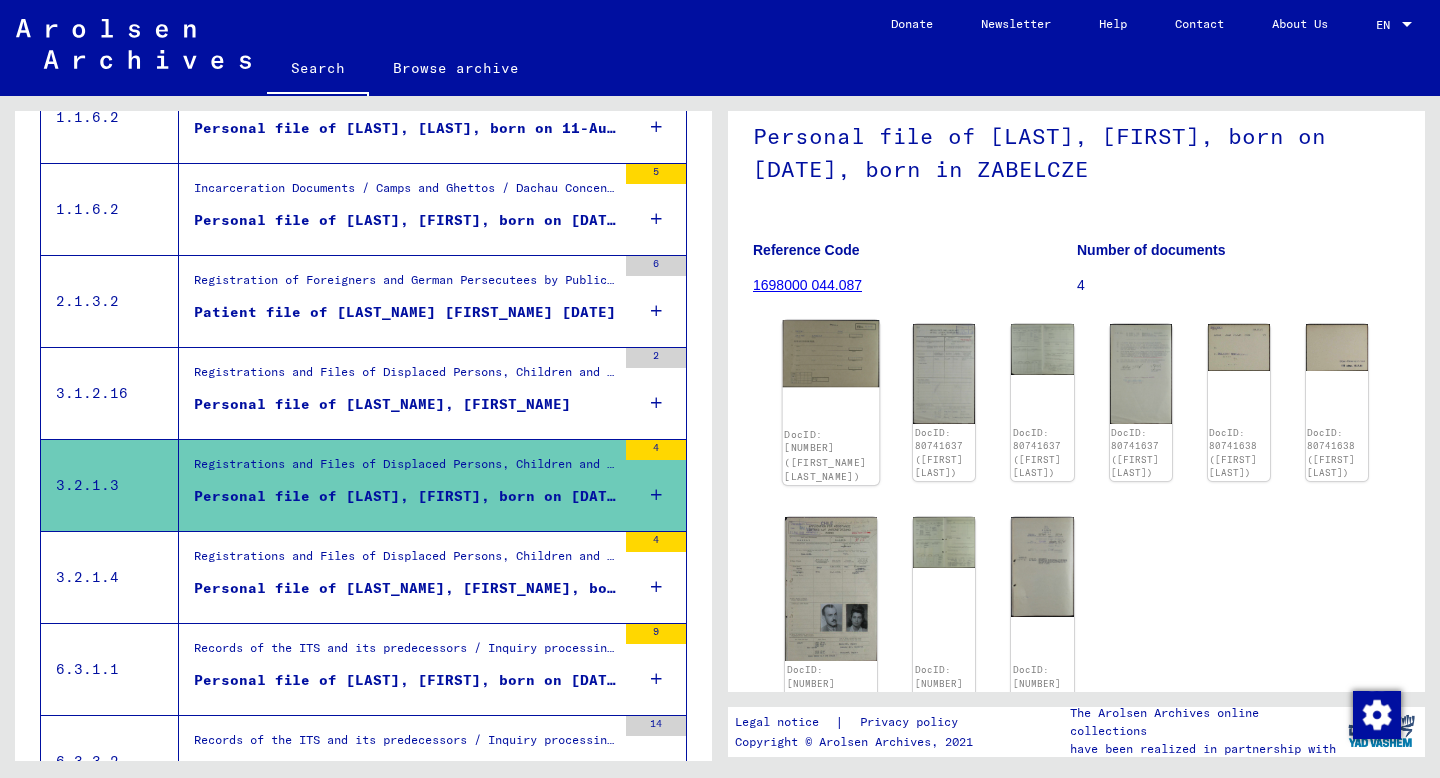 click on "DocID: [NUMBER] ([FIRST_NAME] [LAST_NAME])" 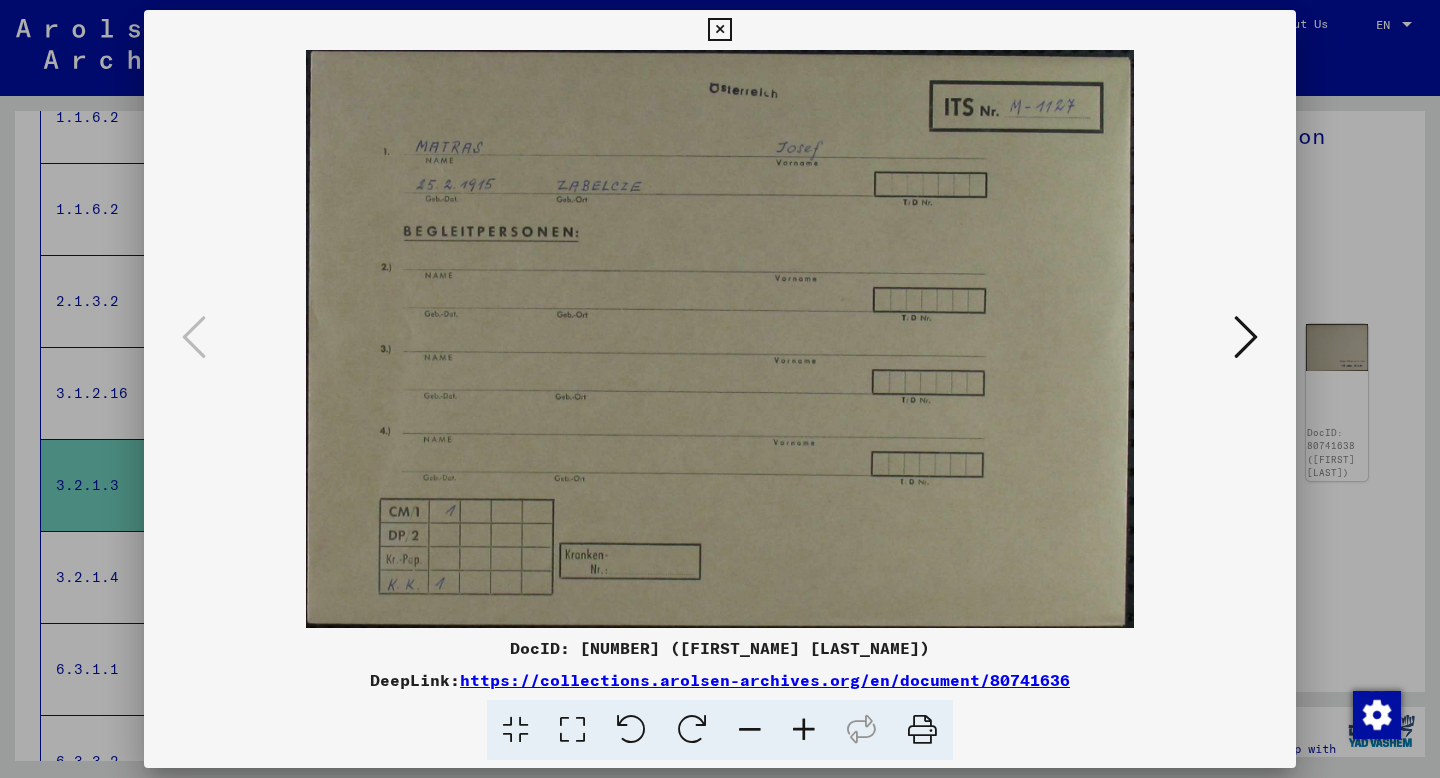 click at bounding box center (1246, 337) 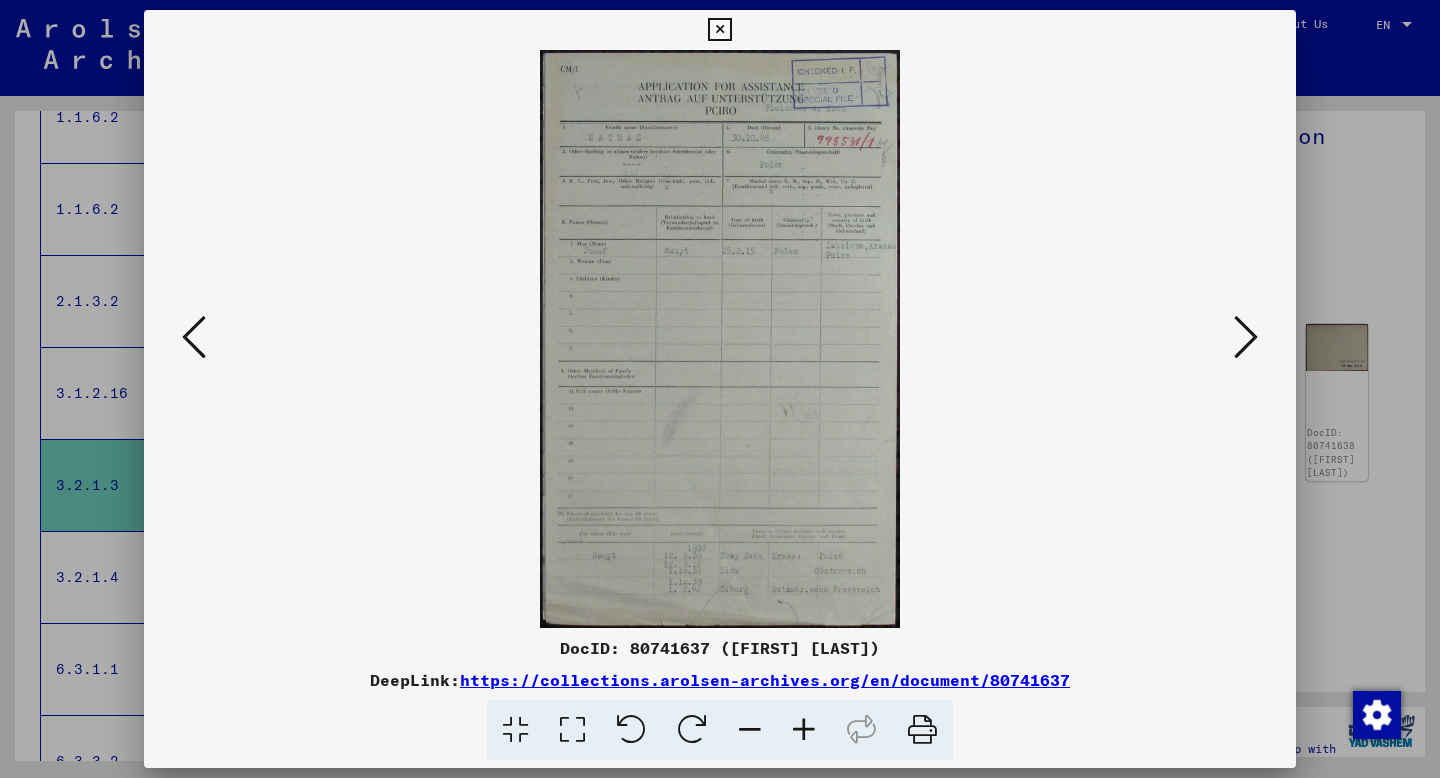click at bounding box center [1246, 337] 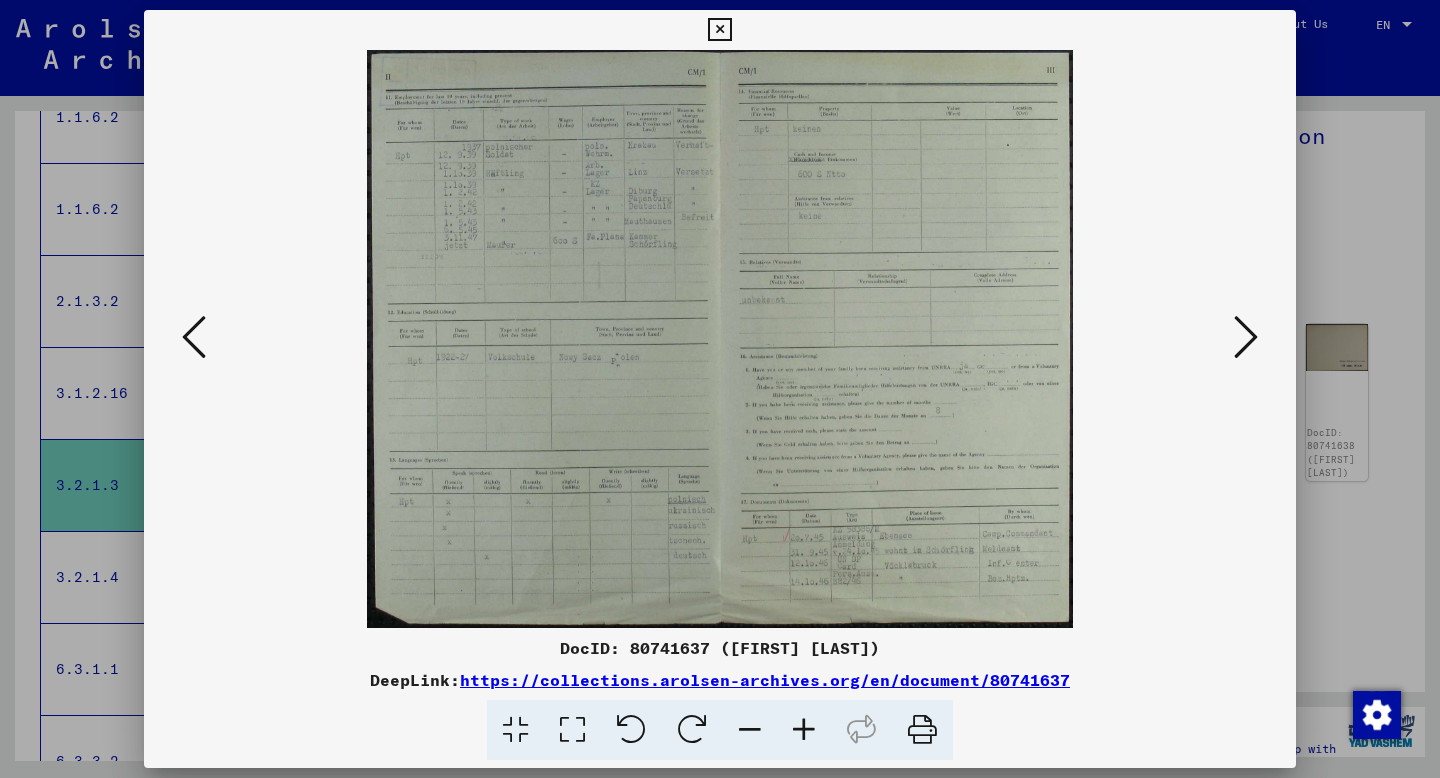 click at bounding box center (720, 389) 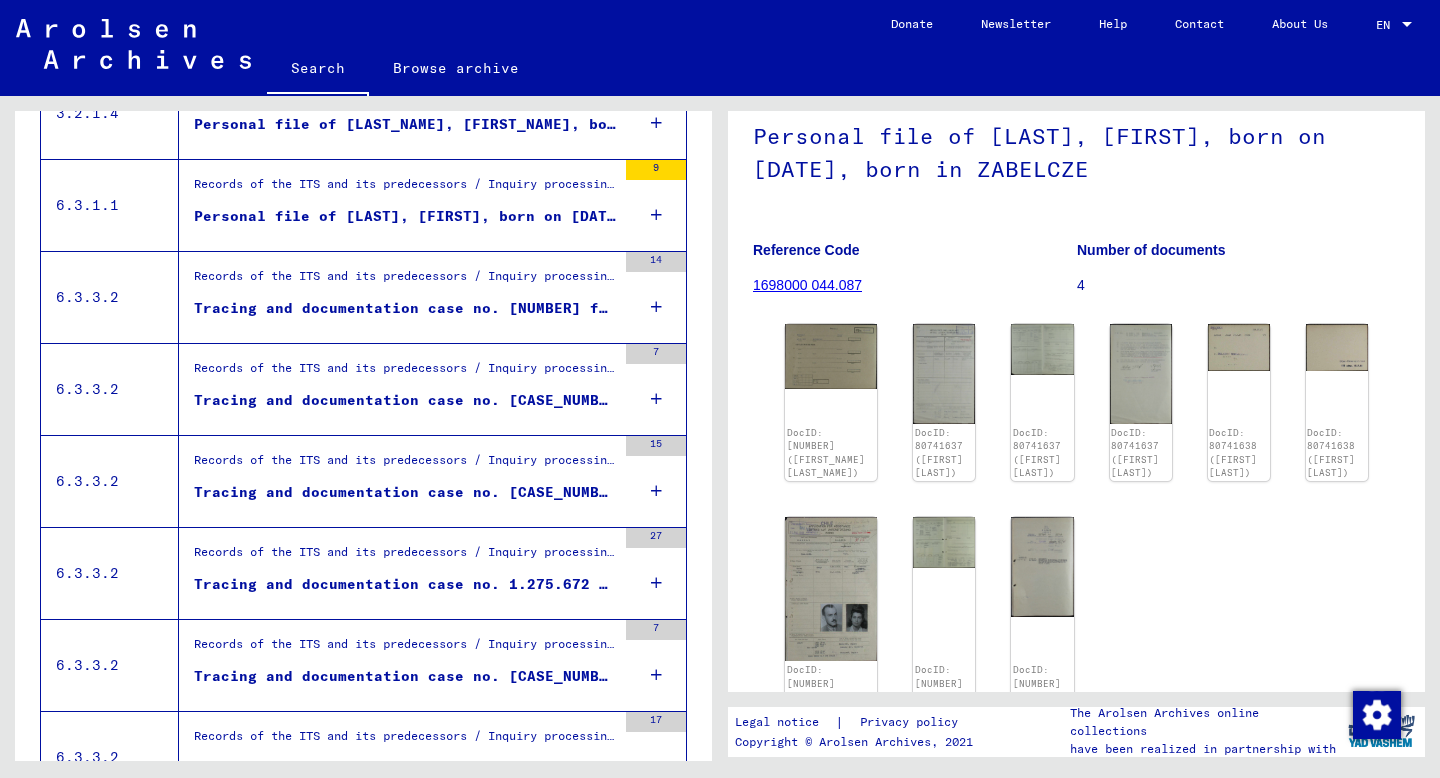 scroll, scrollTop: 1615, scrollLeft: 0, axis: vertical 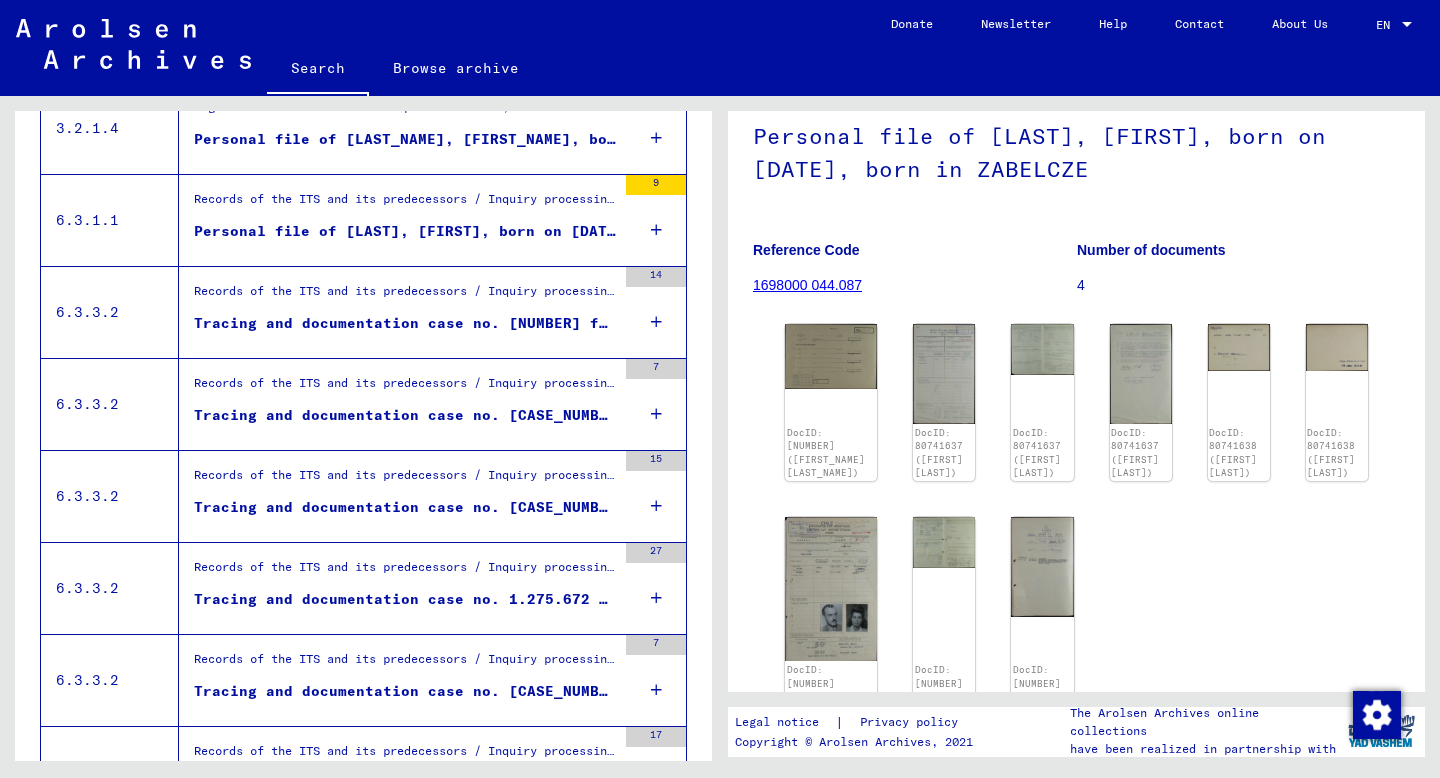 click on "Tracing and documentation case no. [NUMBER] for [LAST], [FIRST] born [DATE]" at bounding box center [405, 328] 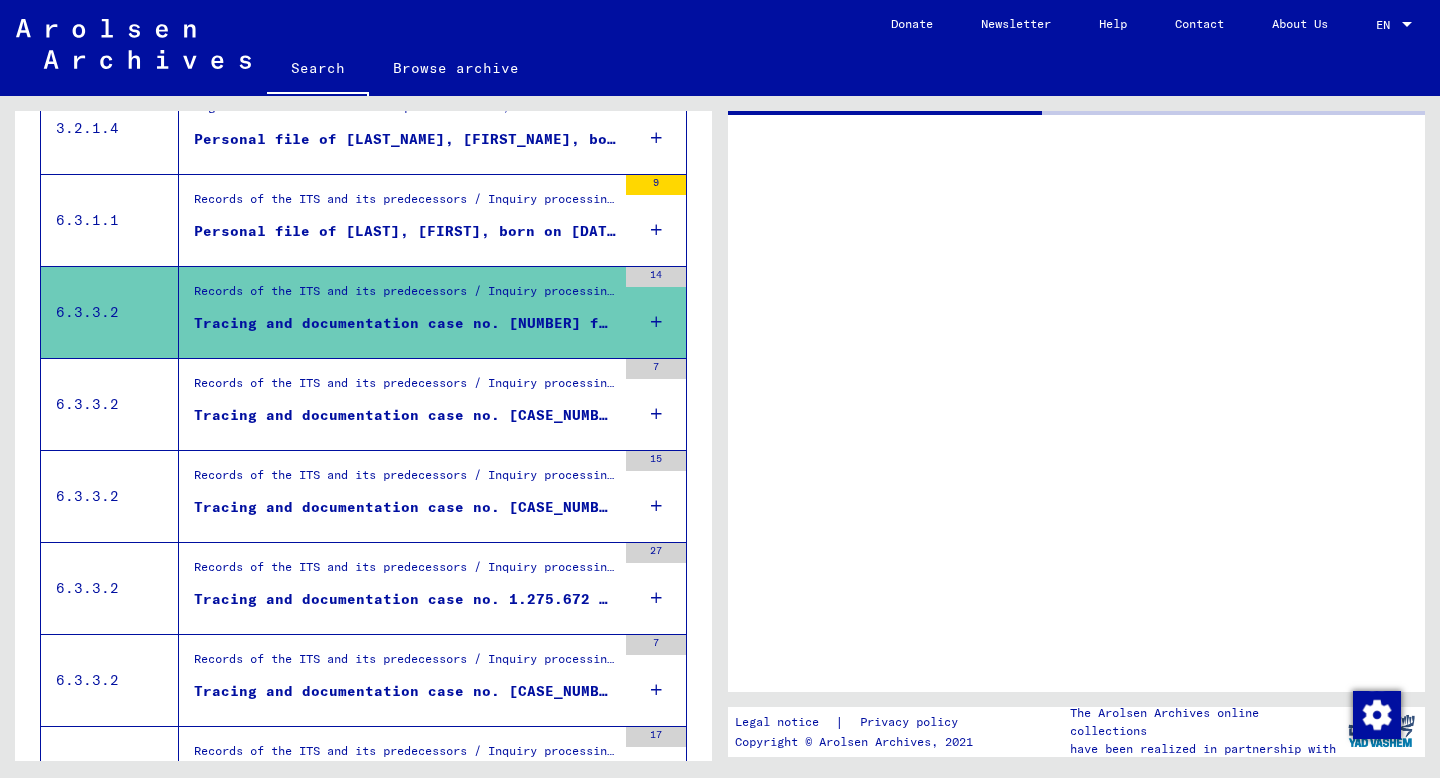 scroll, scrollTop: 0, scrollLeft: 0, axis: both 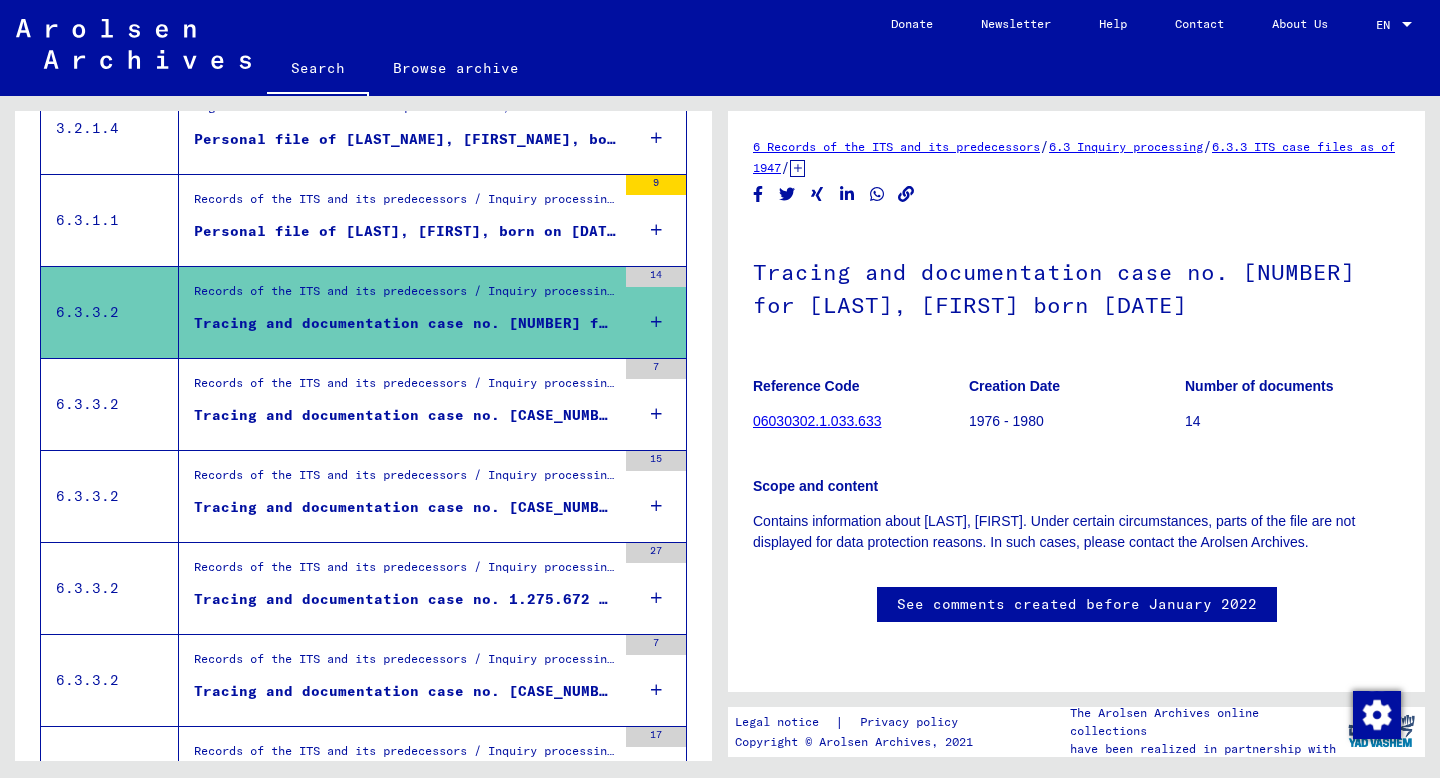click on "Records of the ITS and its predecessors / Inquiry processing / ITS case files as of 1947 / Repository of T/D cases / Tracing and documentation cases with (T/D) numbers between 1.000.000 and 1.249.999 / Tracing and documentation cases with (T/D) numbers between 1.042.500 and 1.042.999" at bounding box center (405, 388) 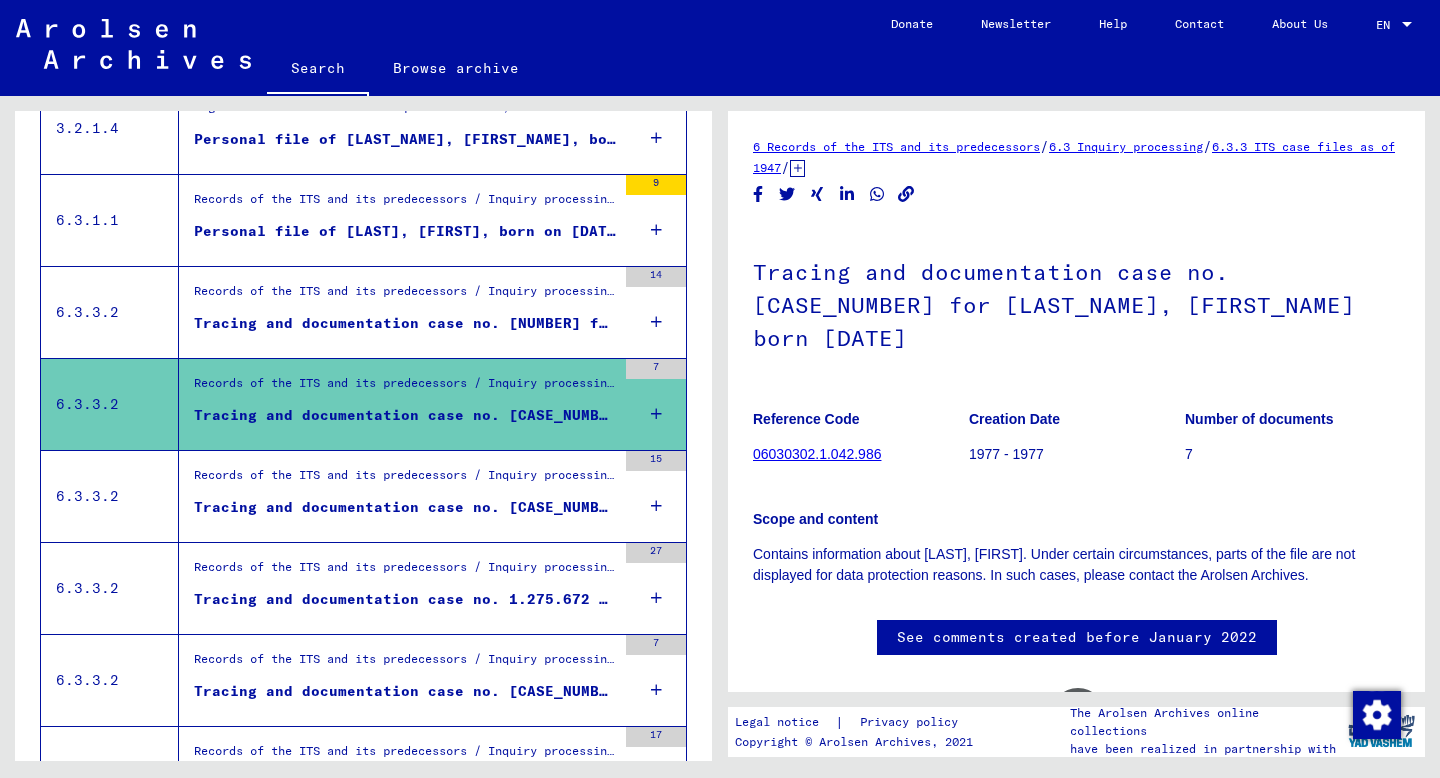 click on "Records of the ITS and its predecessors / Inquiry processing / ITS case files as of 1947 / Repository of T/D cases / Tracing and documentation cases with (T/D) numbers between 1.000.000 and 1.249.999 / Tracing and documentation cases with (T/D) numbers between 1.240.000 and 1.240.499" at bounding box center [405, 480] 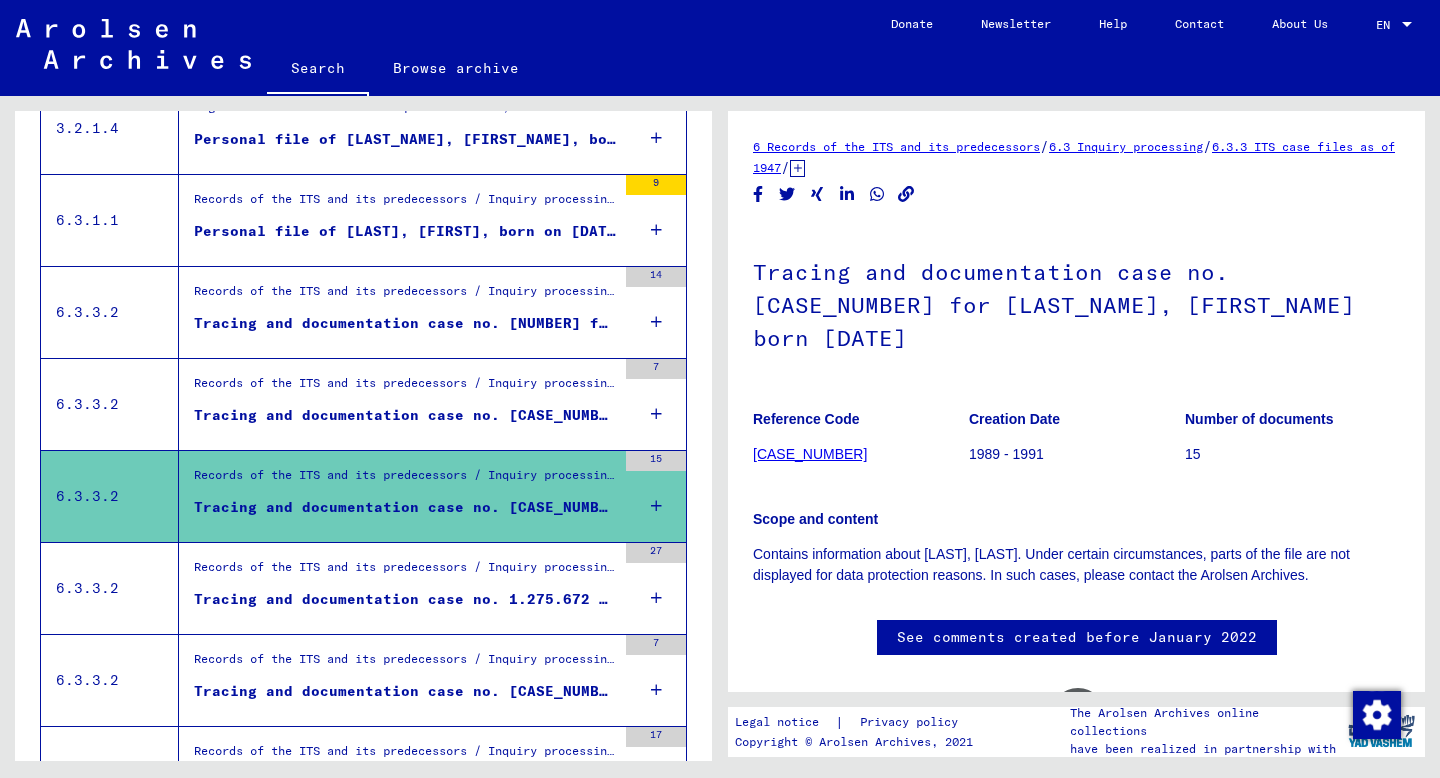 click on "Records of the ITS and its predecessors / Inquiry processing / ITS case files as of 1947 / Repository of T/D cases / Tracing and documentation cases with (T/D) numbers between 1.250.000 and 1.499.999 / Tracing and documentation cases with (T/D) numbers between 1.275.500 and 1.275.999" at bounding box center (405, 572) 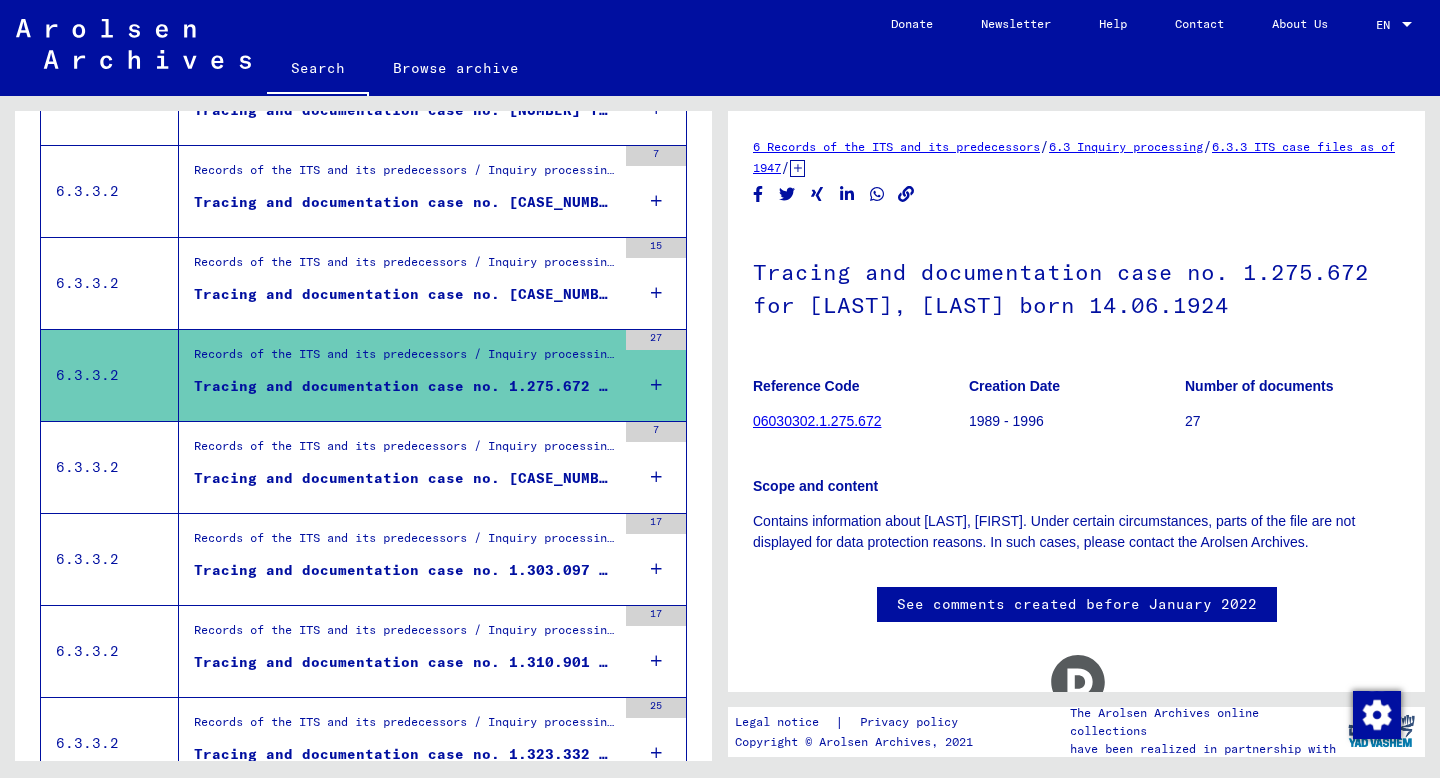 scroll, scrollTop: 1831, scrollLeft: 0, axis: vertical 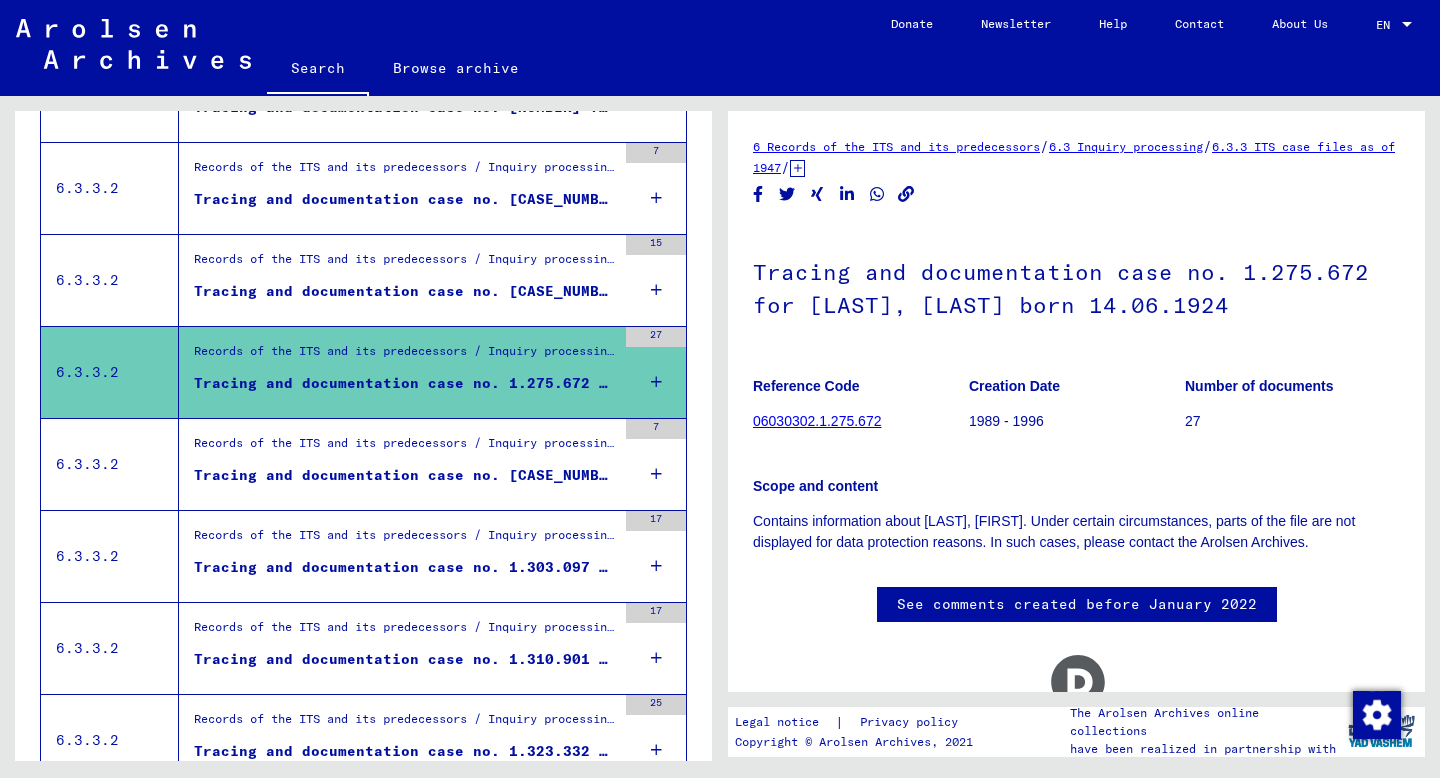 click on "Records of the ITS and its predecessors / Inquiry processing / ITS case files as of 1947 / Repository of T/D cases / Tracing and documentation cases with (T/D) numbers between 1.250.000 and 1.499.999 / Tracing and documentation cases with (T/D) numbers between 1.300.000 and 1.300.499" at bounding box center [405, 448] 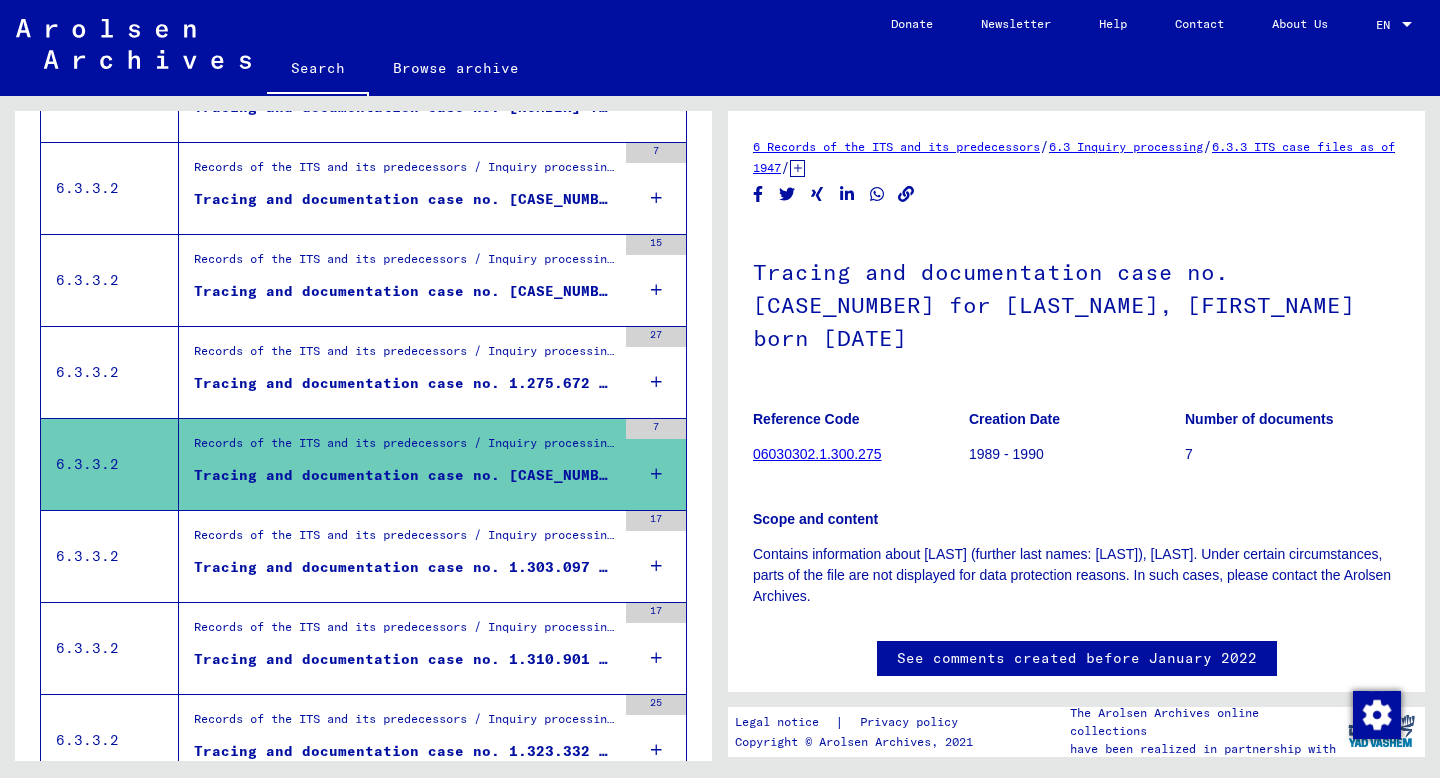 click on "Records of the ITS and its predecessors / Inquiry processing / ITS case files as of 1947 / Repository of T/D cases / Tracing and documentation cases with (T/D) numbers between 1.250.000 and 1.499.999 / Tracing and documentation cases with (T/D) numbers between 1.303.000 and 1.303.499" at bounding box center [405, 540] 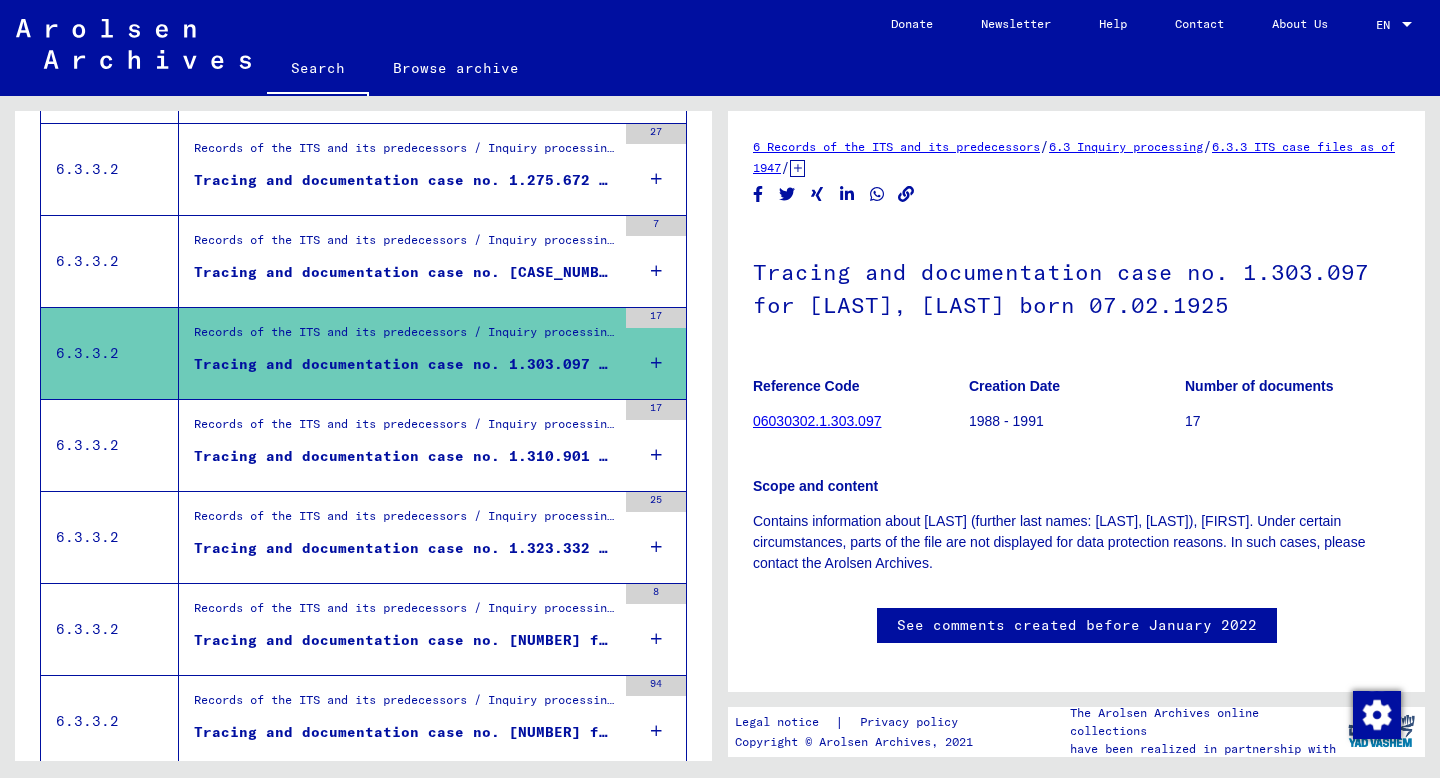 scroll, scrollTop: 2035, scrollLeft: 0, axis: vertical 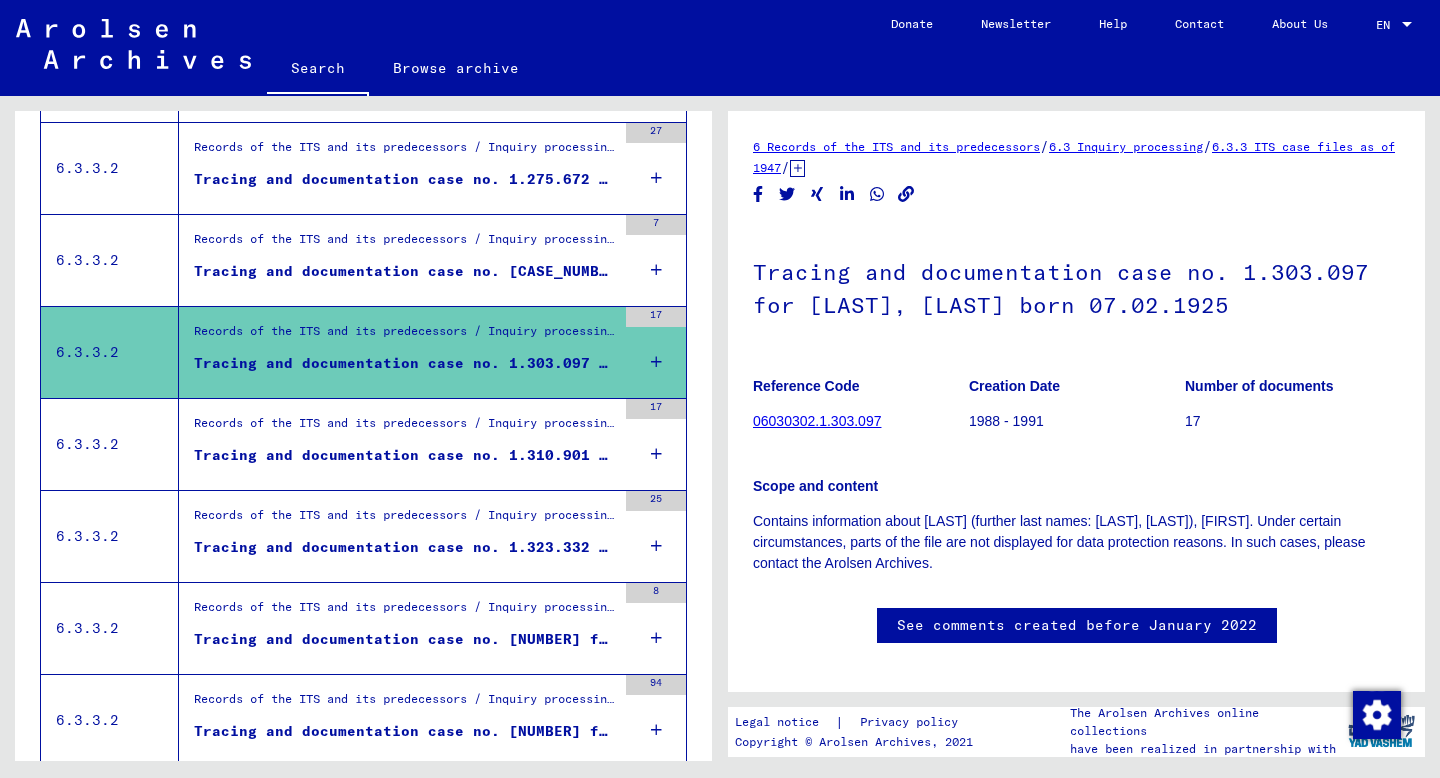 click on "Tracing and documentation case no. 1.310.901 for [LAST], [LAST] born 25.01.1916" at bounding box center (405, 455) 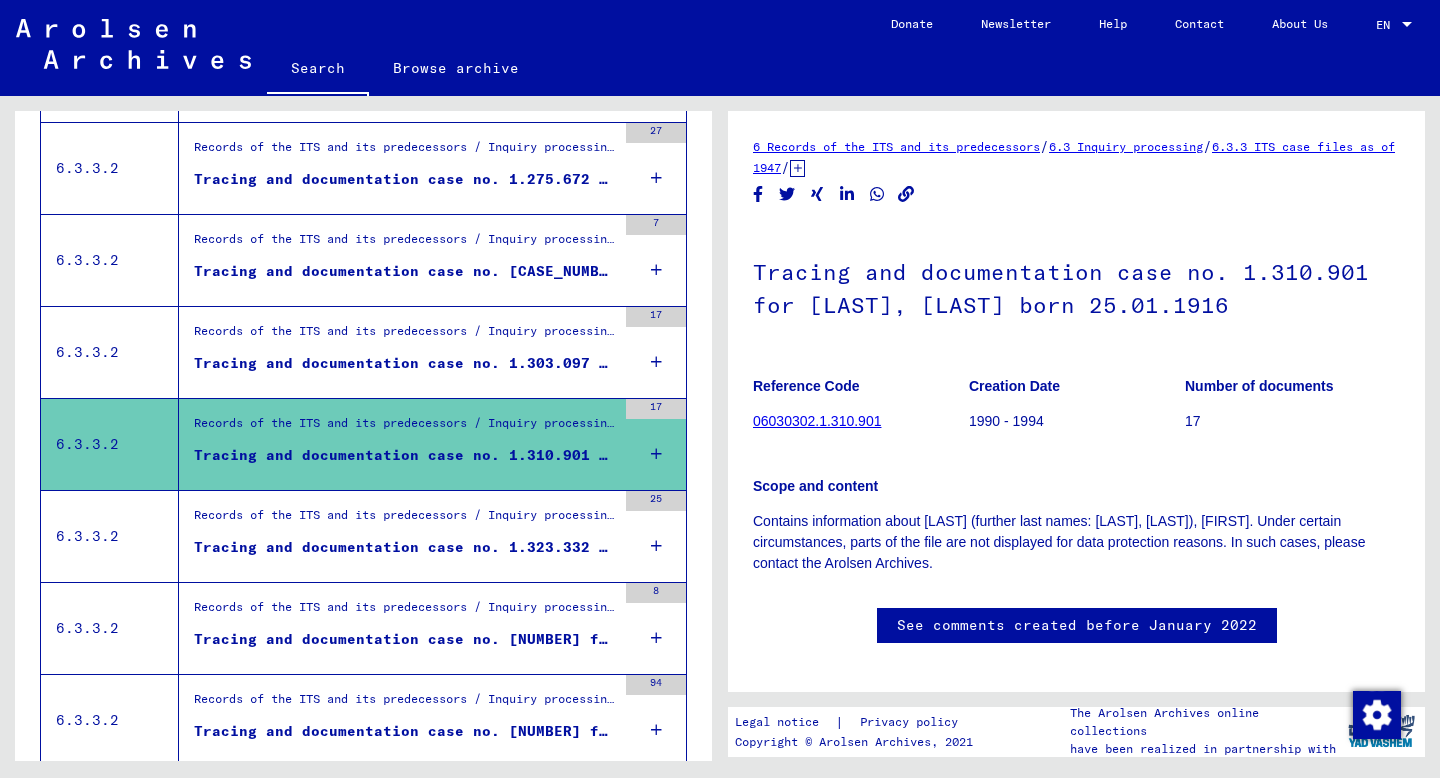 click on "Records of the ITS and its predecessors / Inquiry processing / ITS case files as of 1947 / Repository of T/D cases / Tracing and documentation cases with (T/D) numbers between 1.250.000 and 1.499.999 / Tracing and documentation cases with (T/D) numbers between 1.323.000 and 1.323.499" at bounding box center (405, 520) 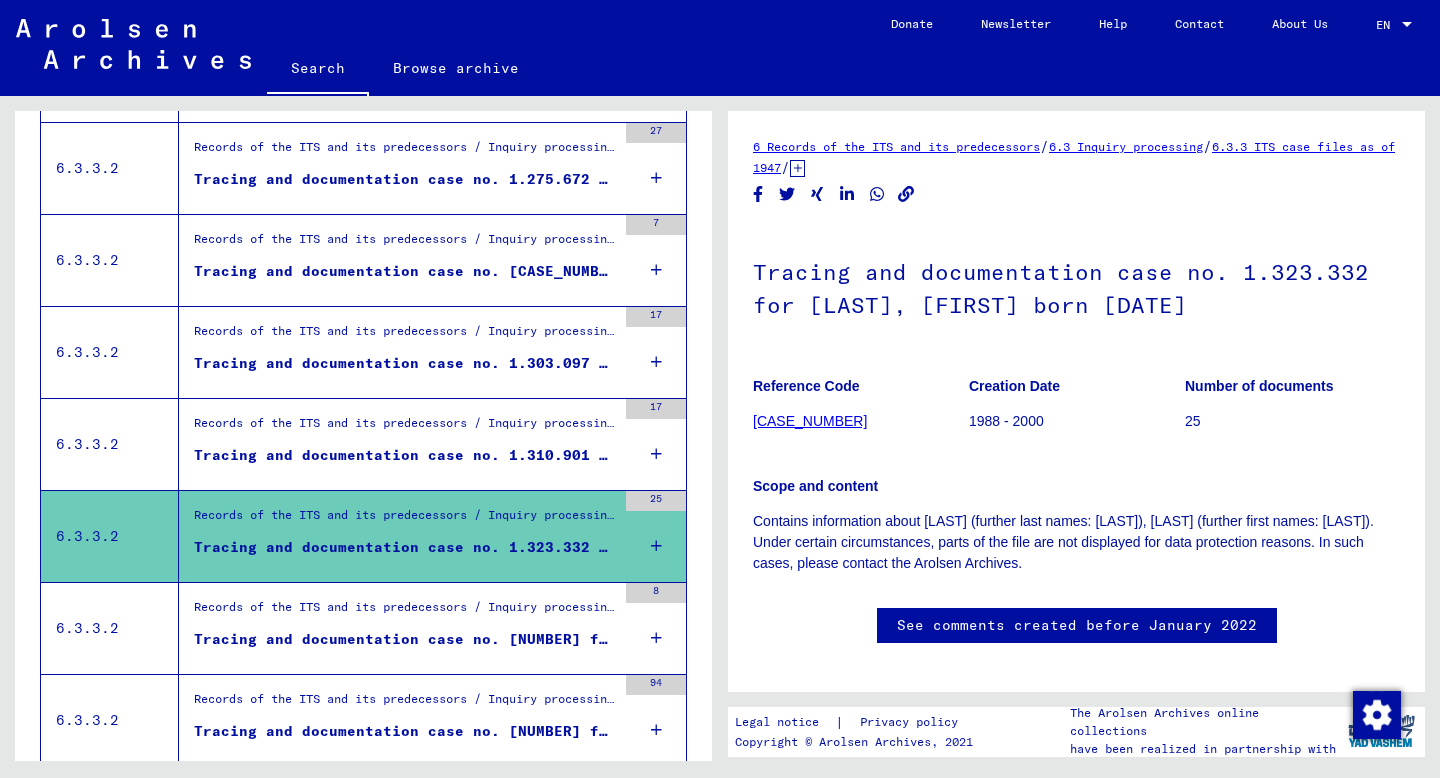 scroll, scrollTop: 2155, scrollLeft: 0, axis: vertical 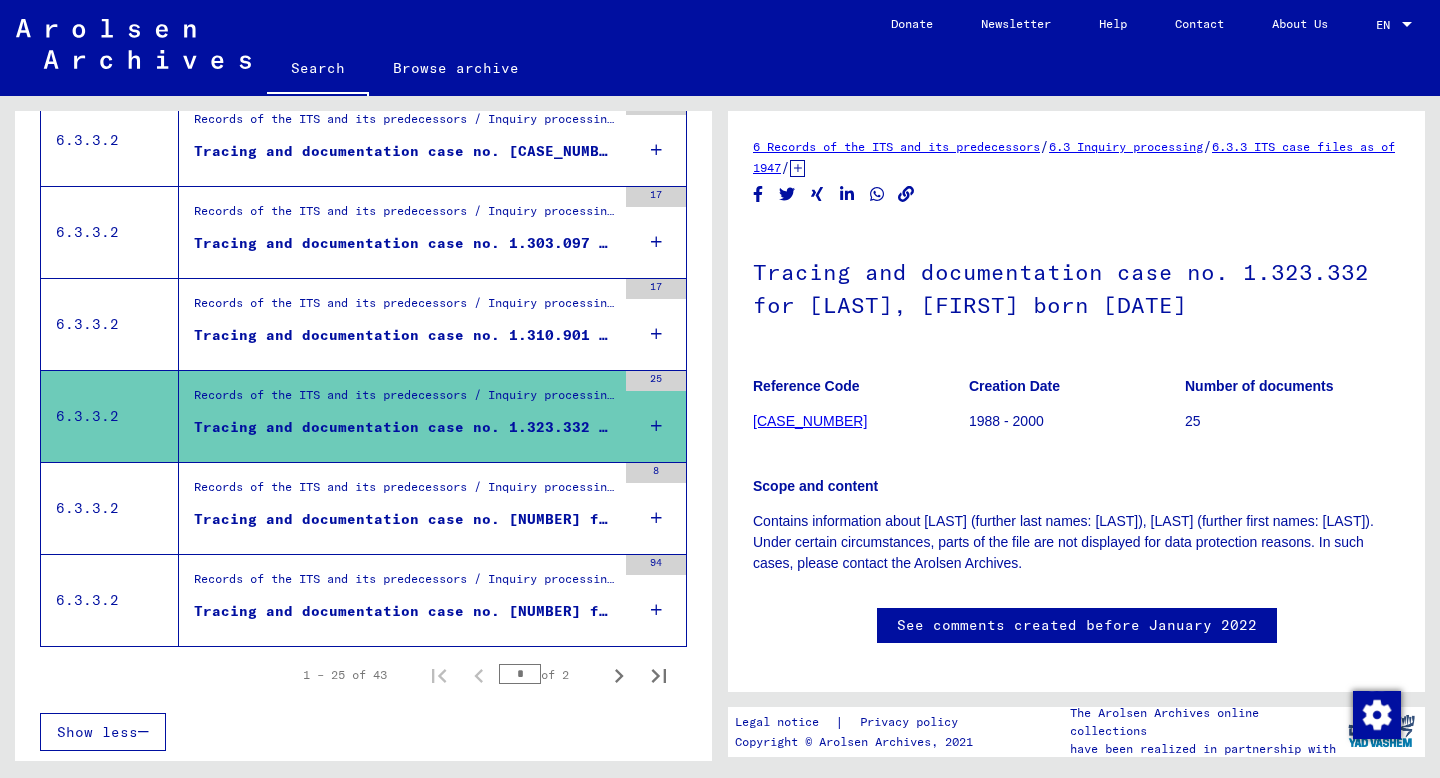 click on "Records of the ITS and its predecessors / Inquiry processing / ITS case files as of [YEAR] / Repository of T/D cases / Tracing and documentation cases with (T/D) numbers between [NUMBER] and [NUMBER] / Tracing and documentation cases with (T/D) numbers between [NUMBER] and [NUMBER] Tracing and documentation case no. [CASE_NUMBER] for [LAST_NAME], [FIRST_NAME] born [DATE]" at bounding box center (397, 416) 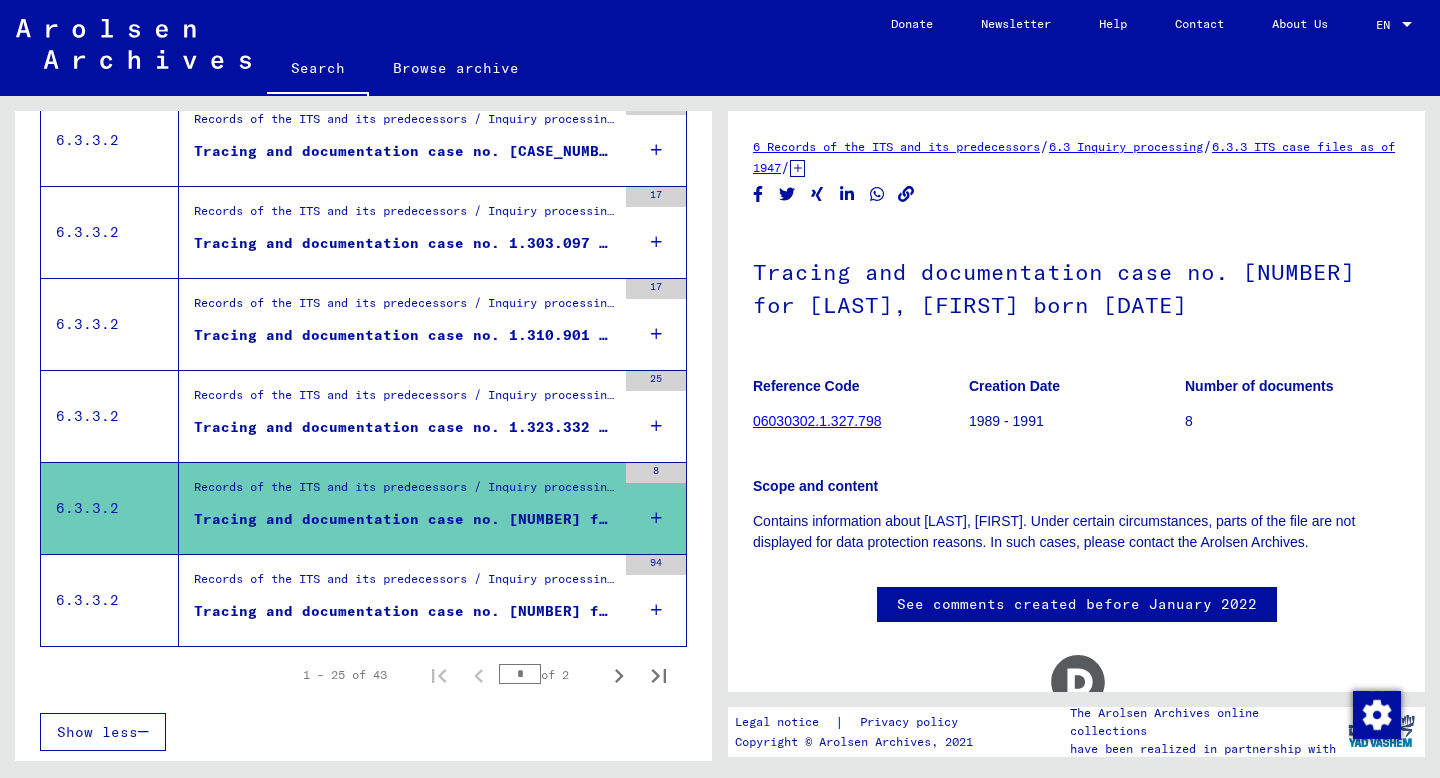 click on "Tracing and documentation case no. [NUMBER] for [LAST], [FIRST] born [DATE]" at bounding box center [405, 611] 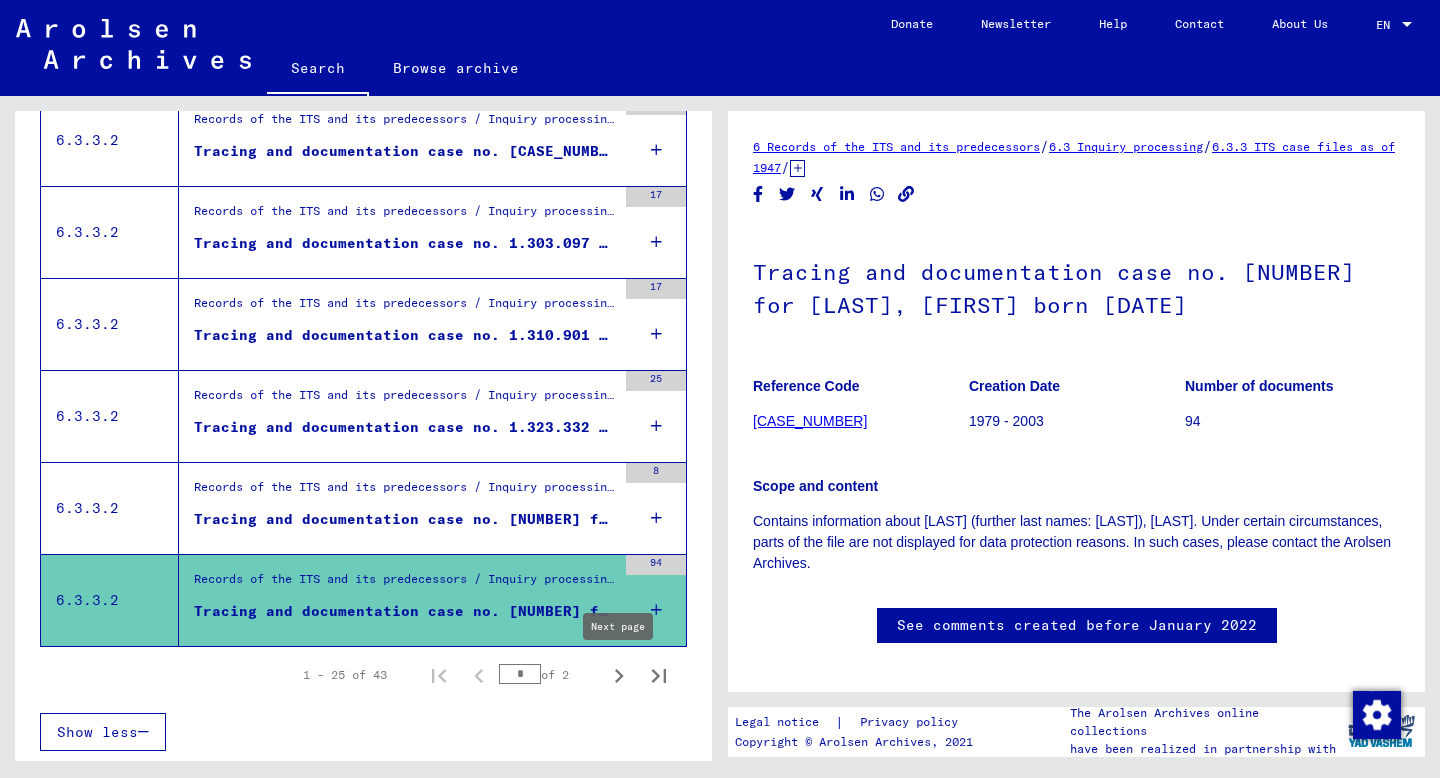 click 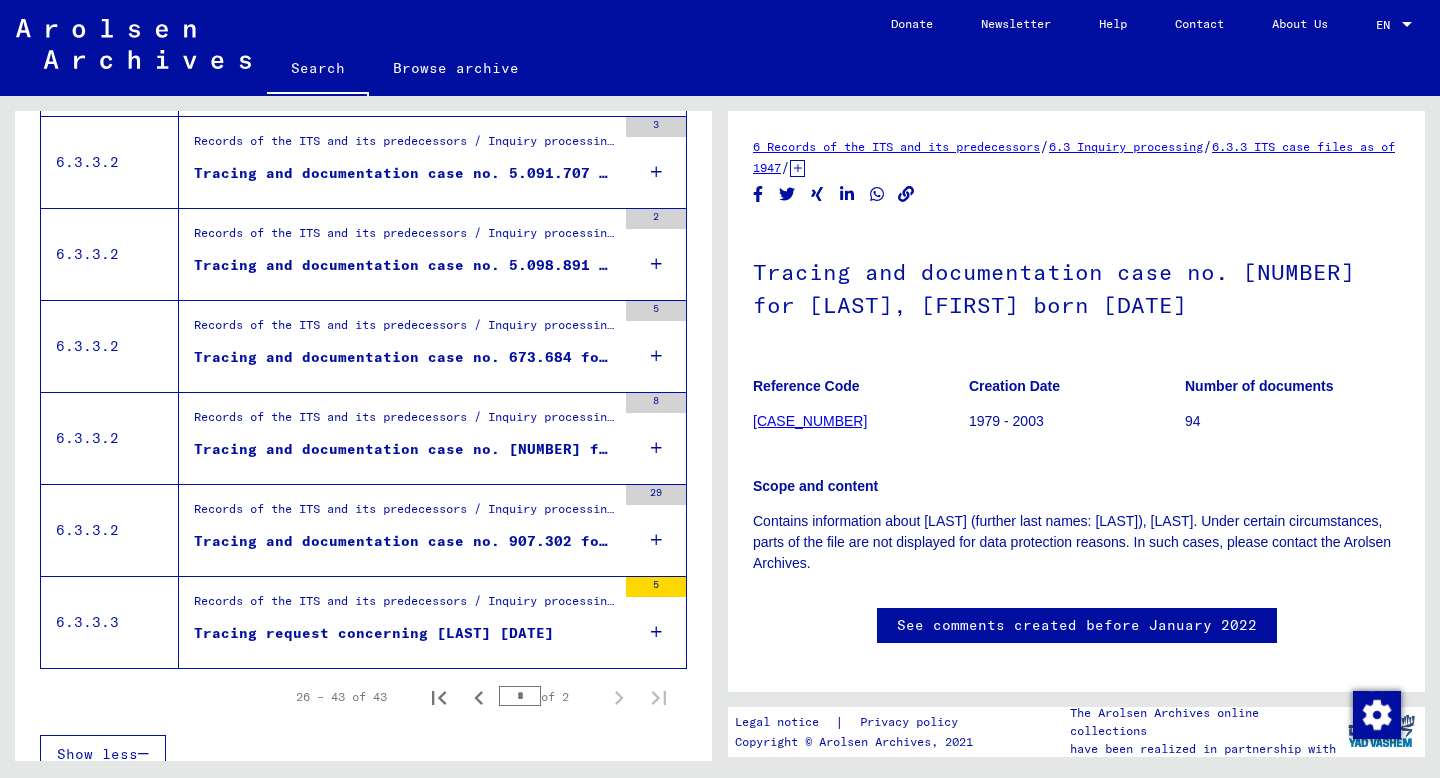 scroll, scrollTop: 1511, scrollLeft: 0, axis: vertical 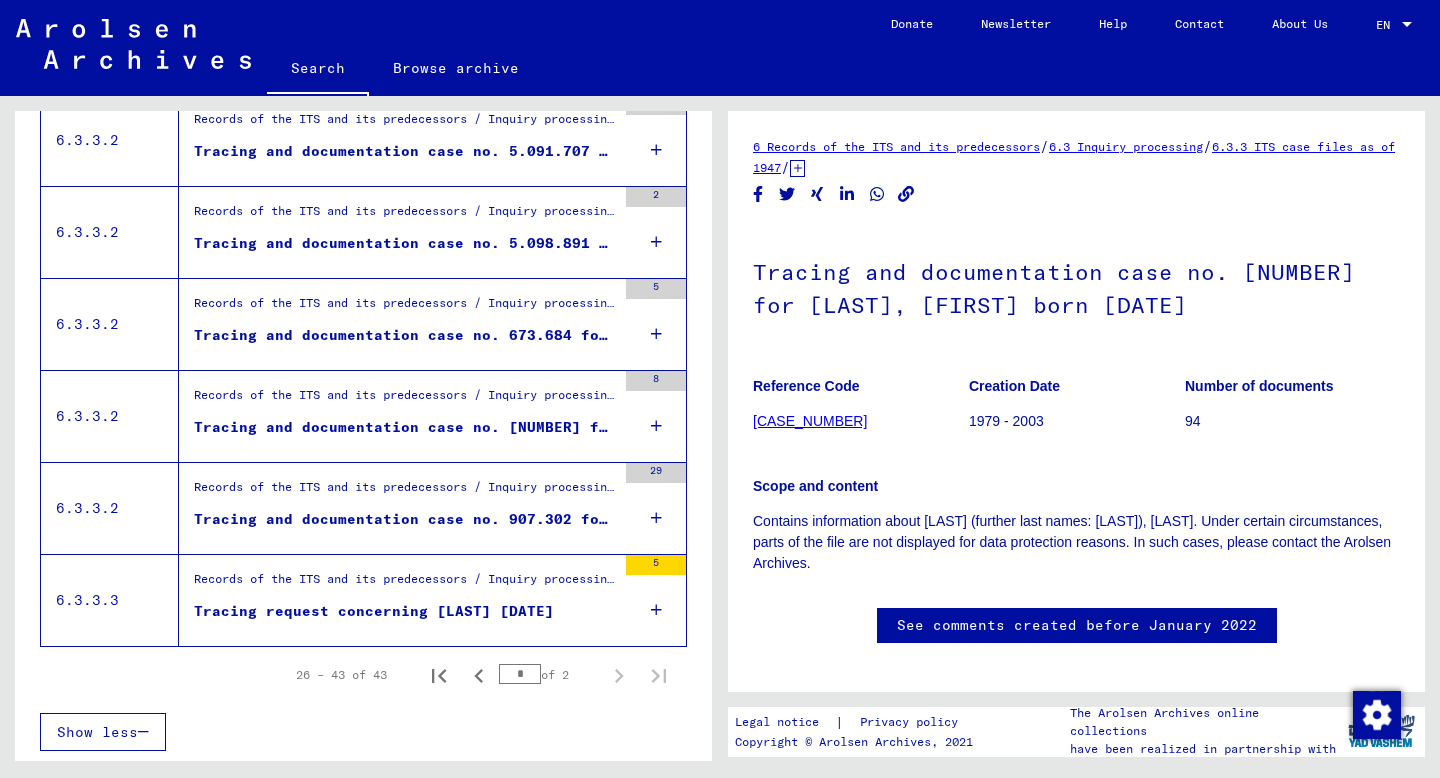 click on "Records of the ITS and its predecessors / Inquiry processing / ITS case files as of 1947 / Deposit of negatively checked enquiries filed under a "Briefnummer" / Files with "Briefnummer" from B205501 to B206000 Tracing request concerning [LAST] [LAST]" at bounding box center (397, 600) 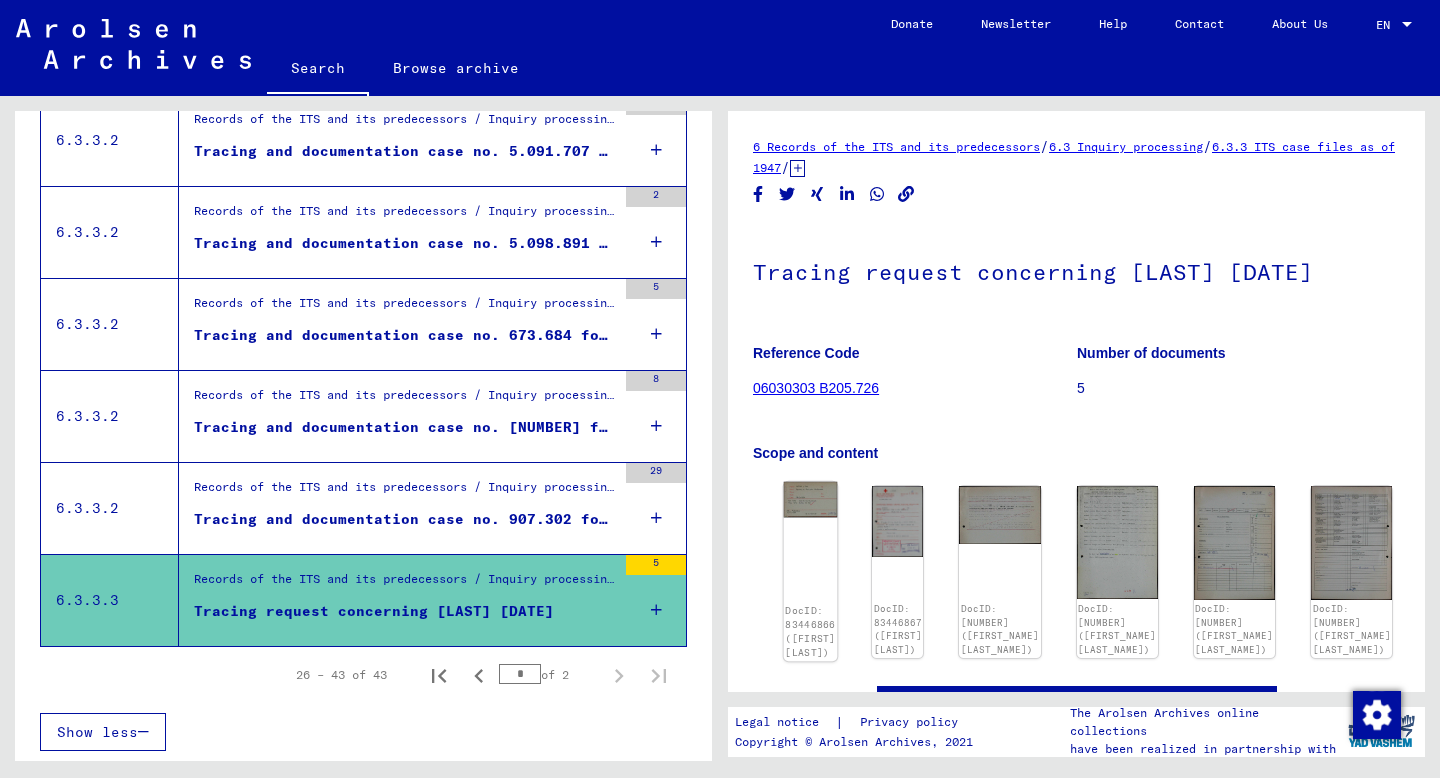 click 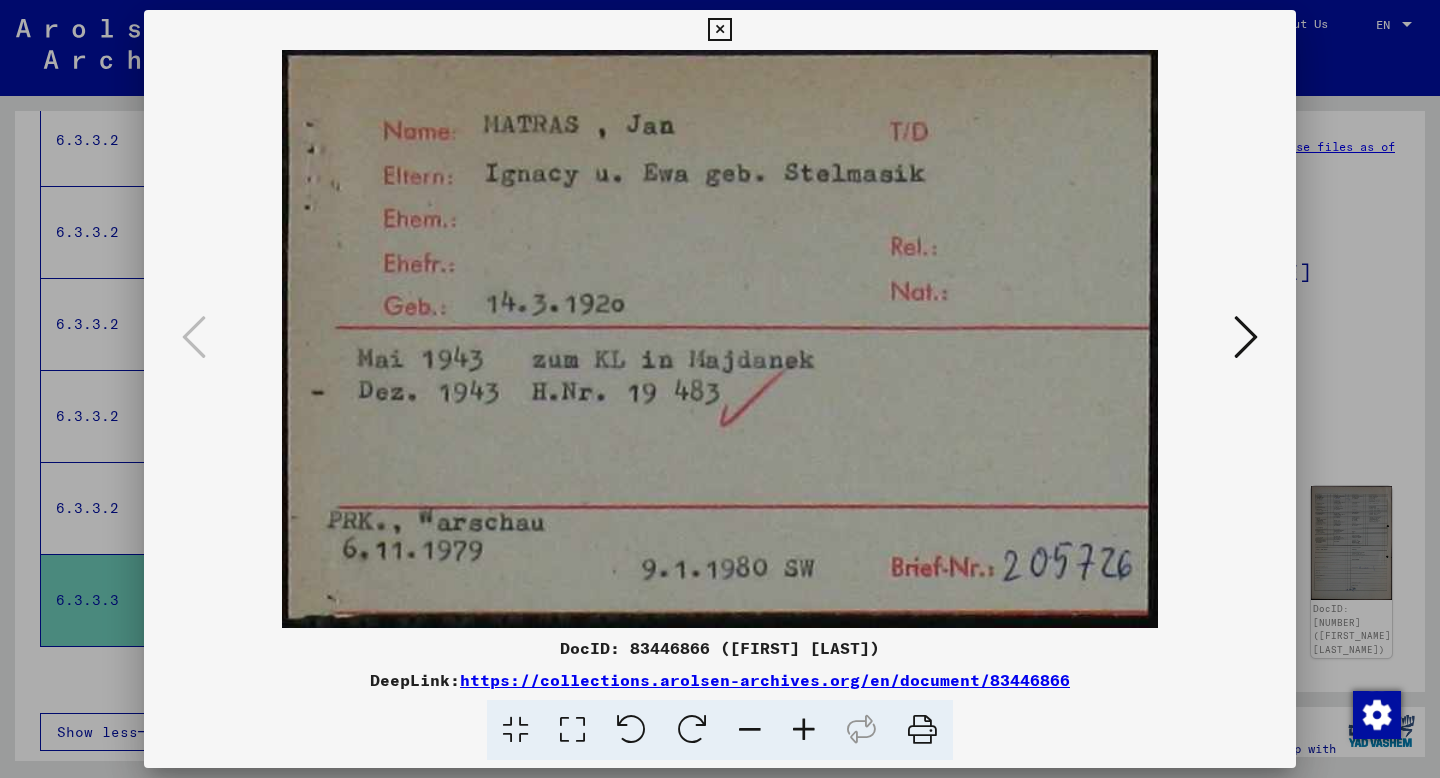 click at bounding box center (720, 389) 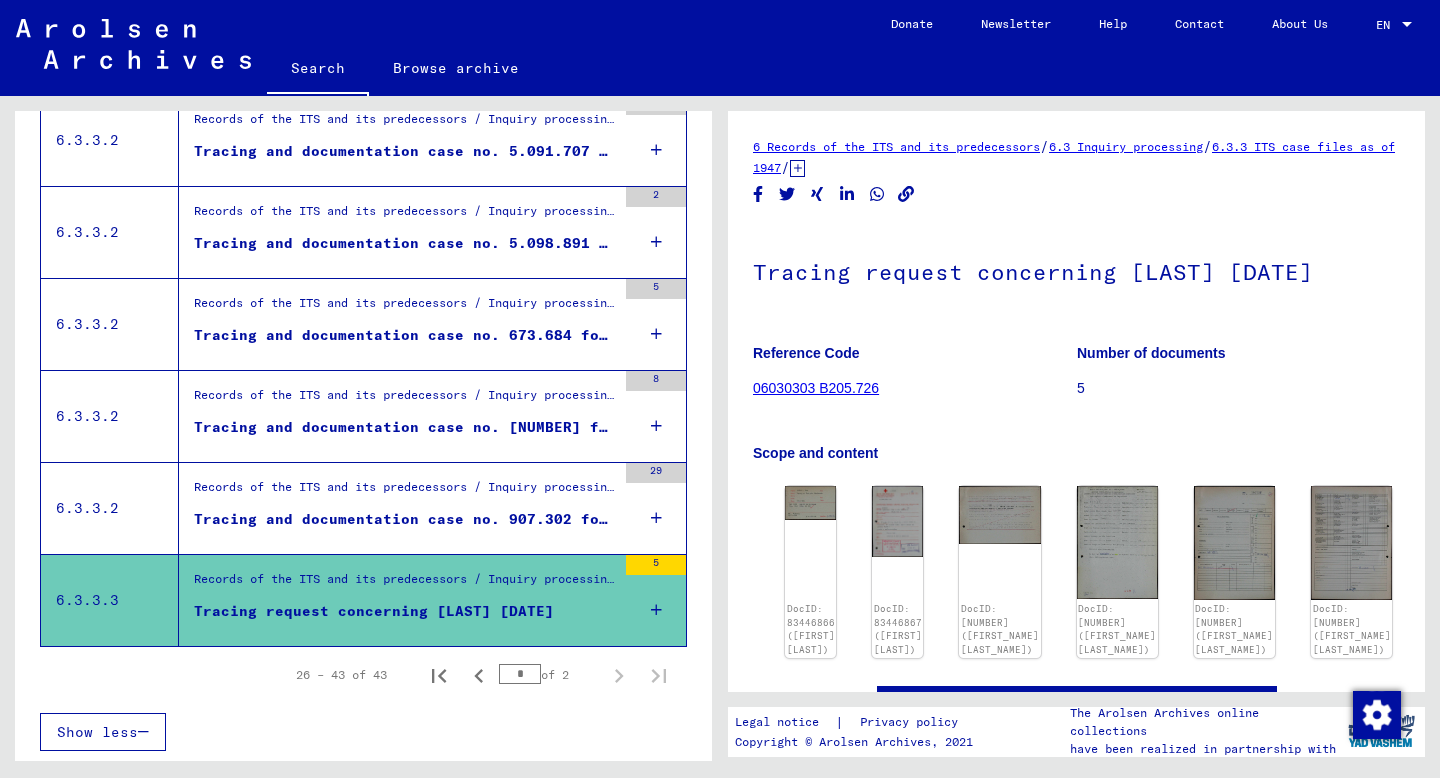 click on "Tracing and documentation case no. 907.302 for [LAST], [LAST] born 06.04.1918" at bounding box center [405, 519] 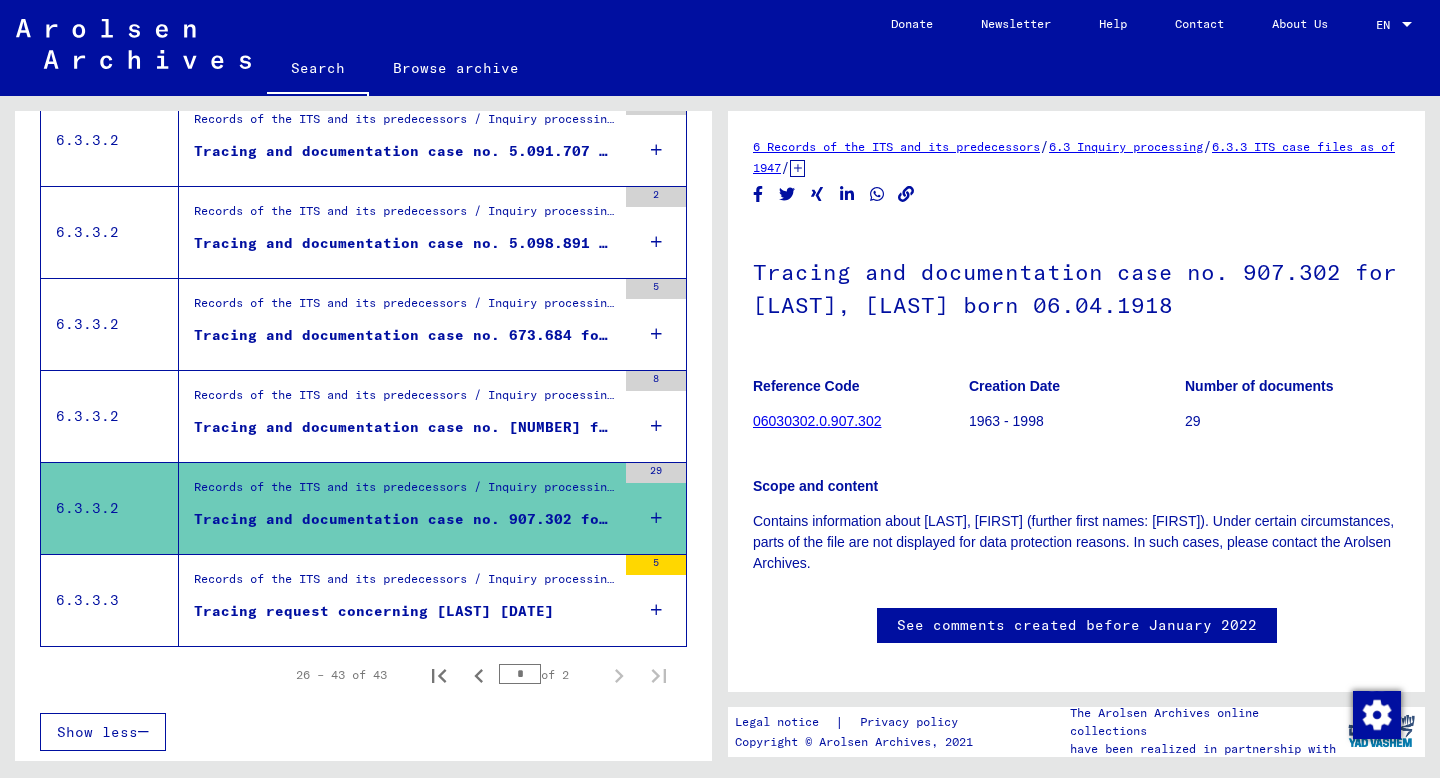 click on "Tracing and documentation case no. [NUMBER] for [LAST_NAME], [FIRST_NAME] born [DATE]" at bounding box center (405, 432) 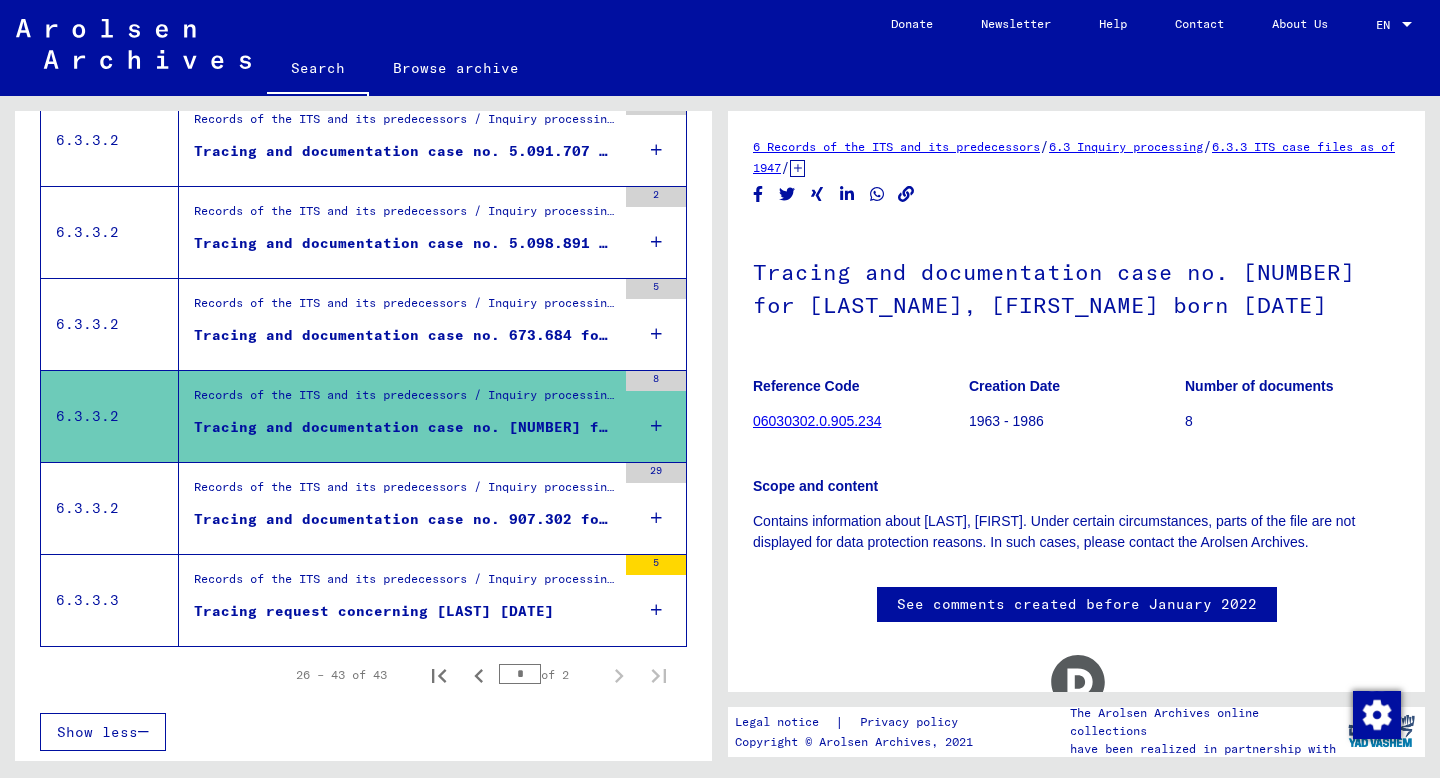 click on "Tracing and documentation case no. 673.684 for [LAST], [LAST] born 10.10.1905" at bounding box center (405, 335) 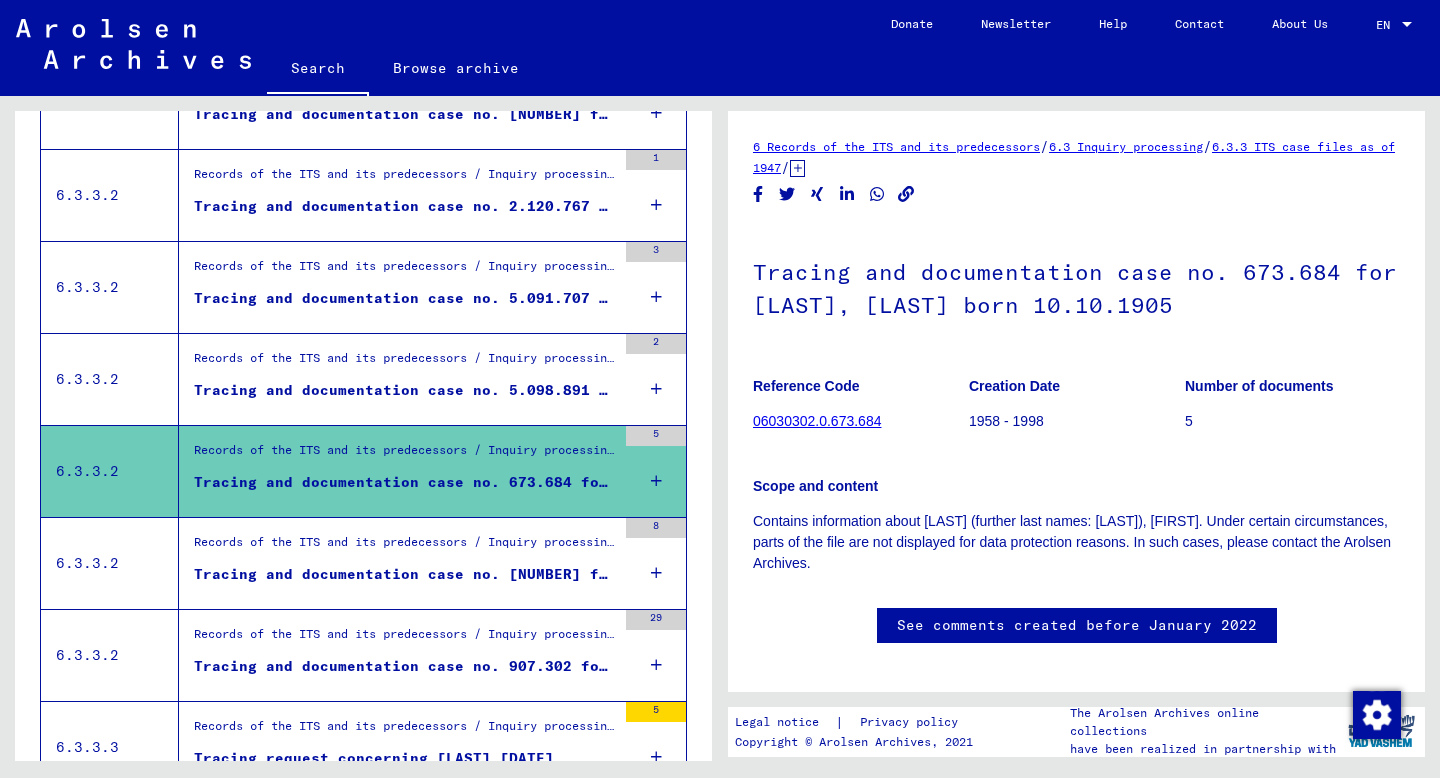 scroll, scrollTop: 1351, scrollLeft: 0, axis: vertical 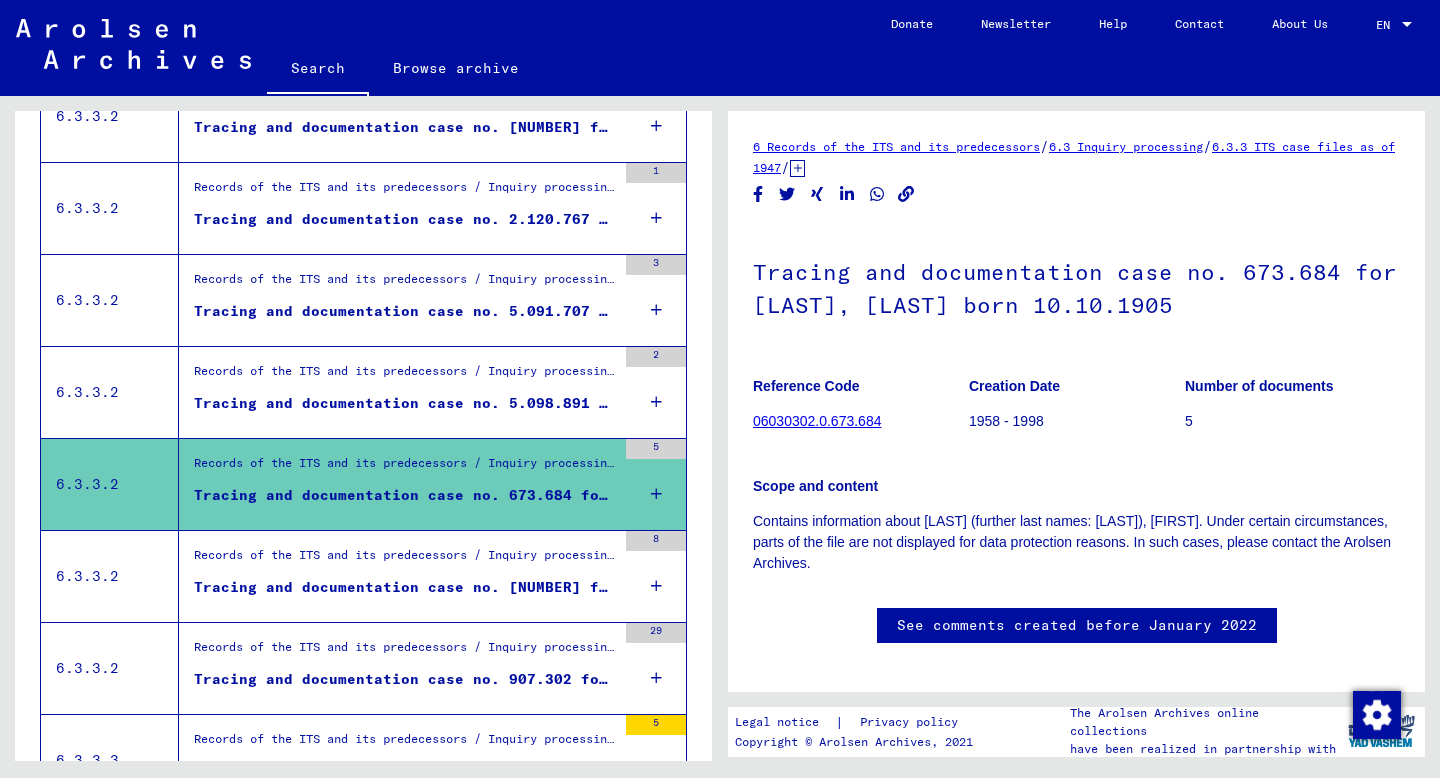 click on "Records of the ITS and its predecessors / Inquiry processing / ITS case files as of 1947 / Repository of T/D cases / Tracing and documentation cases with (T/D) numbers between 5.000.000 and 5.249.999 / Tracing and documentation cases with (T/D) numbers between 5.098.500 and 5.098.999" at bounding box center [405, 376] 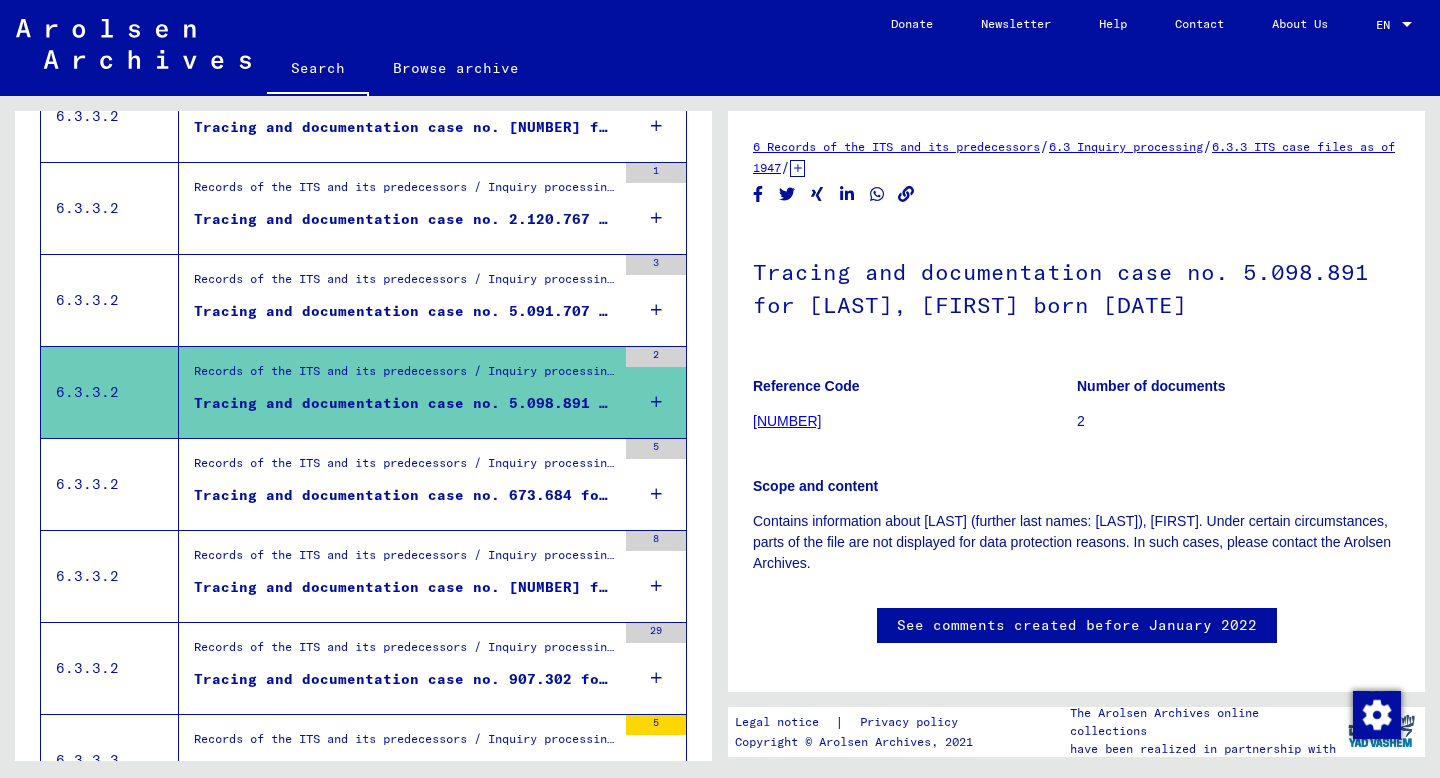 click on "Tracing and documentation case no. 5.091.707 for [LAST], [LAST] born 05.09.1911" at bounding box center [405, 311] 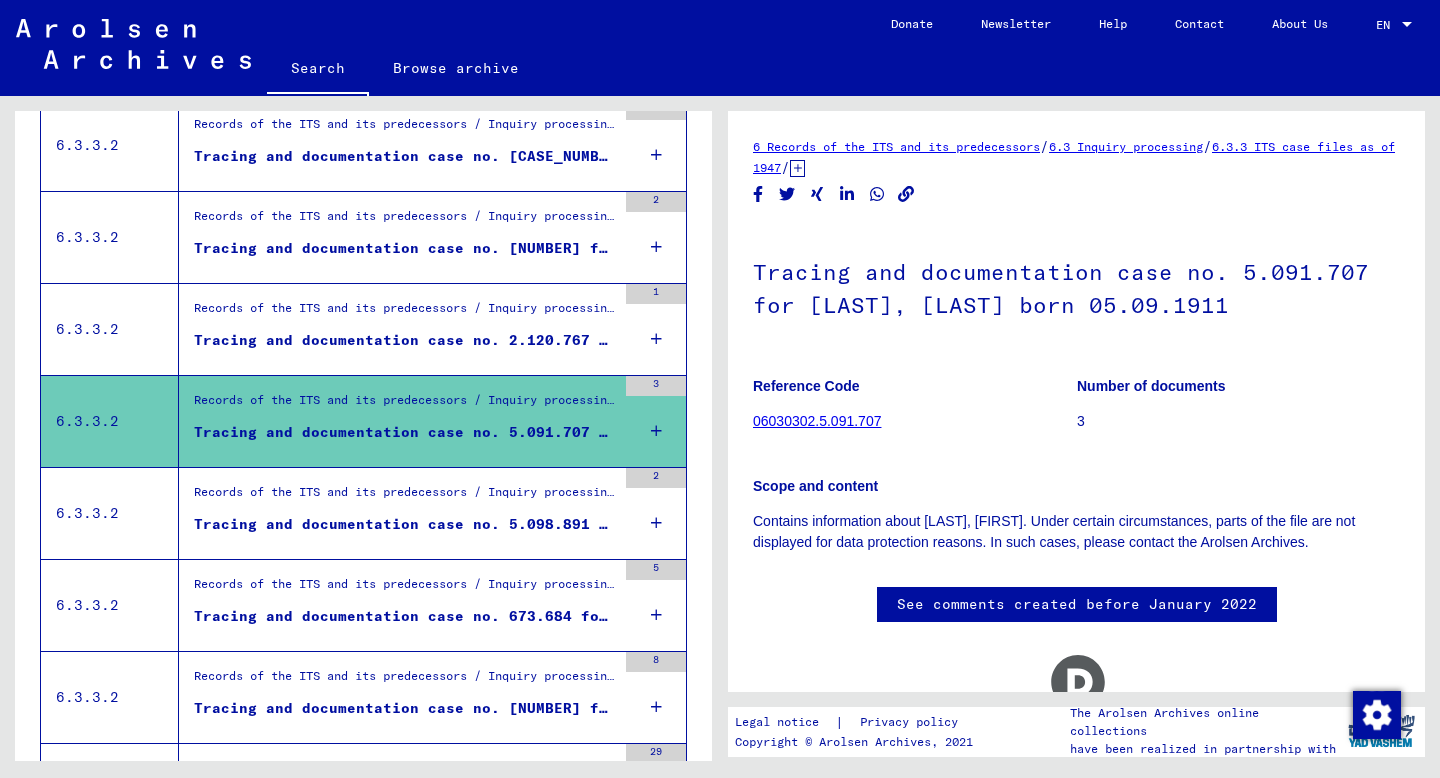 click on "Records of the ITS and its predecessors / Inquiry processing / ITS case files as of 1947 / Repository of T/D cases / Tracing and documentation cases with (T/D) numbers between 2.000.000 and 2.249.999 / Tracing and documentation cases with (T/D) numbers between 2.120.500 and 2.120.999" at bounding box center [405, 313] 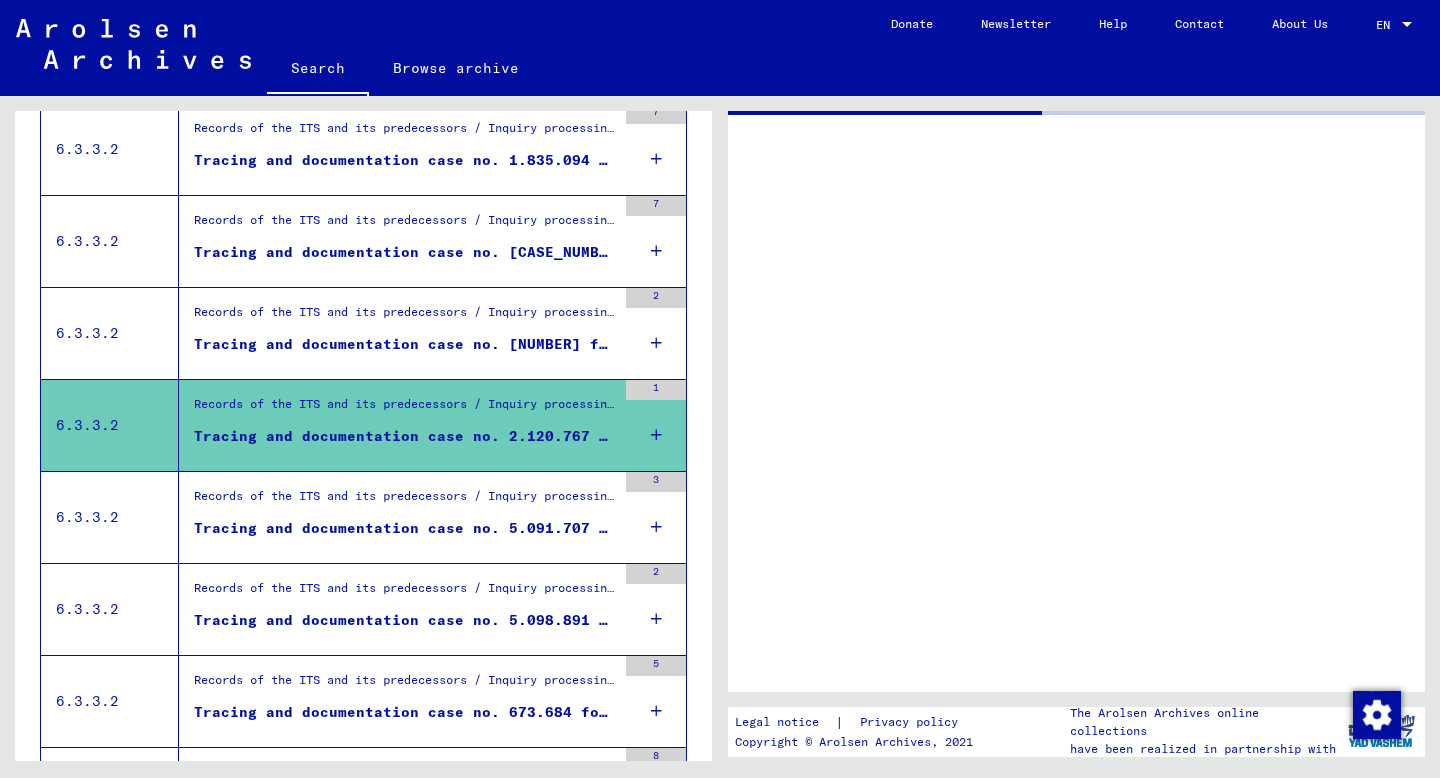 scroll, scrollTop: 1120, scrollLeft: 0, axis: vertical 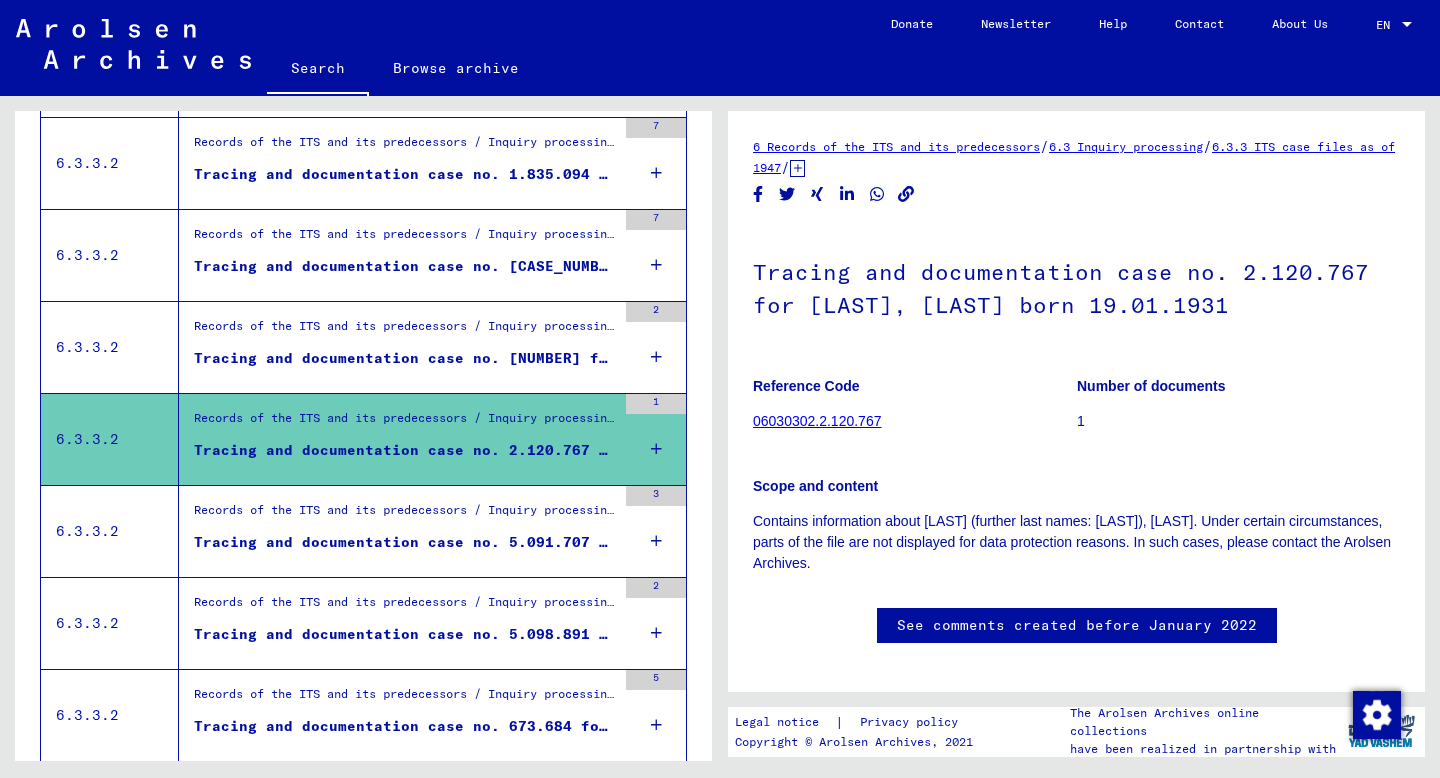 click on "Records of the ITS and its predecessors / Inquiry processing / ITS case files as of 1947 / Repository of T/D cases / Tracing and documentation cases with (T/D) numbers between 5.000.000 and 5.249.999 / Tracing and documentation cases with (T/D) numbers between 5.091.500 and 5.091.999" at bounding box center [405, 515] 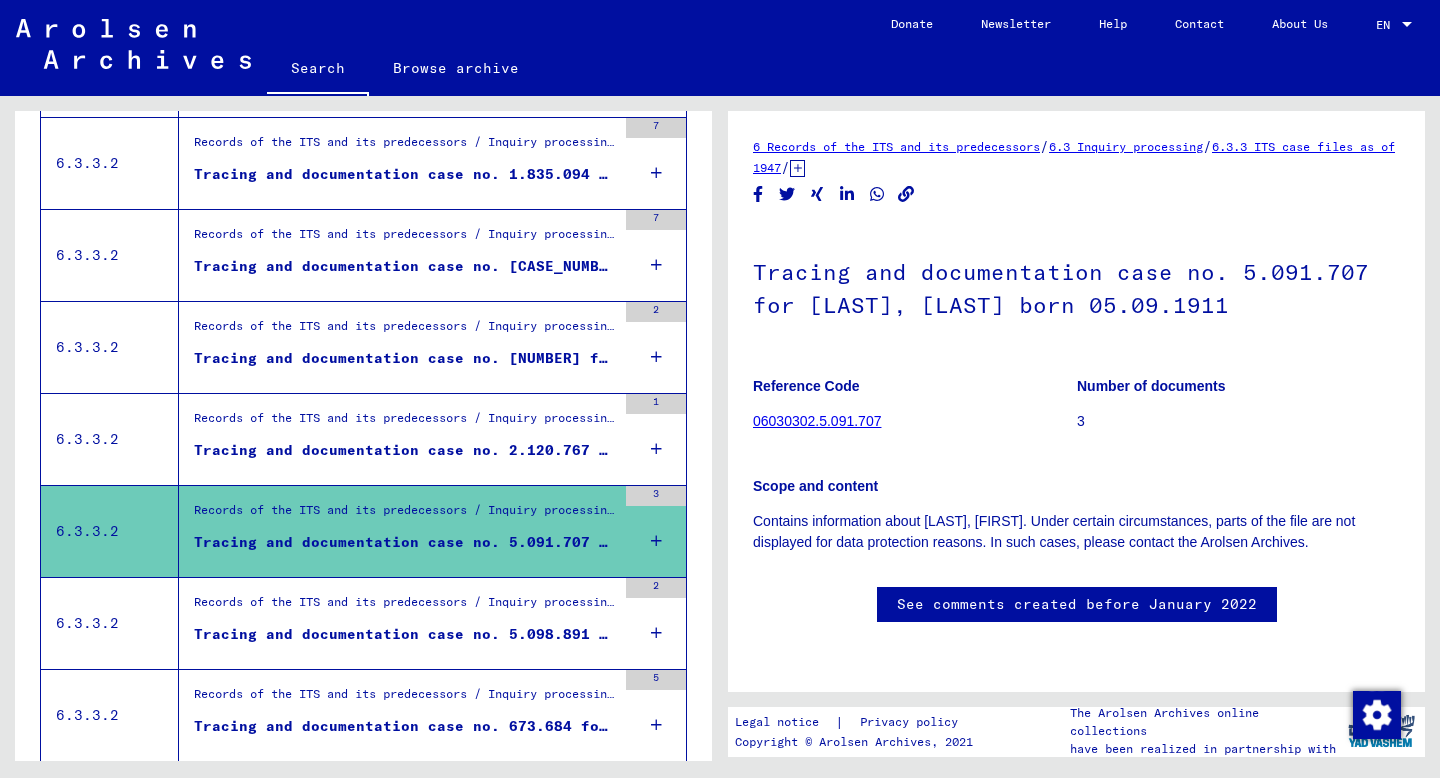 scroll, scrollTop: 202, scrollLeft: 0, axis: vertical 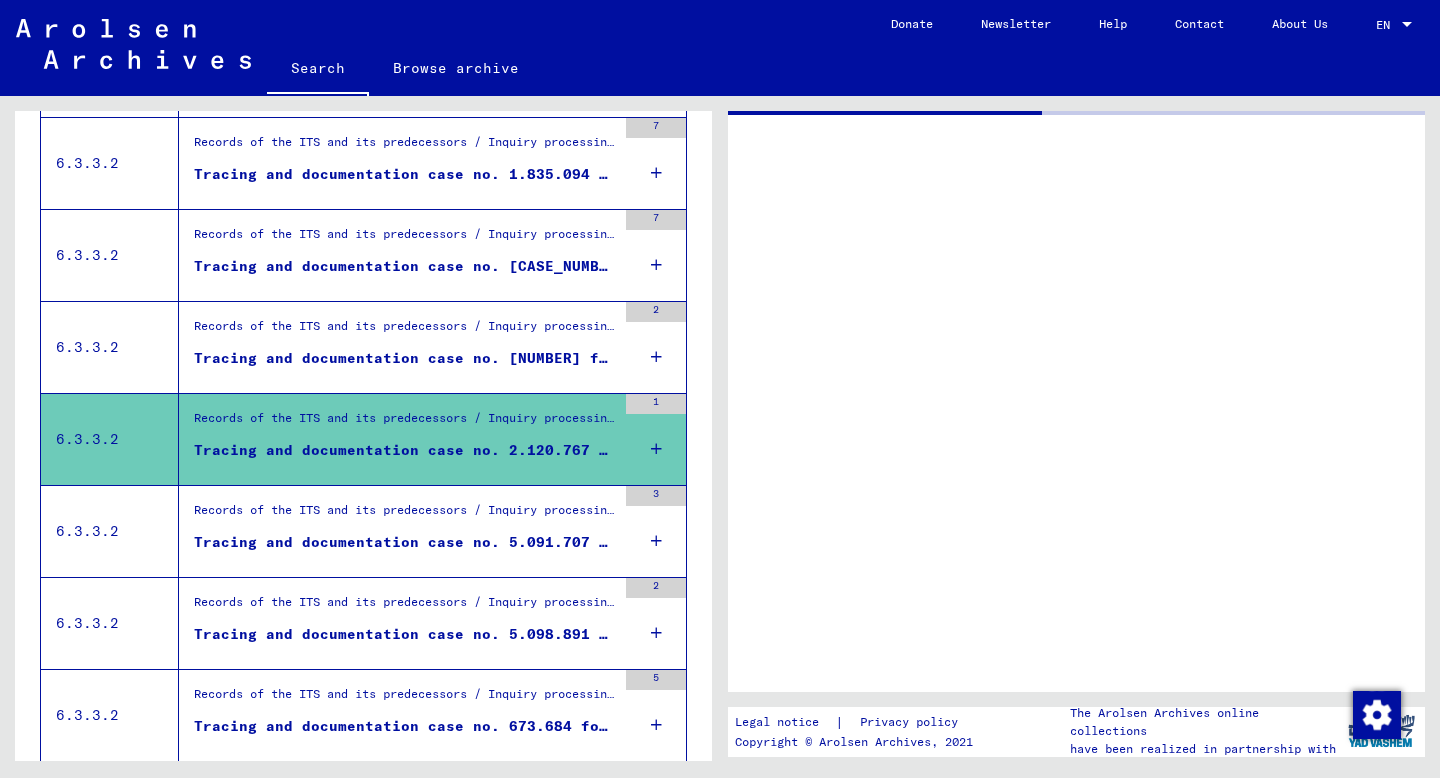 click on "Tracing and documentation case no. [NUMBER] for [LAST], [FIRST] born [DATE]" at bounding box center [405, 358] 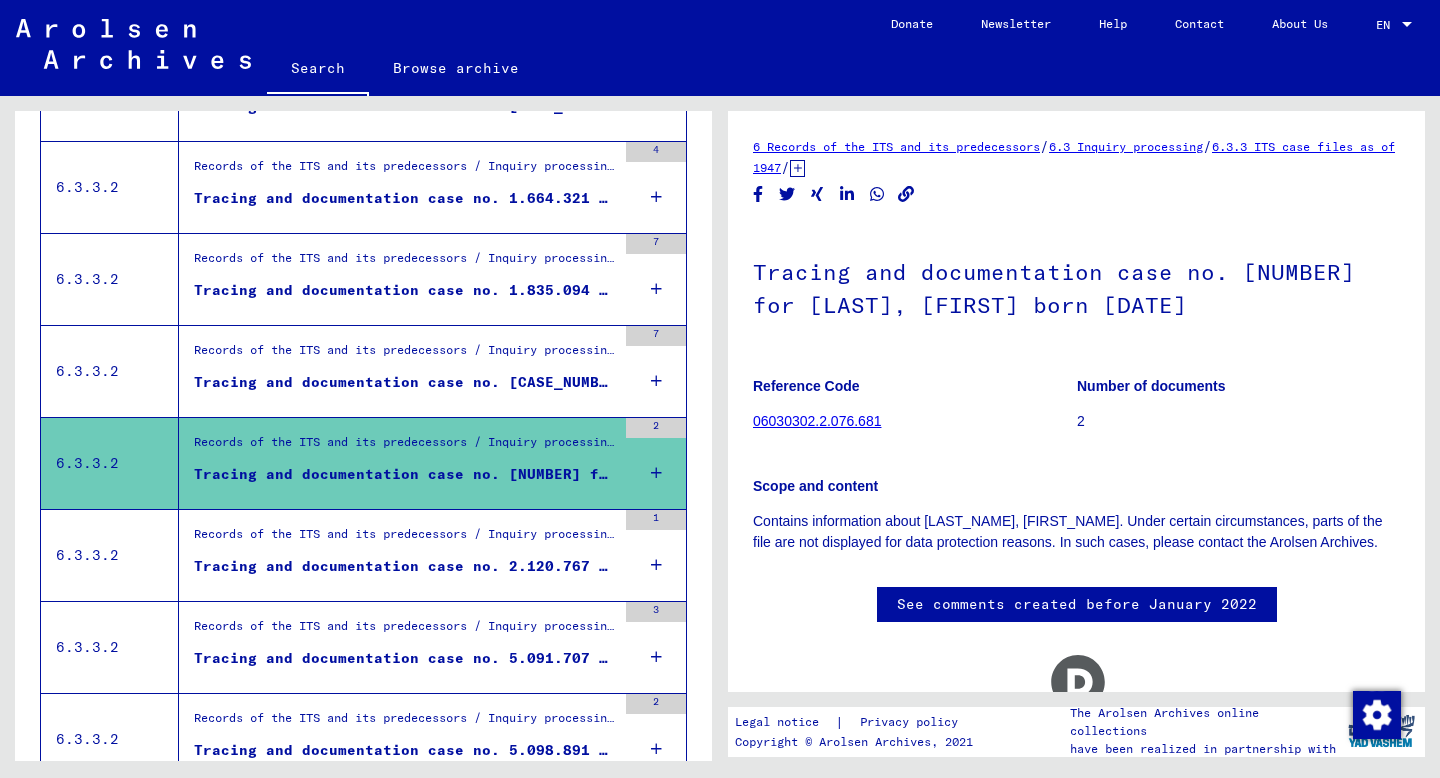 scroll, scrollTop: 1003, scrollLeft: 0, axis: vertical 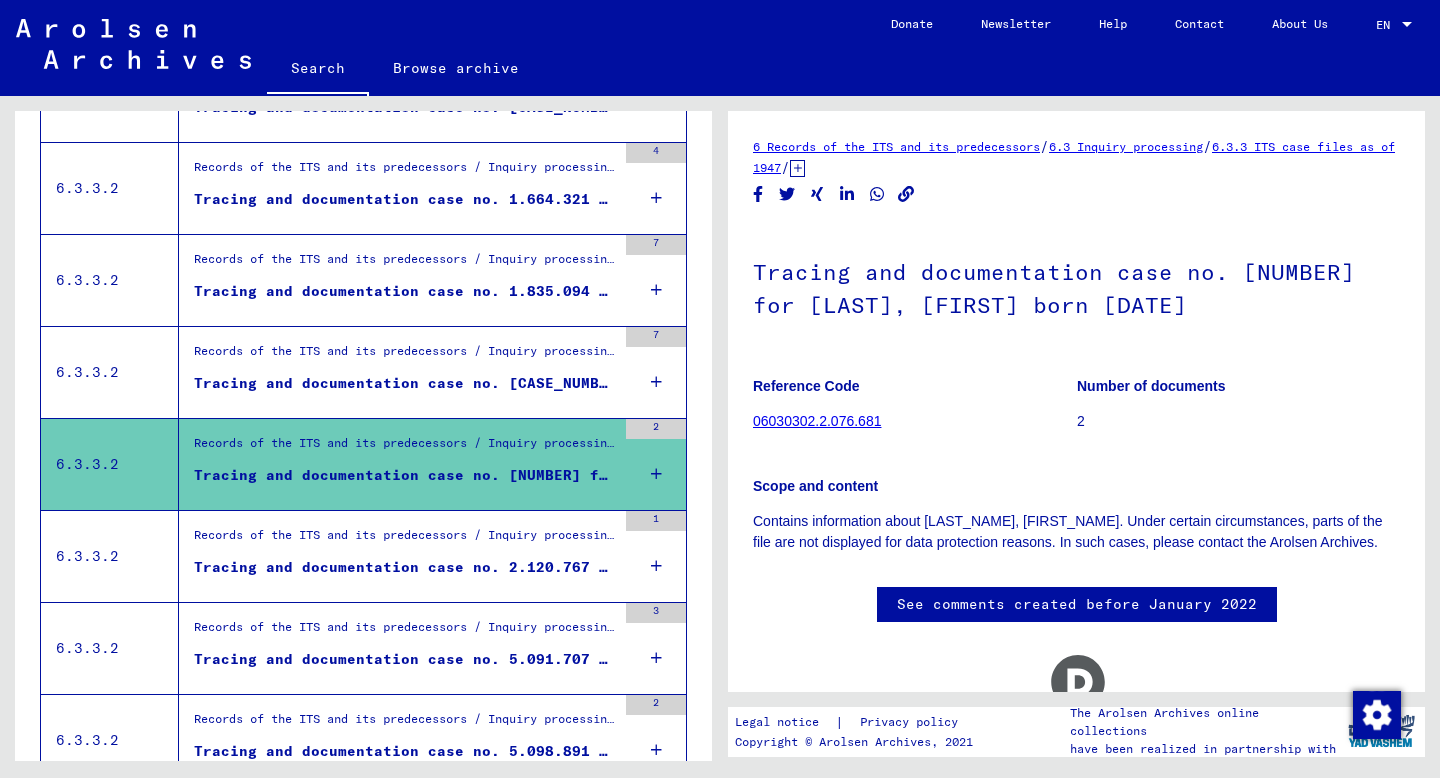 click on "Records of the ITS and its predecessors / Inquiry processing / ITS case files as of 1947 / Repository of T/D cases / Tracing and documentation cases with (T/D) numbers between 1.750.000 and 1.999.999 / Tracing and documentation cases with (T/D) numbers between 1.869.500 and 1.869.999" at bounding box center [405, 356] 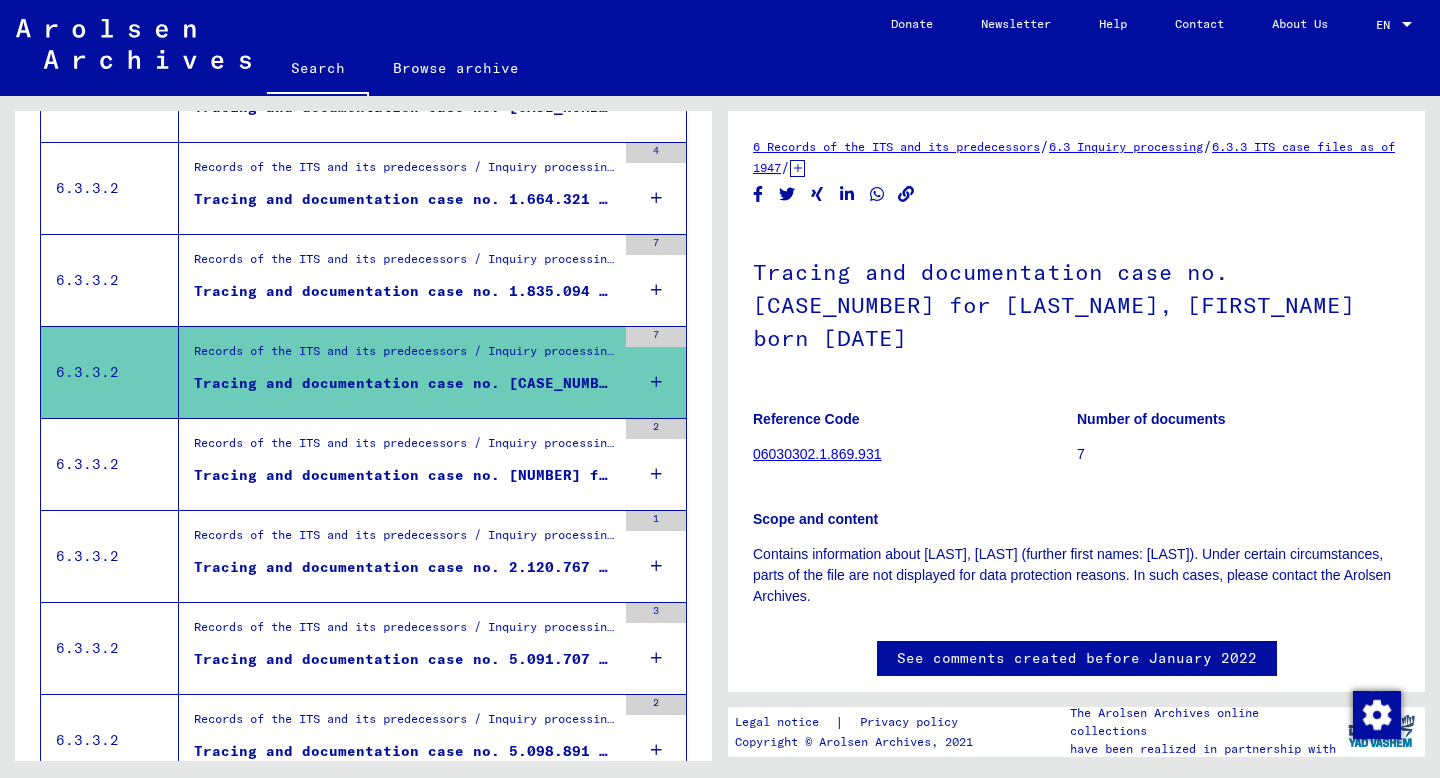 click on "Tracing and documentation case no. 1.835.094 for [LAST], [LAST] born 20.11.1919" at bounding box center (405, 291) 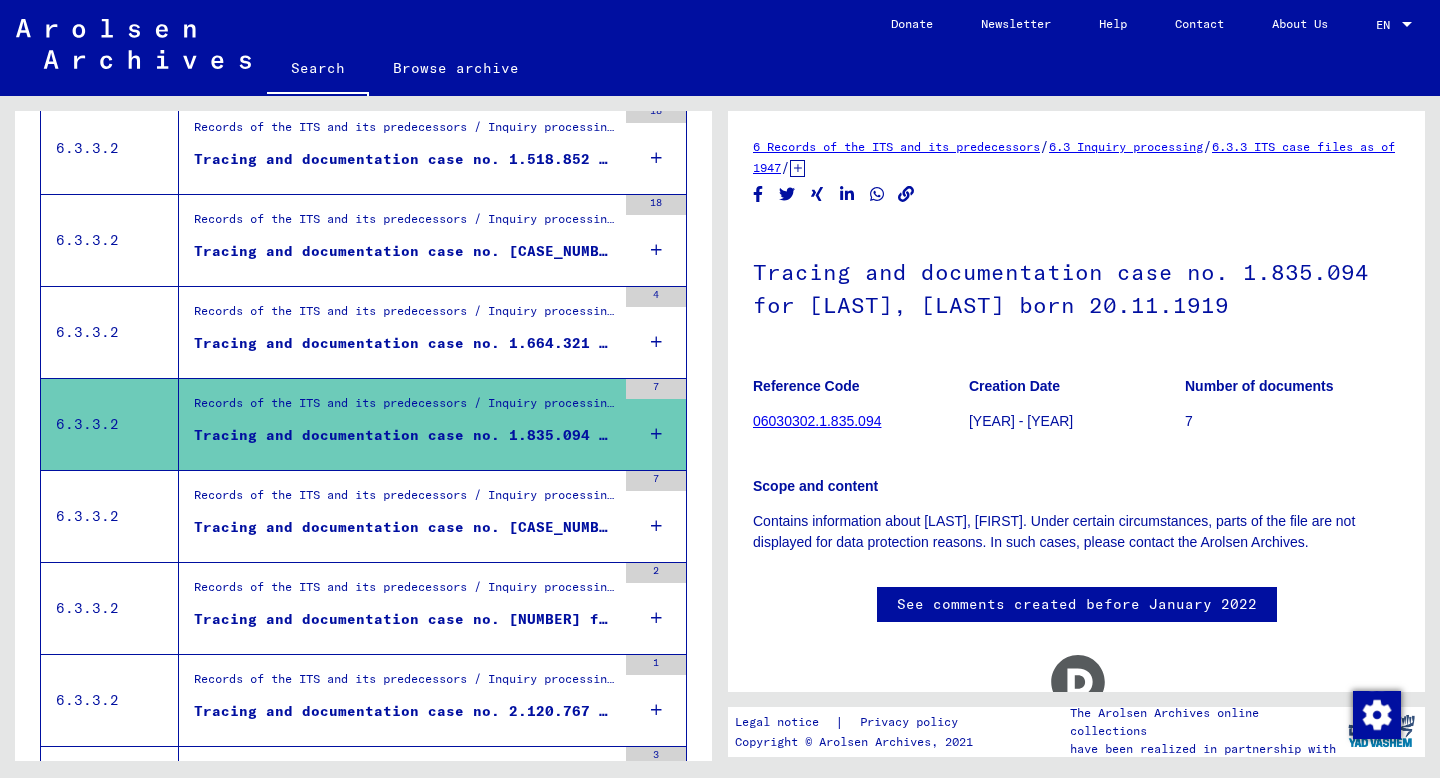 scroll, scrollTop: 857, scrollLeft: 0, axis: vertical 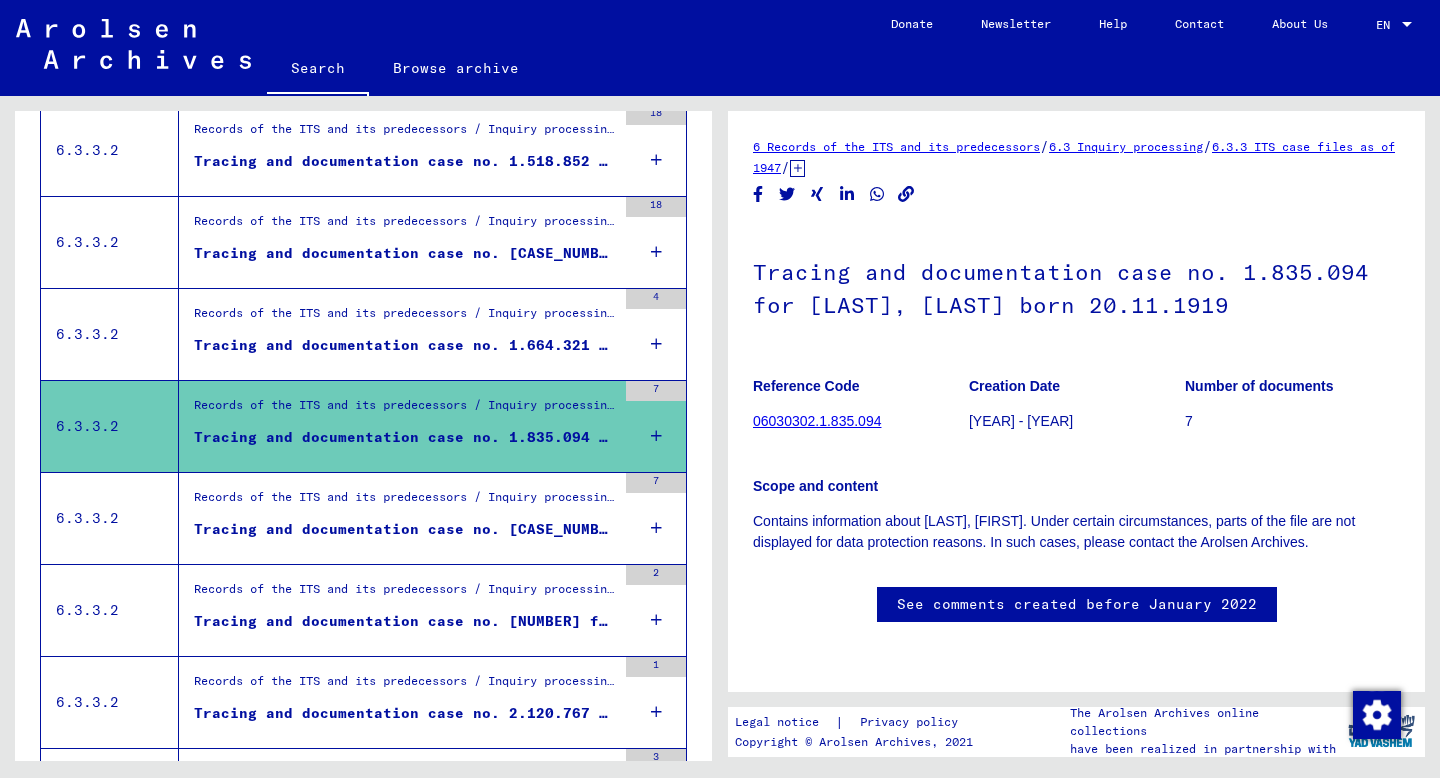 click on "Tracing and documentation case no. 1.664.321 for [LAST], [FIRST] born [DATE]" at bounding box center [405, 345] 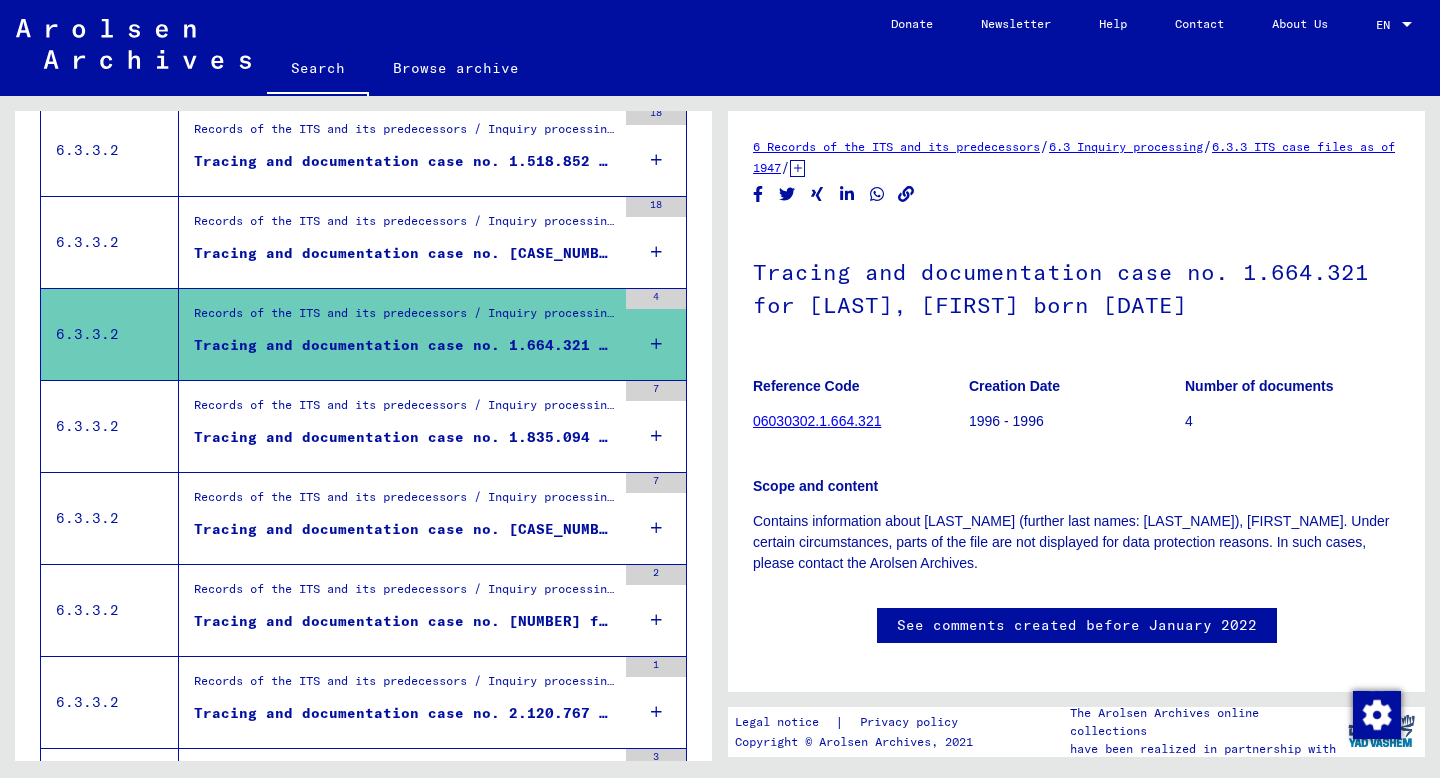 scroll, scrollTop: 758, scrollLeft: 0, axis: vertical 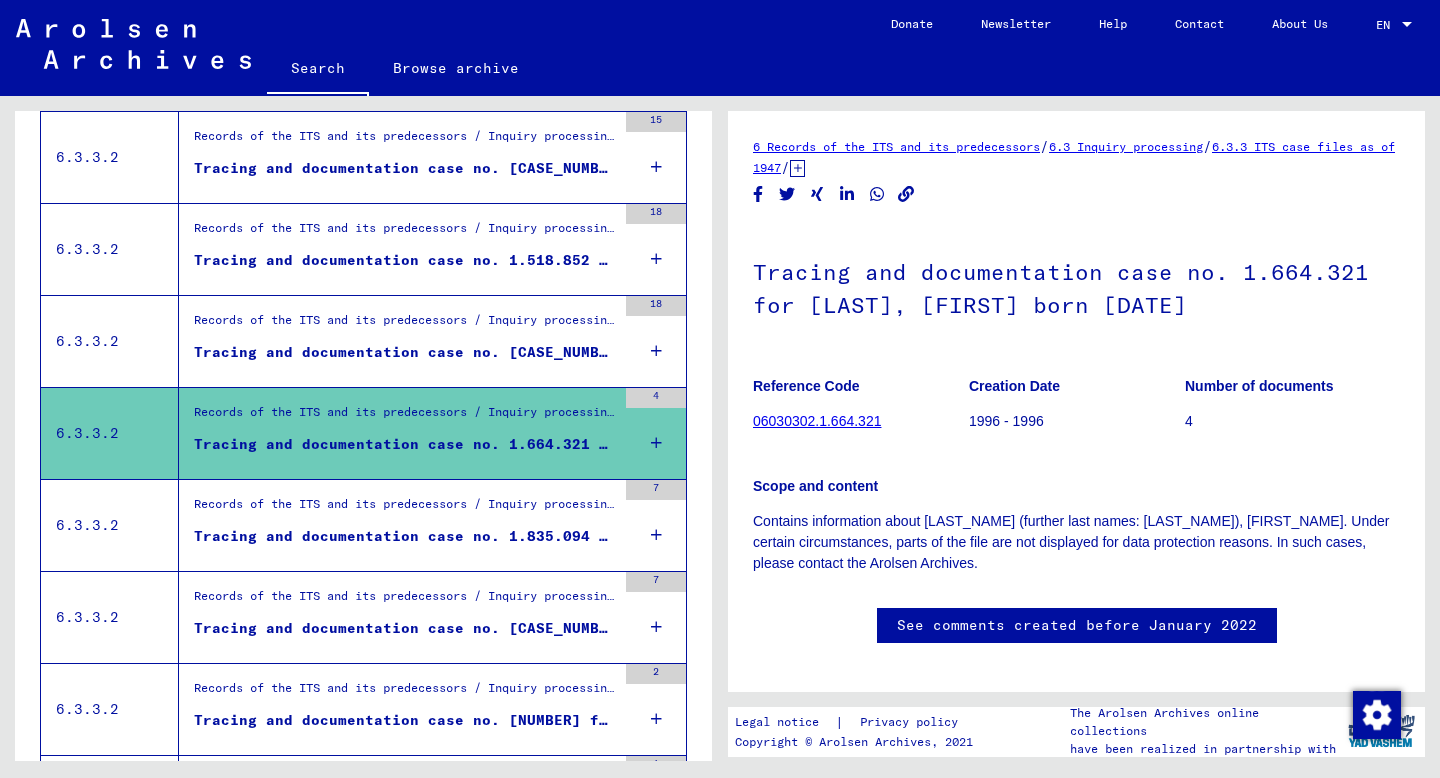 click on "Tracing and documentation case no. [CASE_NUMBER] for [LAST_NAME], [FIRST_NAME] born [DATE]" at bounding box center (405, 352) 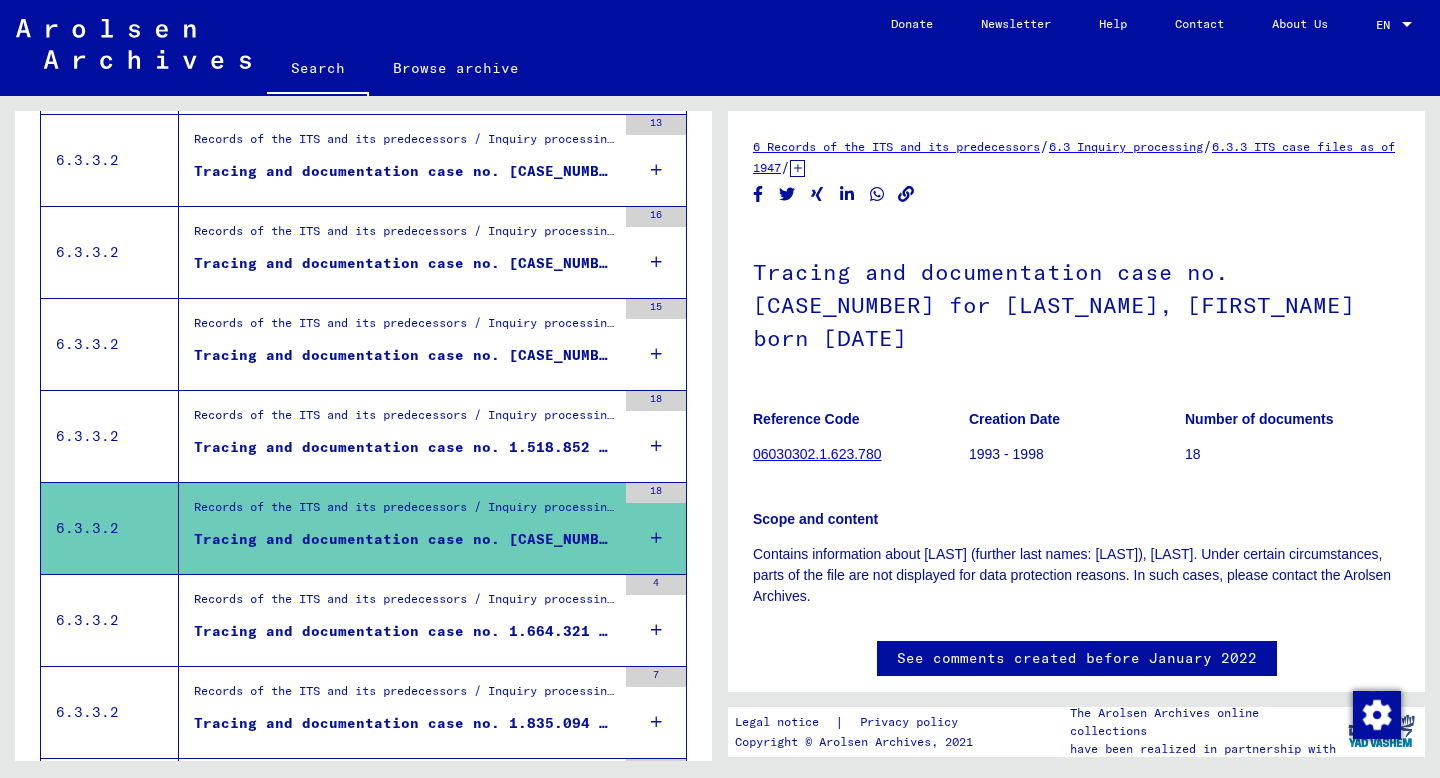 scroll, scrollTop: 558, scrollLeft: 0, axis: vertical 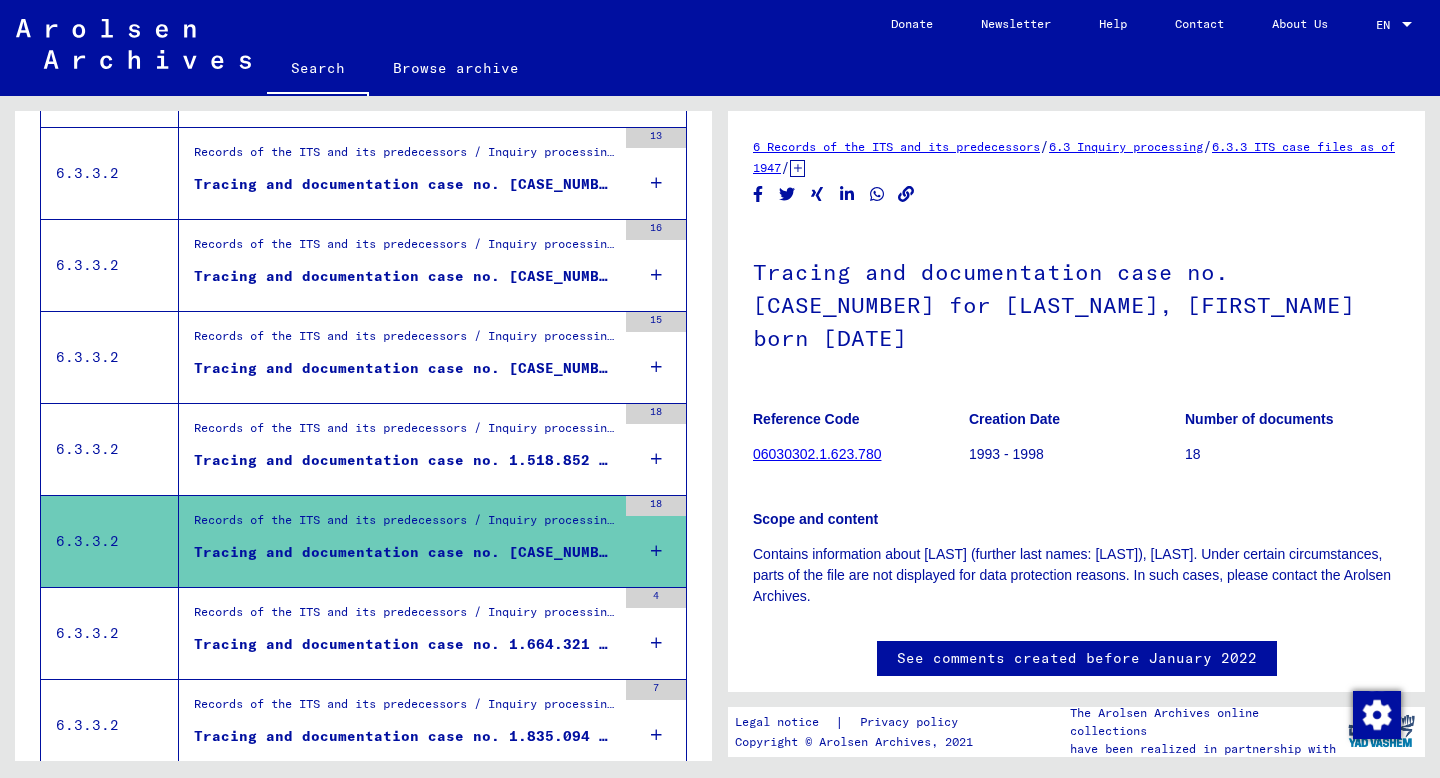 click on "Records of the ITS and its predecessors / Inquiry processing / ITS case files as of 1947 / Repository of T/D cases / Tracing and documentation cases with (T/D) numbers between 1.500.000 and 1.749.999 / Tracing and documentation cases with (T/D) numbers between 1.518.500 and 1.518.999" at bounding box center [405, 433] 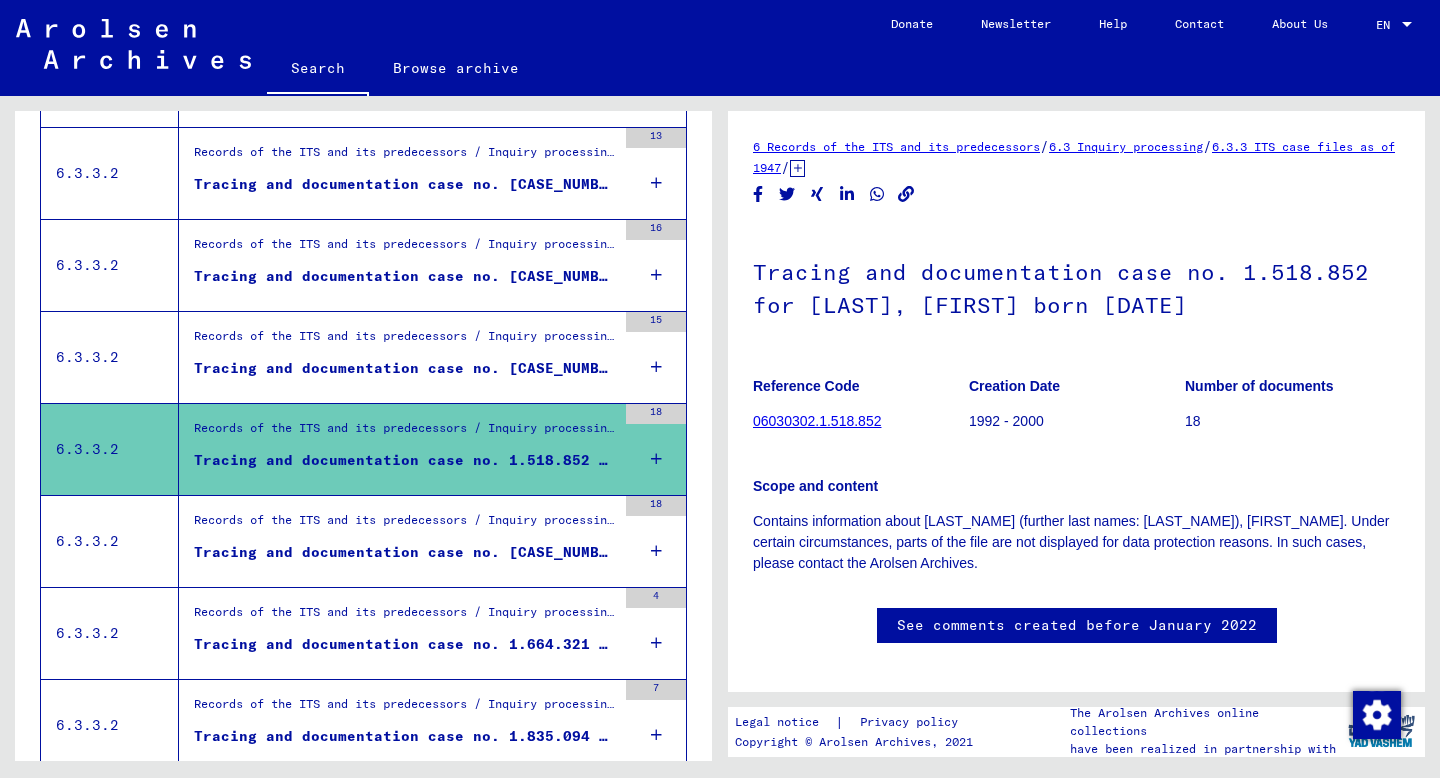click on "Tracing and documentation case no. [CASE_NUMBER] for [LAST_NAME], [FIRST_NAME] born [DATE]" at bounding box center [405, 368] 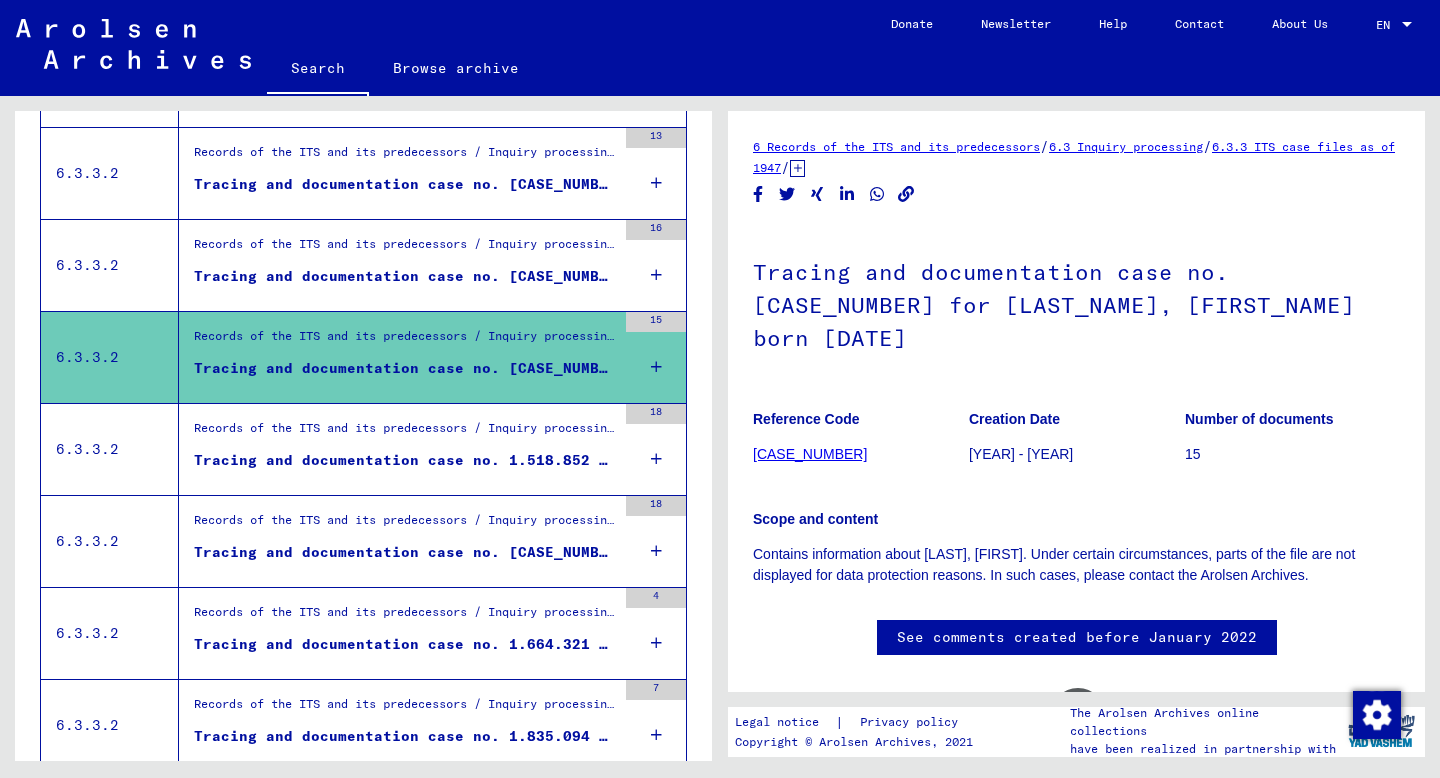 click on "Tracing and documentation case no. [CASE_NUMBER] for [LAST_NAME], [FIRST_NAME] born [DATE]" at bounding box center [405, 276] 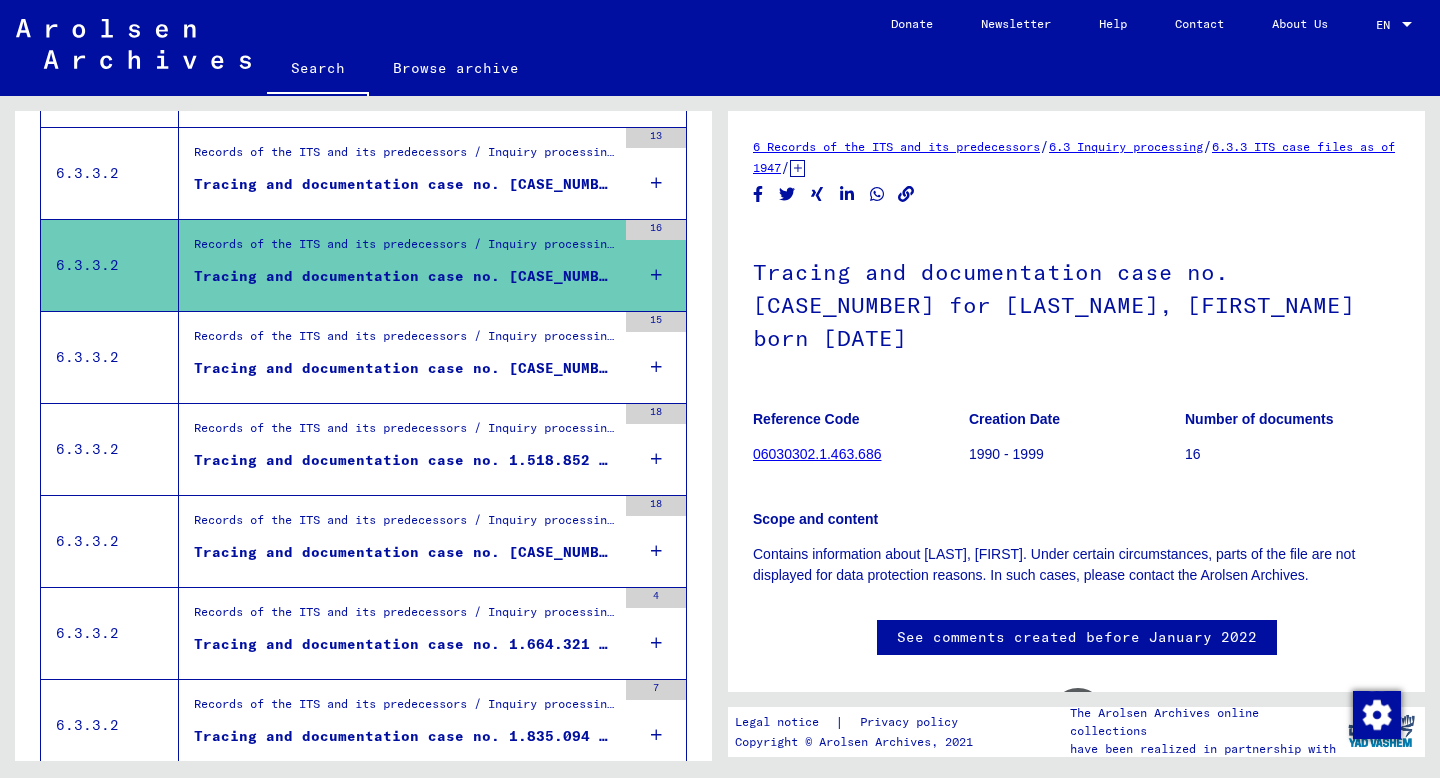 scroll, scrollTop: 415, scrollLeft: 0, axis: vertical 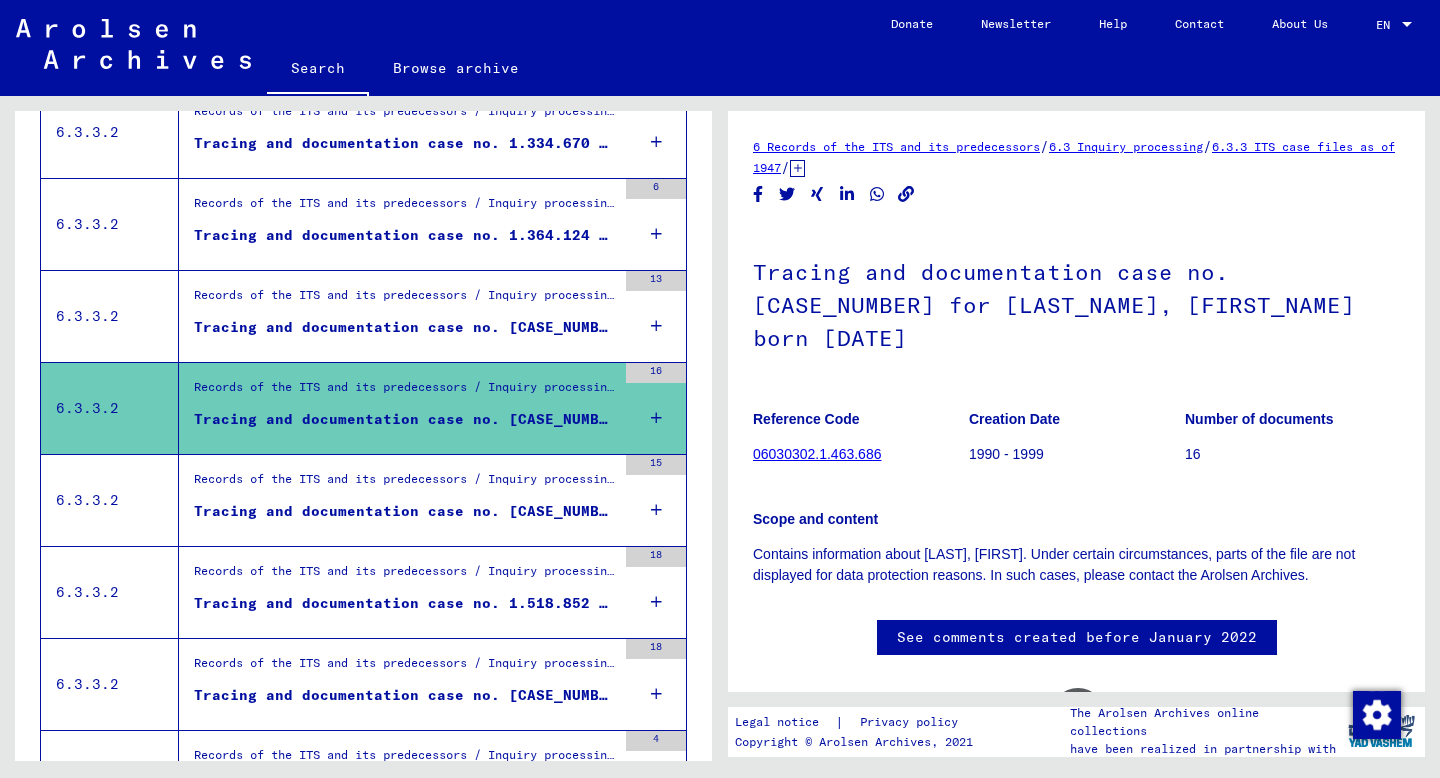 click on "Records of the ITS and its predecessors / Inquiry processing / ITS case files as of 1947 / Repository of T/D cases / Tracing and documentation cases with (T/D) numbers between 1.250.000 and 1.499.999 / Tracing and documentation cases with (T/D) numbers between 1.499.000 and 1.499.499" at bounding box center (405, 484) 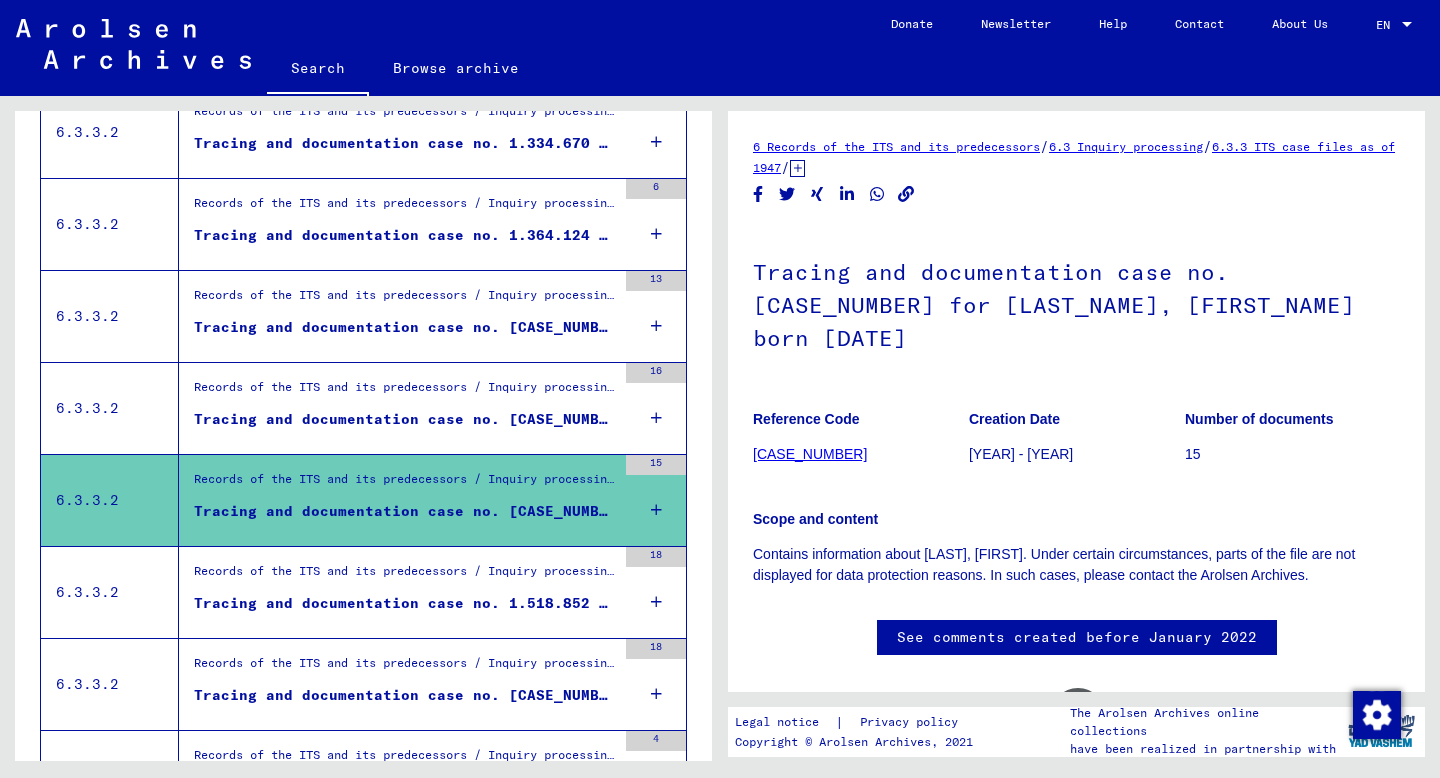 click on "Tracing and documentation case no. [CASE_NUMBER] for [LAST_NAME], [FIRST_NAME] born [DATE]" at bounding box center [405, 419] 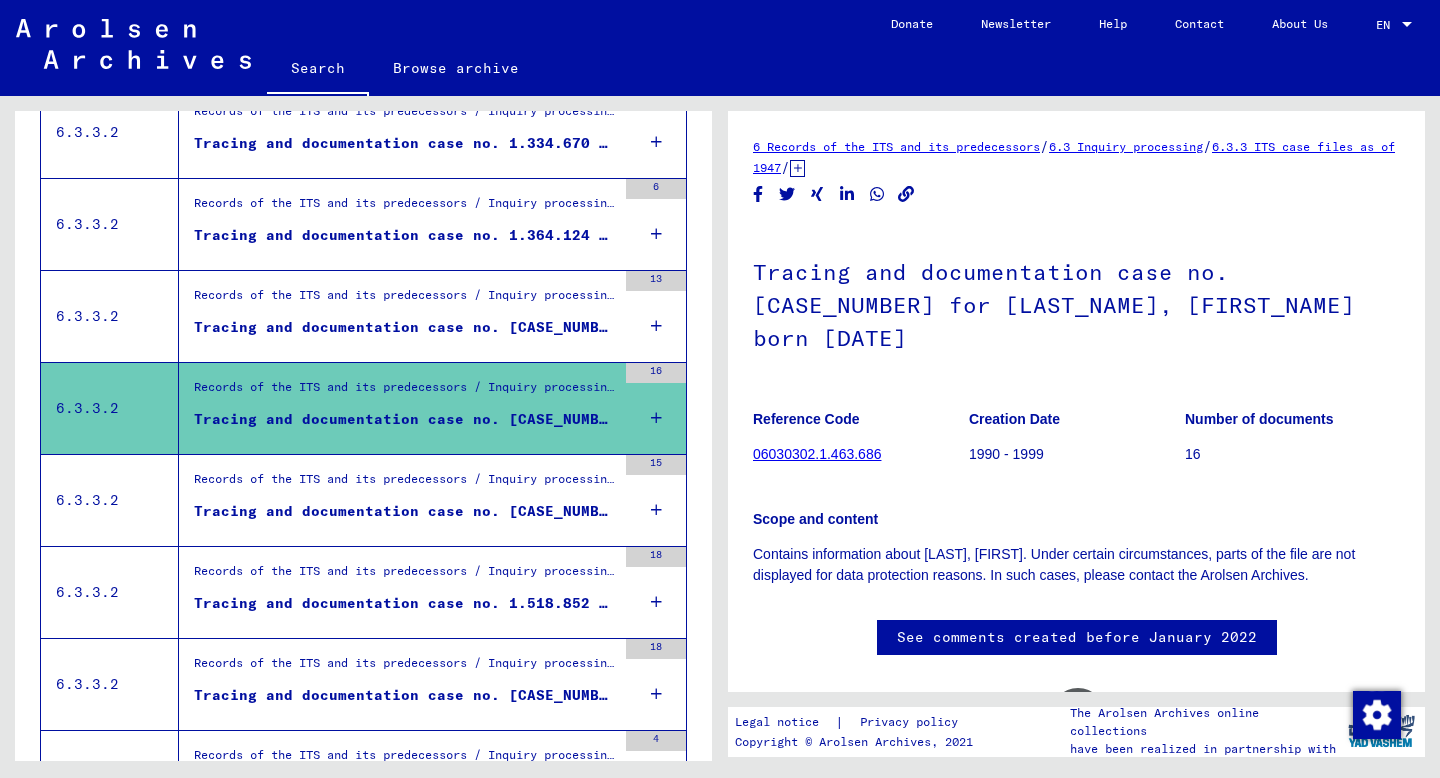 click on "Records of the ITS and its predecessors / Inquiry processing / ITS case files as of 1947 / Repository of T/D cases / Tracing and documentation cases with (T/D) numbers between 1.250.000 and 1.499.999 / Tracing and documentation cases with (T/D) numbers between 1.406.500 and 1.406.999 Tracing and documentation case no. 1.406.572 for [LAST], [FIRST] born [DATE]" at bounding box center (405, 316) 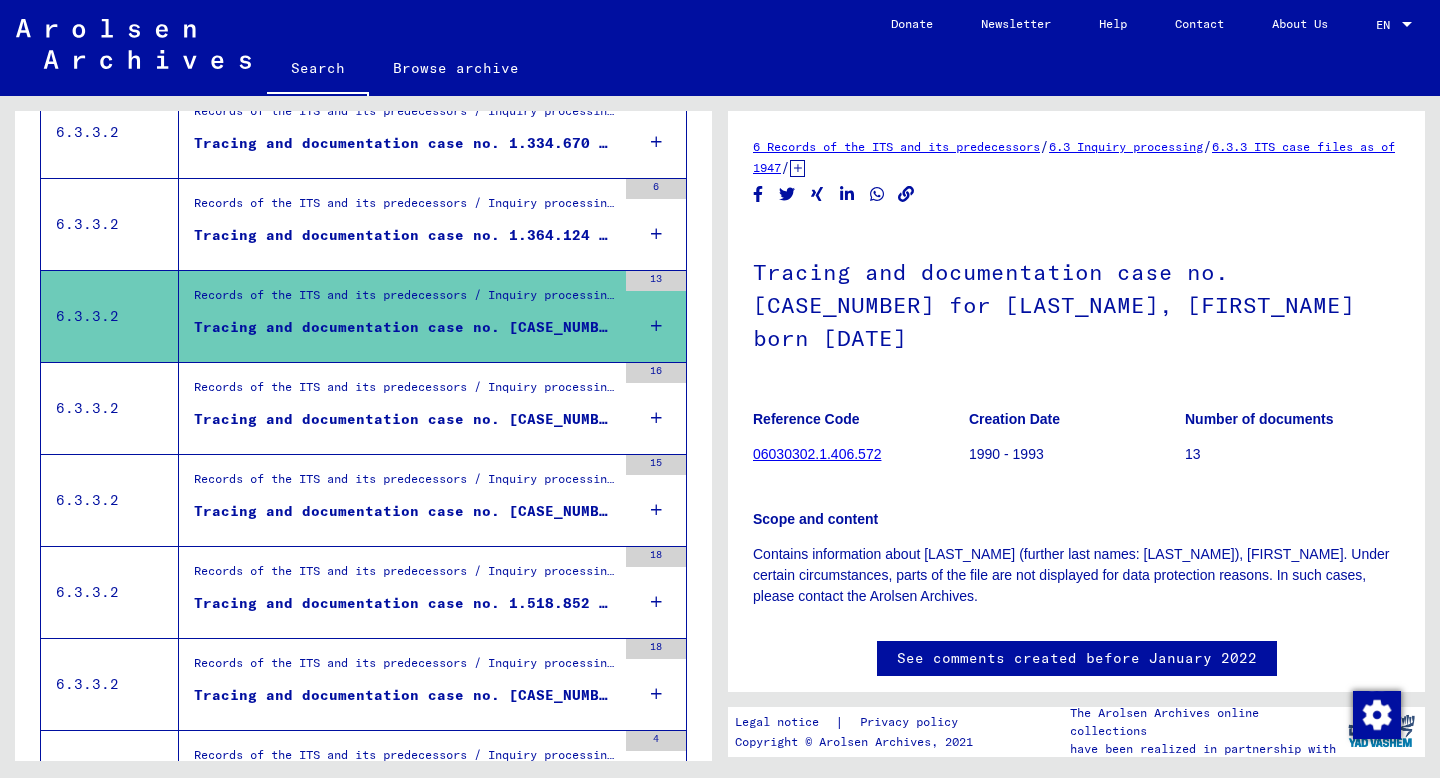 scroll, scrollTop: 276, scrollLeft: 0, axis: vertical 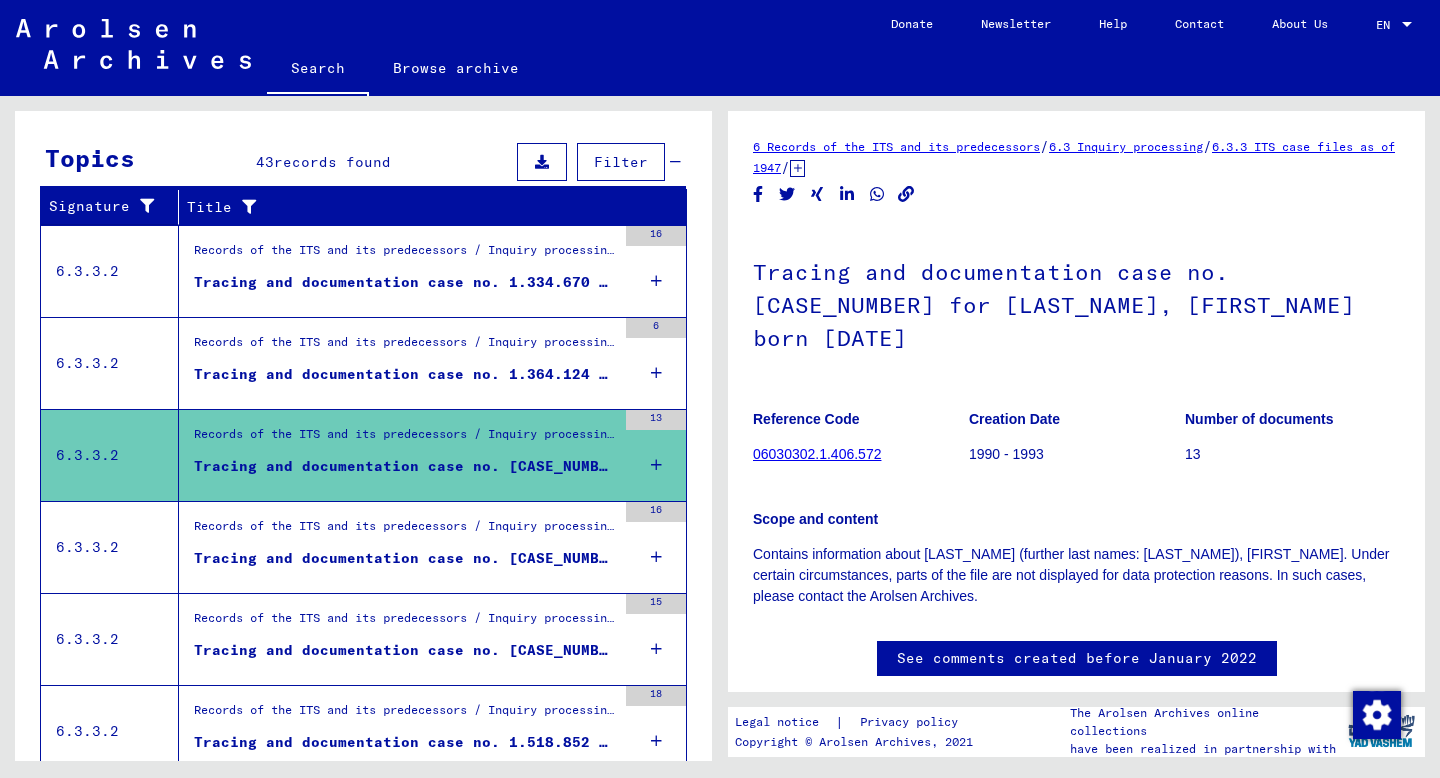 click on "Records of the ITS and its predecessors / Inquiry processing / ITS case files as of 1947 / Repository of T/D cases / Tracing and documentation cases with (T/D) numbers between 1.250.000 and 1.499.999 / Tracing and documentation cases with (T/D) numbers between 1.364.000 and 1.364.499" at bounding box center [405, 347] 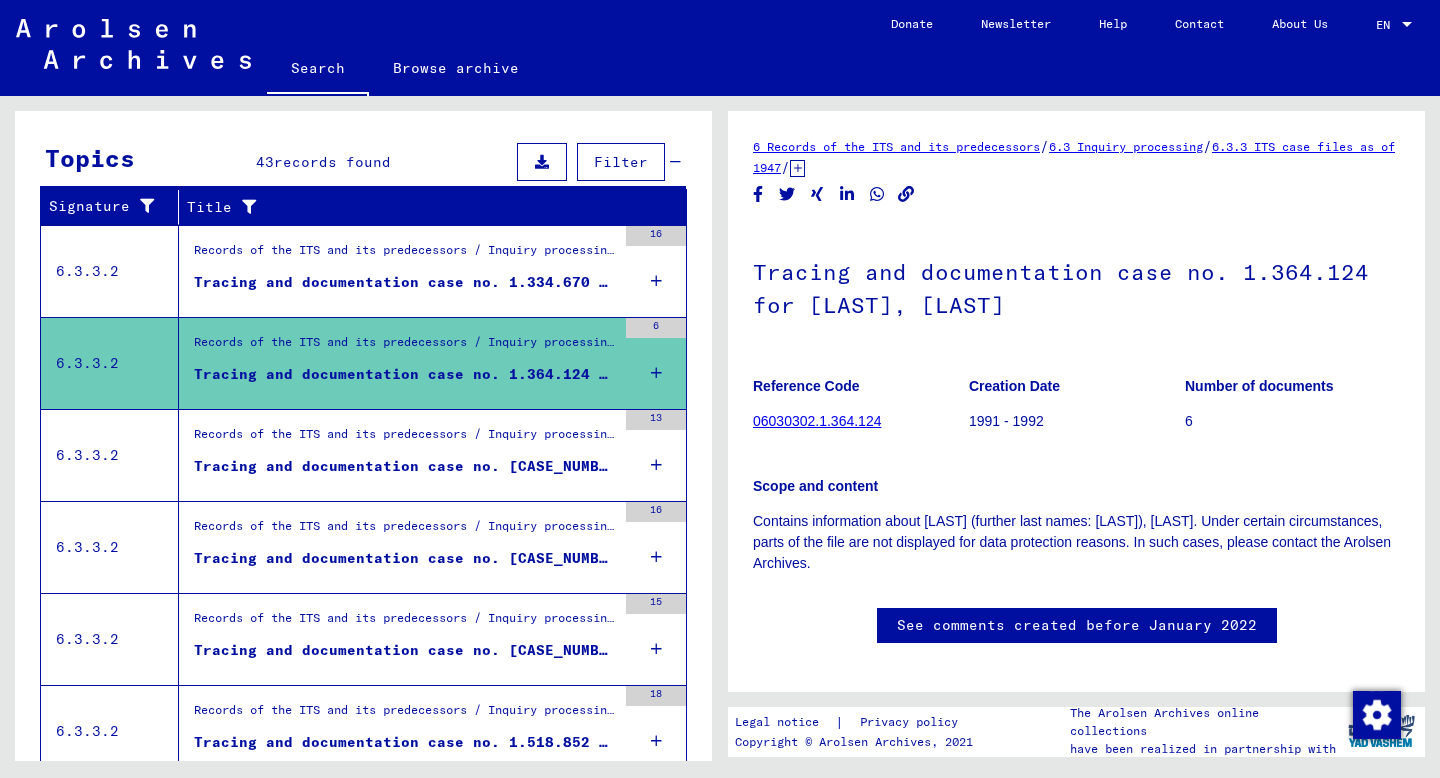 click on "Tracing and documentation case no. 1.334.670 for [LAST], [LAST] born 18.06.1923" at bounding box center (405, 282) 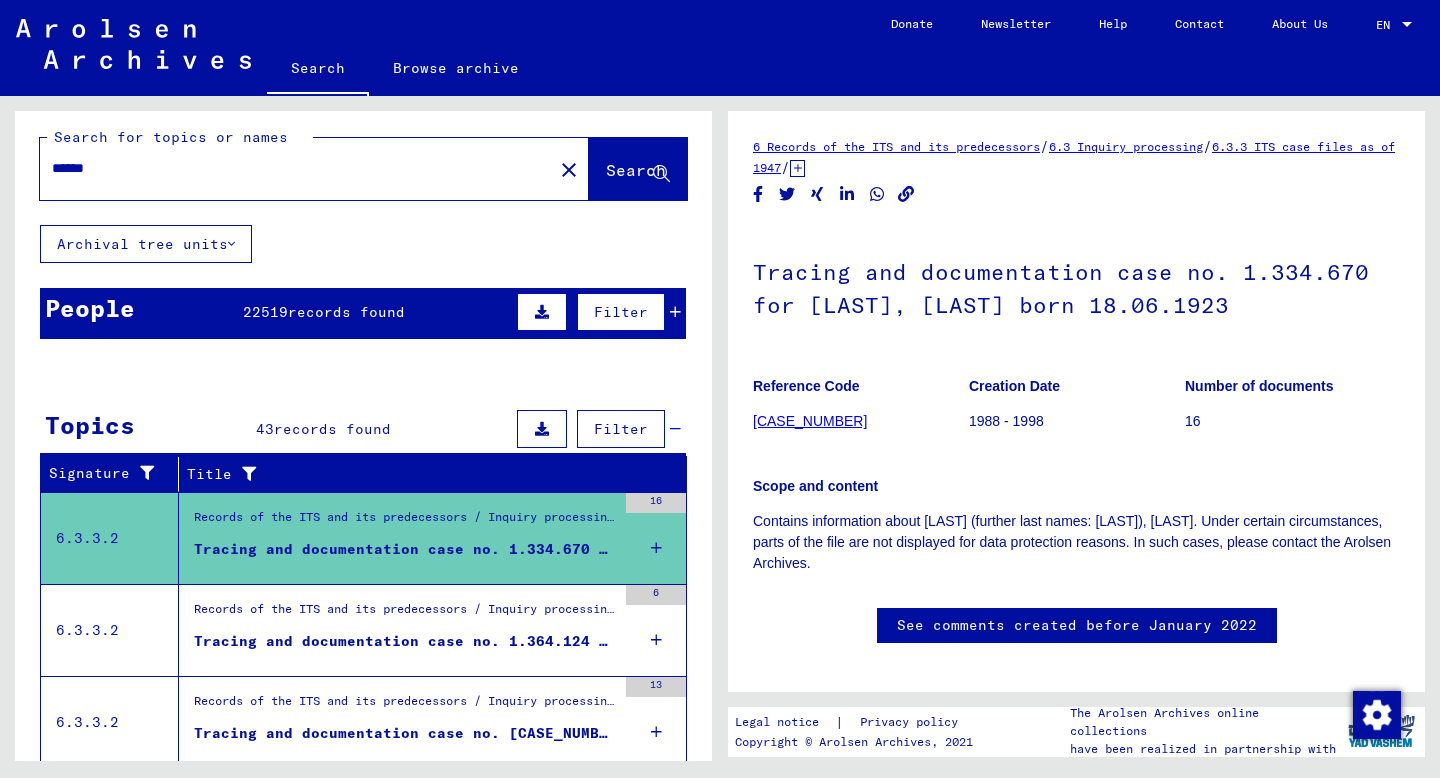 scroll, scrollTop: 0, scrollLeft: 0, axis: both 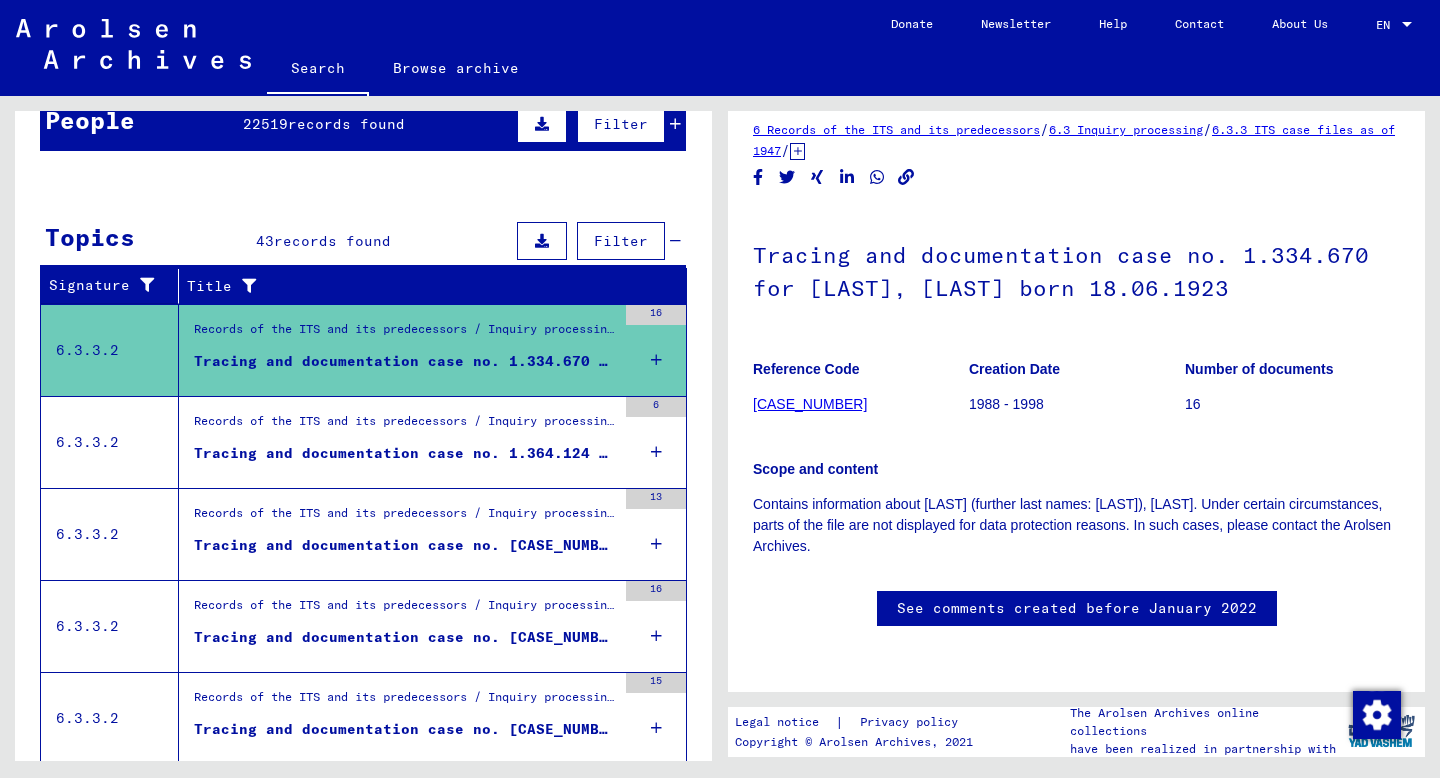 click on "Records of the ITS and its predecessors / Inquiry processing / ITS case files as of 1947 / Repository of T/D cases / Tracing and documentation cases with (T/D) numbers between 1.250.000 and 1.499.999 / Tracing and documentation cases with (T/D) numbers between 1.406.500 and 1.406.999" at bounding box center (405, 518) 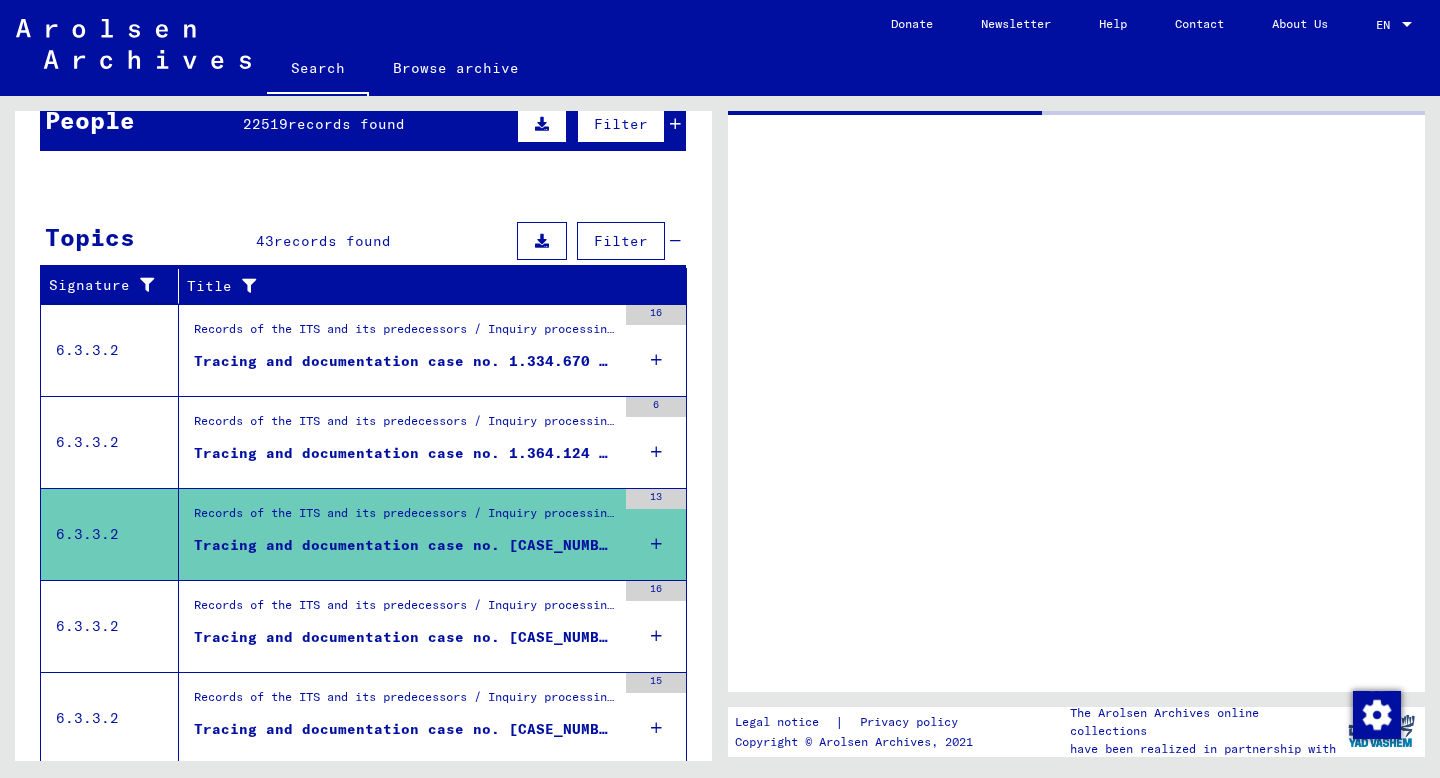 scroll, scrollTop: 0, scrollLeft: 0, axis: both 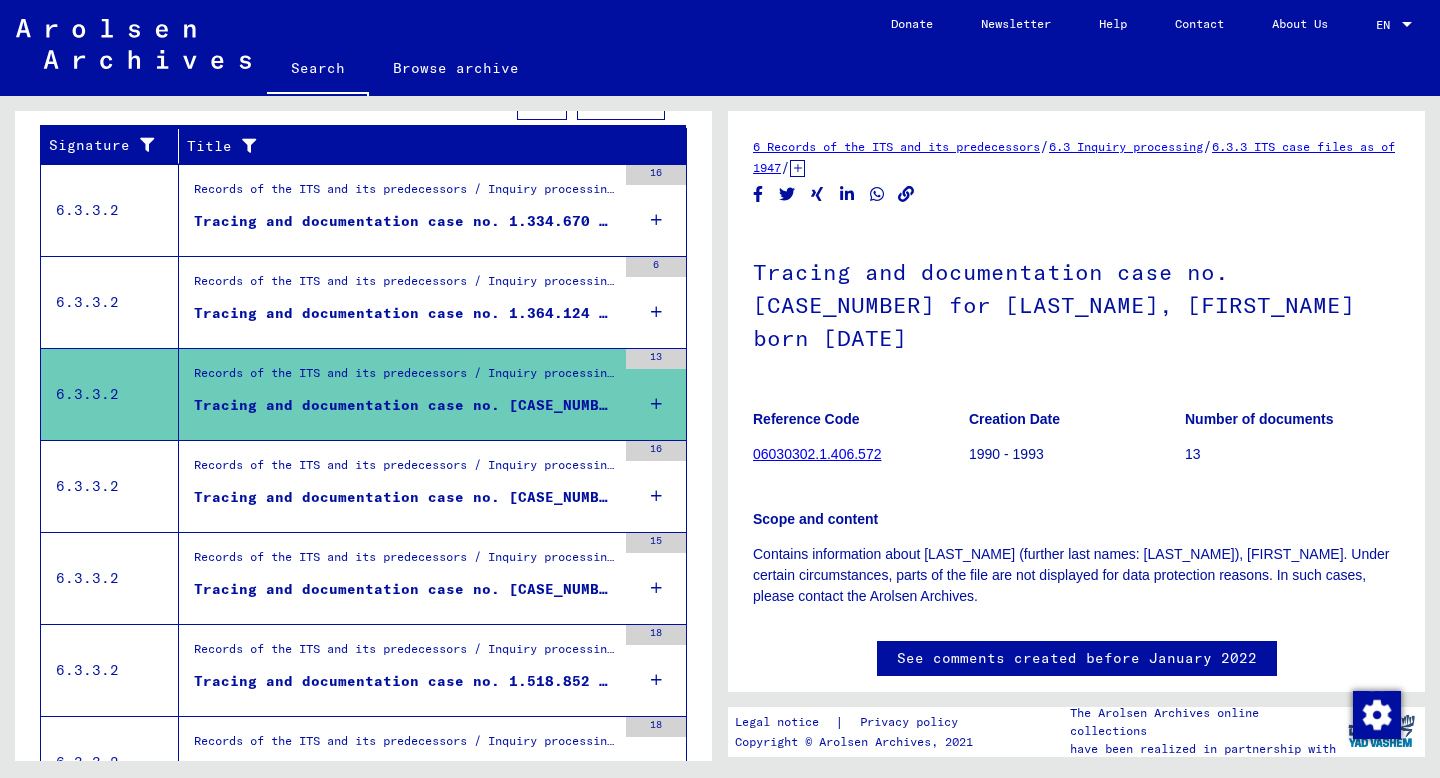 click on "Tracing and documentation case no. [CASE_NUMBER] for [LAST_NAME], [FIRST_NAME] born [DATE]" at bounding box center (405, 497) 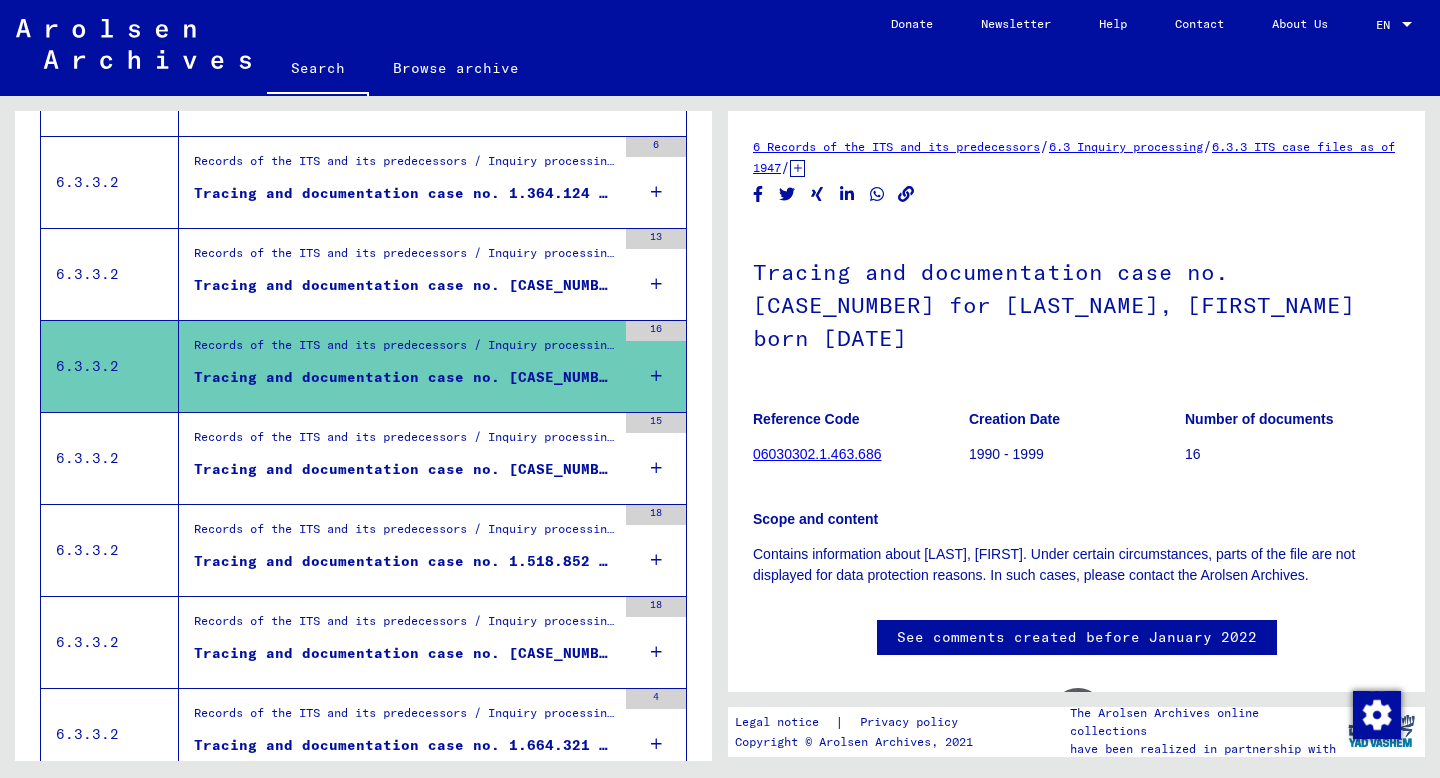 scroll, scrollTop: 460, scrollLeft: 0, axis: vertical 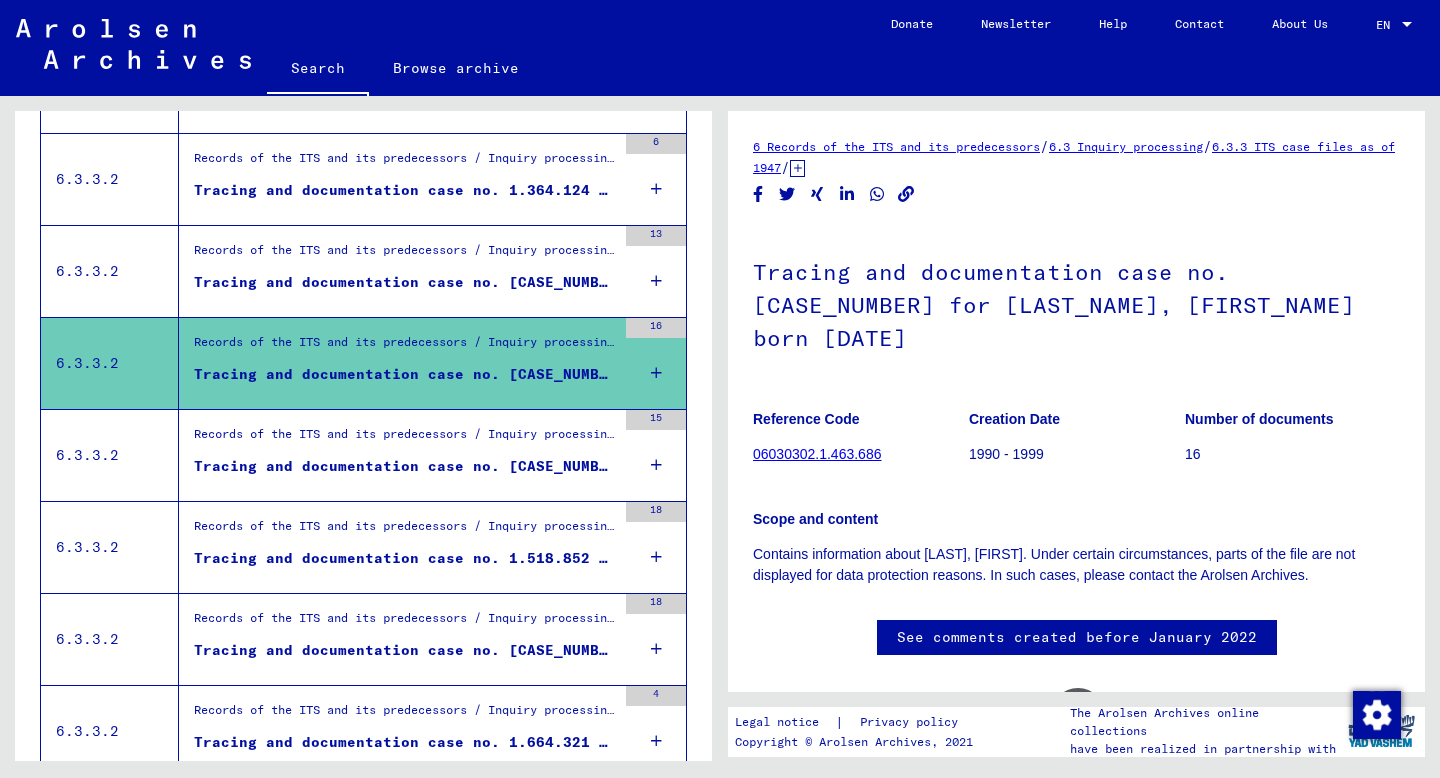 click on "Tracing and documentation case no. [CASE_NUMBER] for [LAST_NAME], [FIRST_NAME] born [DATE]" at bounding box center [405, 466] 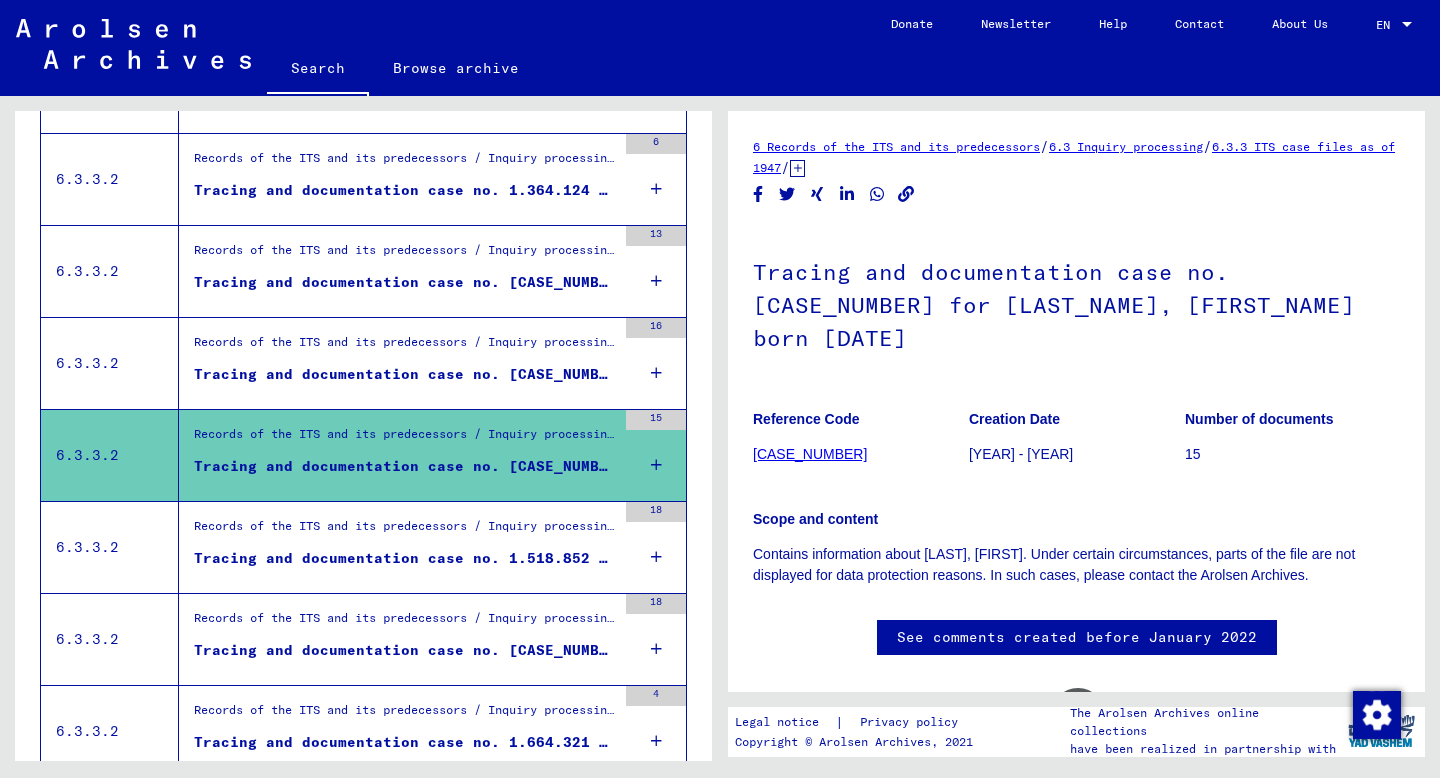 click on "Records of the ITS and its predecessors / Inquiry processing / ITS case files as of 1947 / Repository of T/D cases / Tracing and documentation cases with (T/D) numbers between 1.500.000 and 1.749.999 / Tracing and documentation cases with (T/D) numbers between 1.518.500 and 1.518.999" at bounding box center [405, 531] 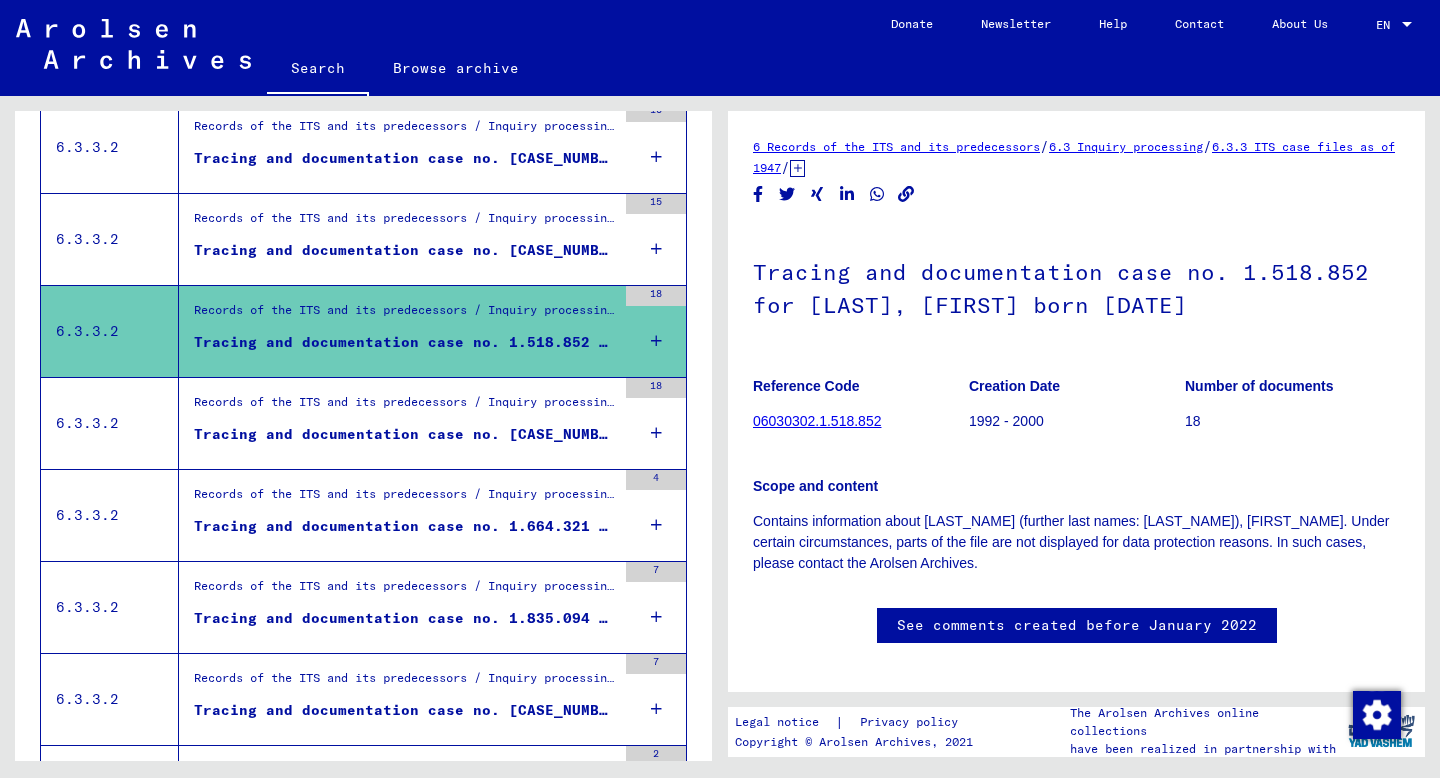 scroll, scrollTop: 690, scrollLeft: 0, axis: vertical 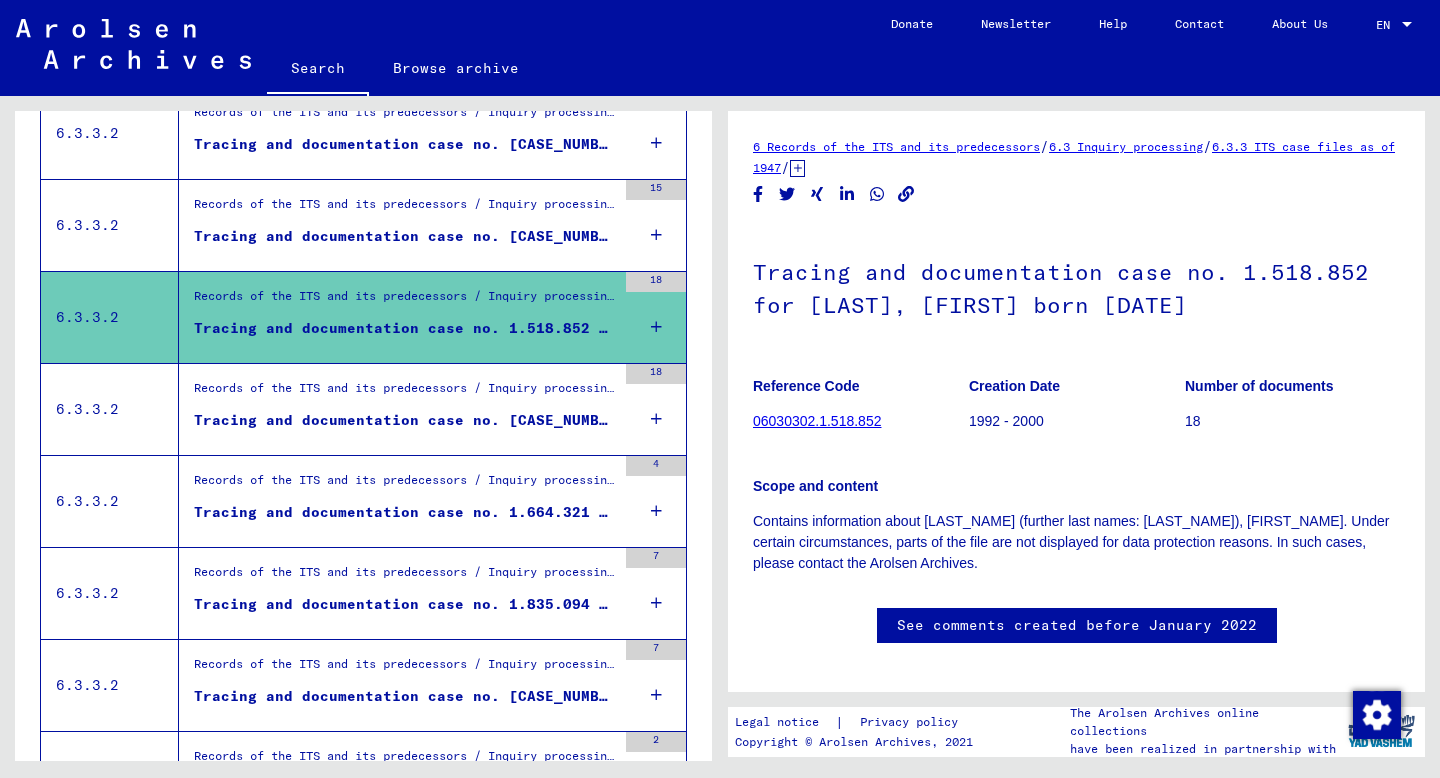 click on "Tracing and documentation case no. [CASE_NUMBER] for [LAST_NAME], [FIRST_NAME] born [DATE]" at bounding box center (405, 425) 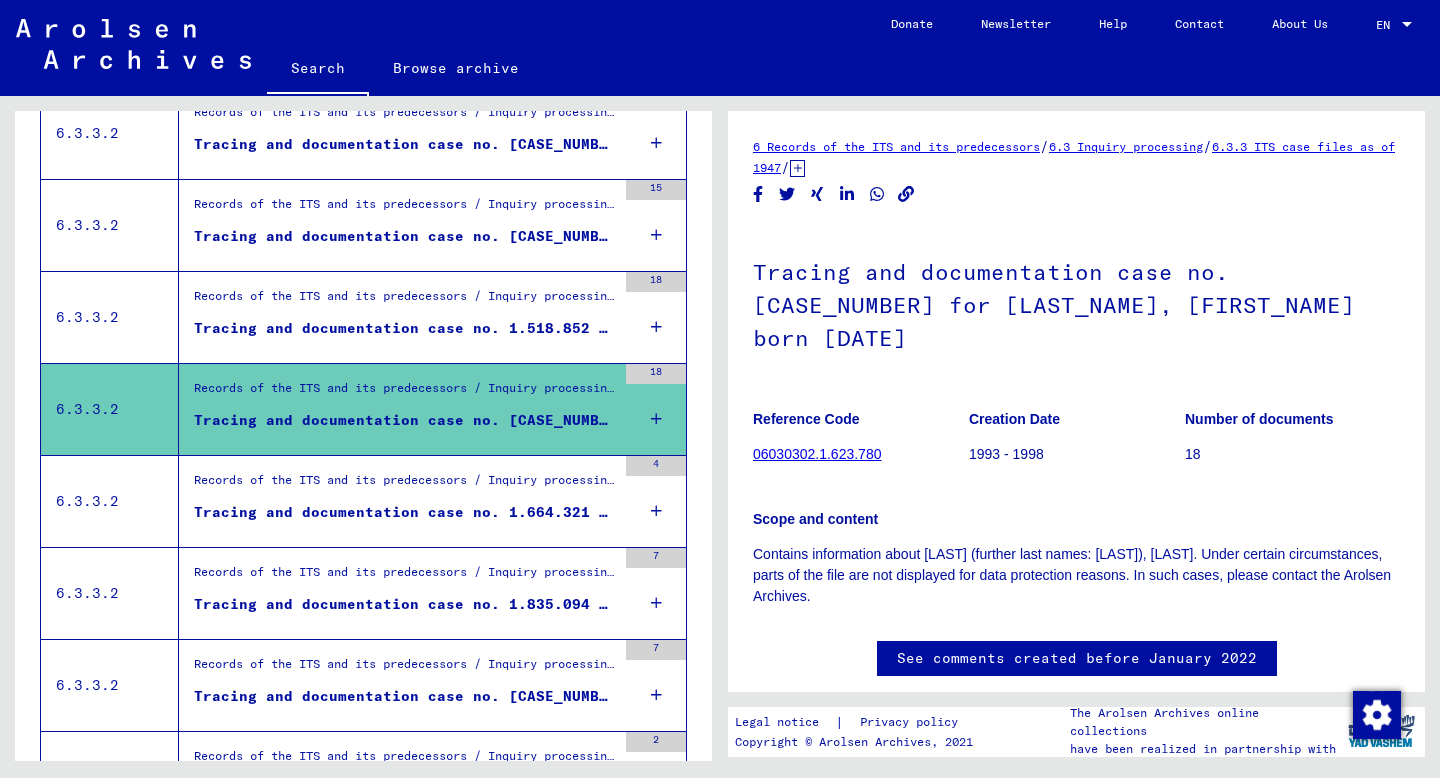 click on "Records of the ITS and its predecessors / Inquiry processing / ITS case files as of 1947 / Repository of T/D cases / Tracing and documentation cases with (T/D) numbers between 1.500.000 and 1.749.999 / Tracing and documentation cases with (T/D) numbers between 1.664.000 and 1.664.499" at bounding box center (405, 485) 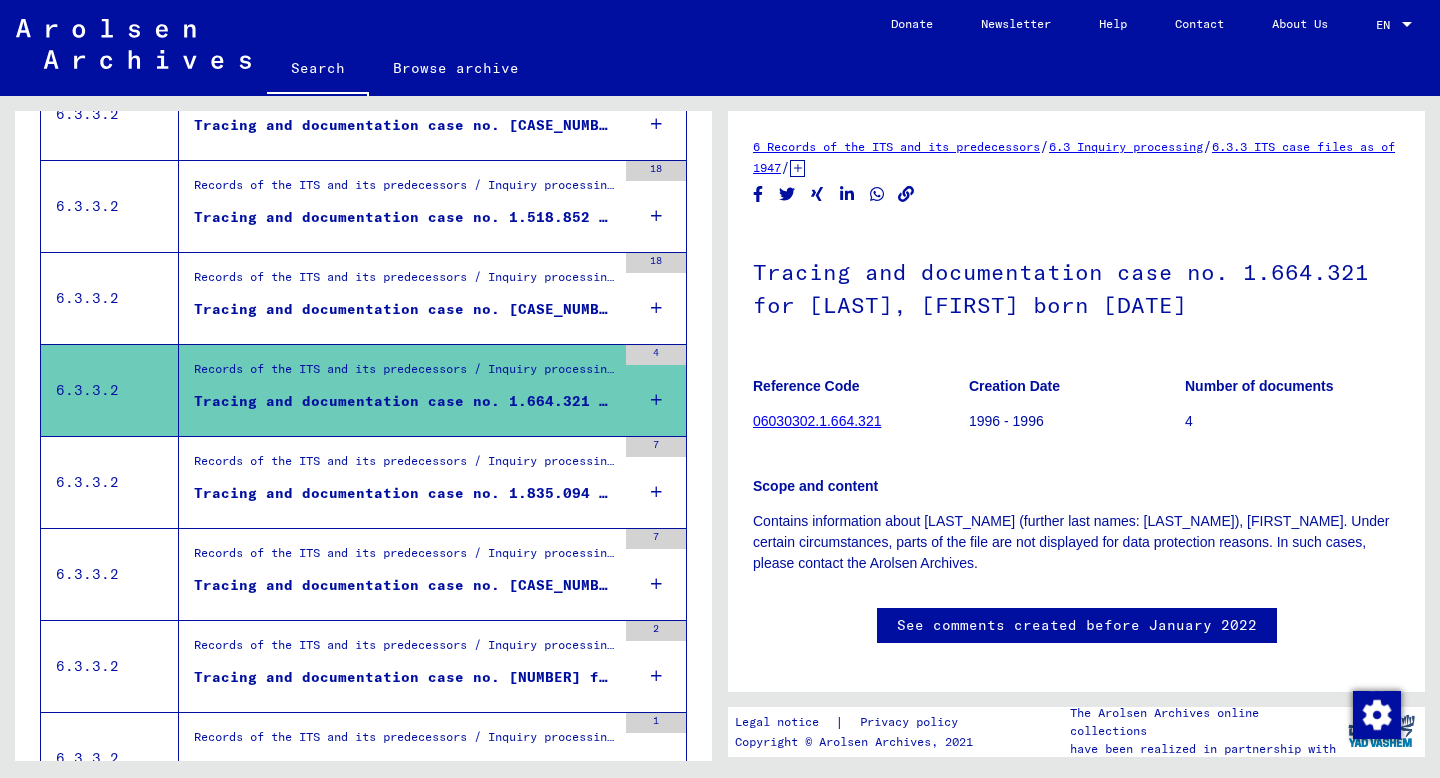 scroll, scrollTop: 802, scrollLeft: 0, axis: vertical 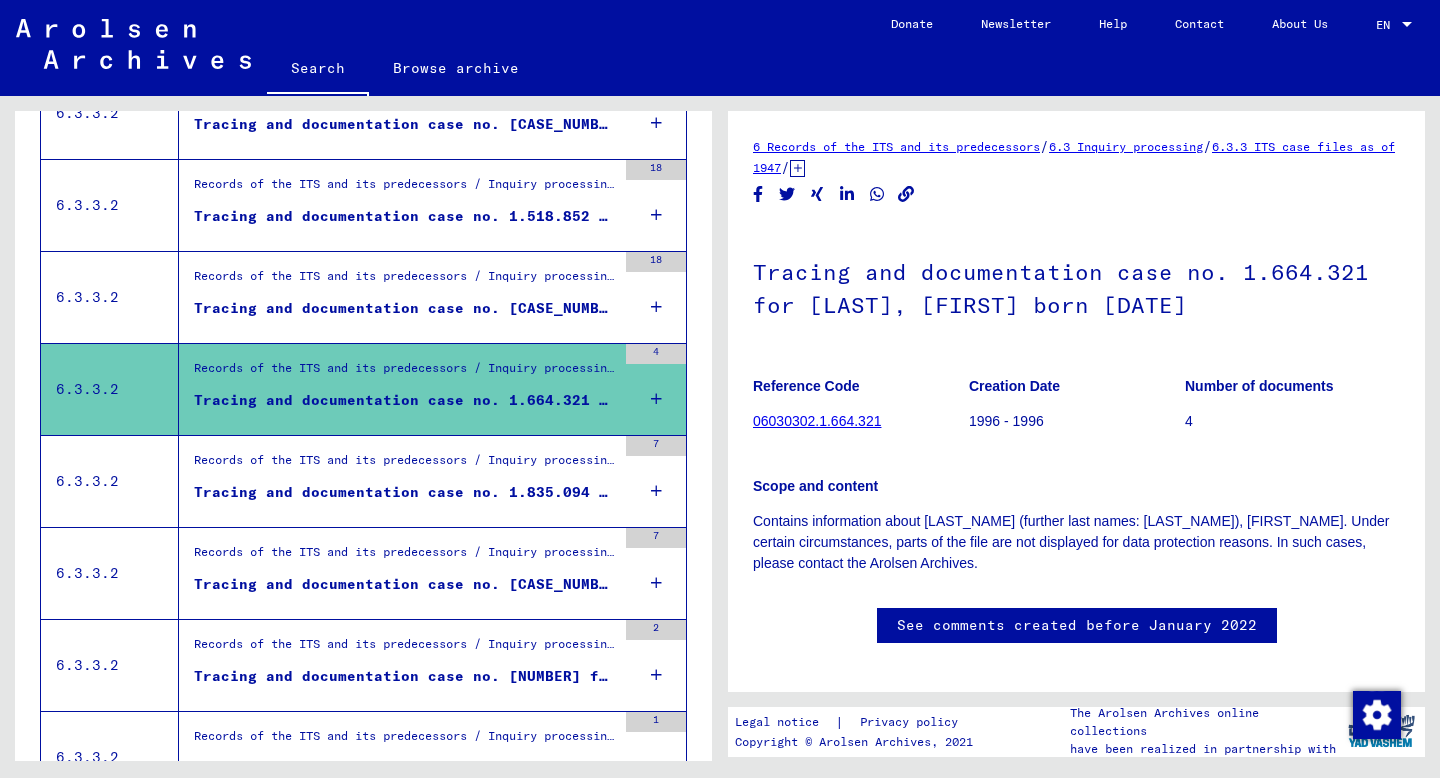 click on "Tracing and documentation case no. 1.835.094 for [LAST], [LAST] born 20.11.1919" at bounding box center (405, 492) 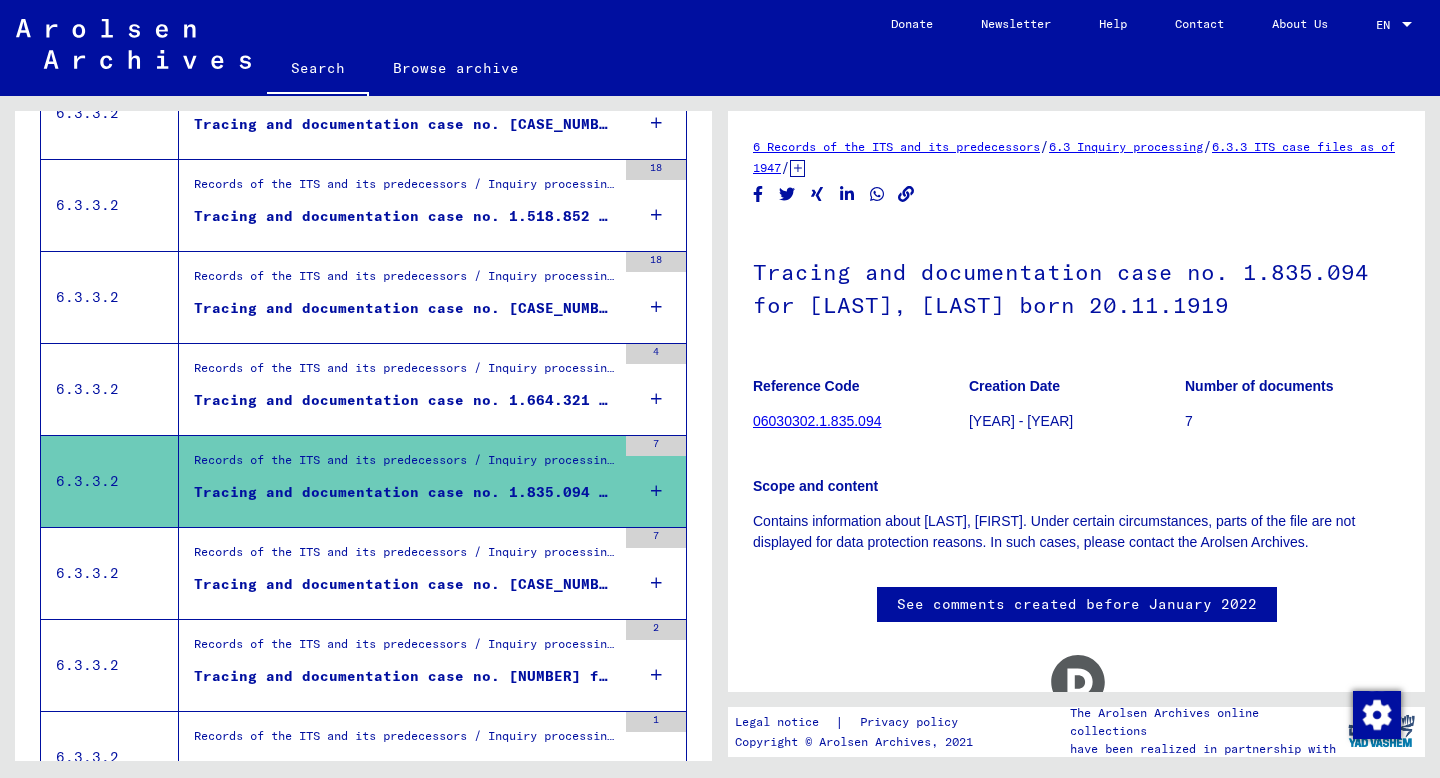 click on "Records of the ITS and its predecessors / Inquiry processing / ITS case files as of 1947 / Repository of T/D cases / Tracing and documentation cases with (T/D) numbers between 1.750.000 and 1.999.999 / Tracing and documentation cases with (T/D) numbers between 1.869.500 and 1.869.999" at bounding box center [405, 557] 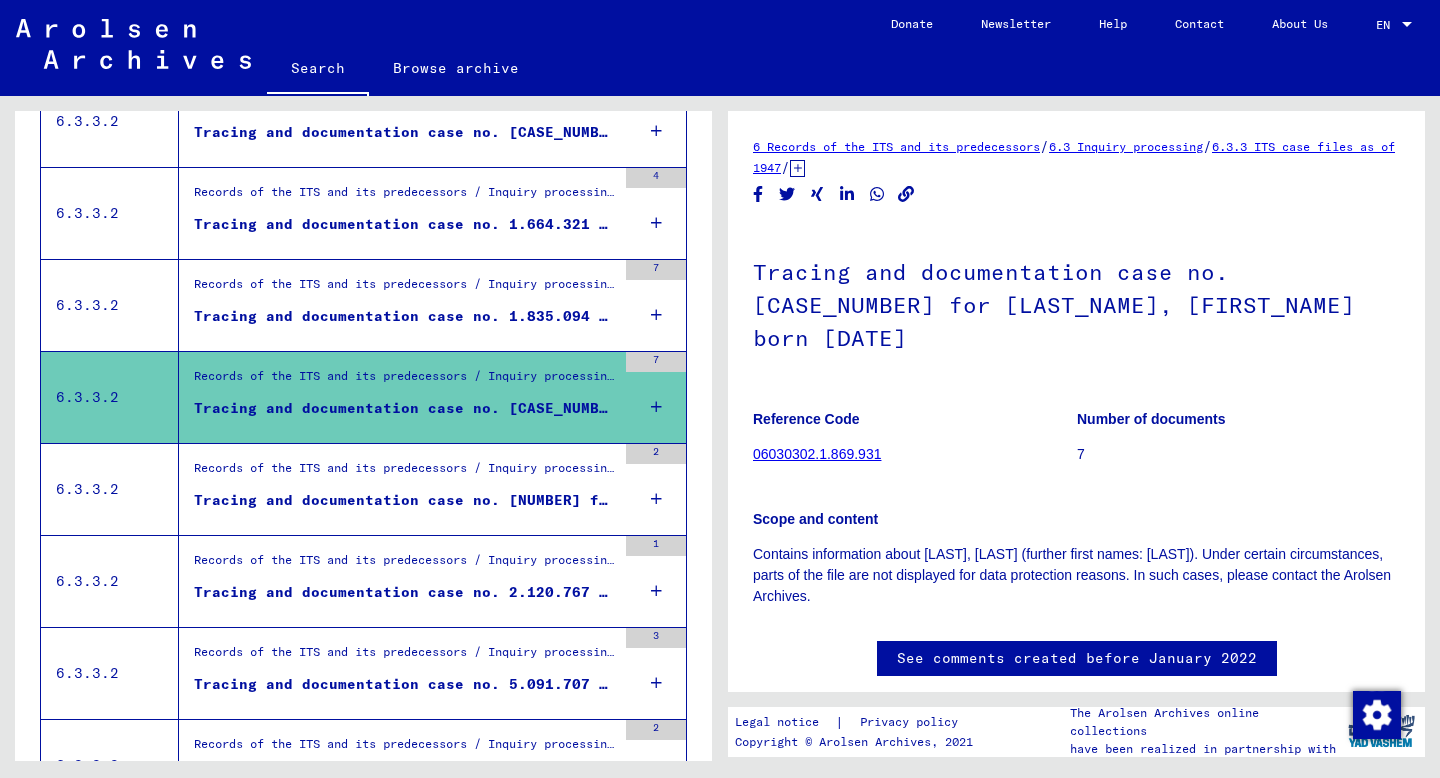scroll, scrollTop: 981, scrollLeft: 0, axis: vertical 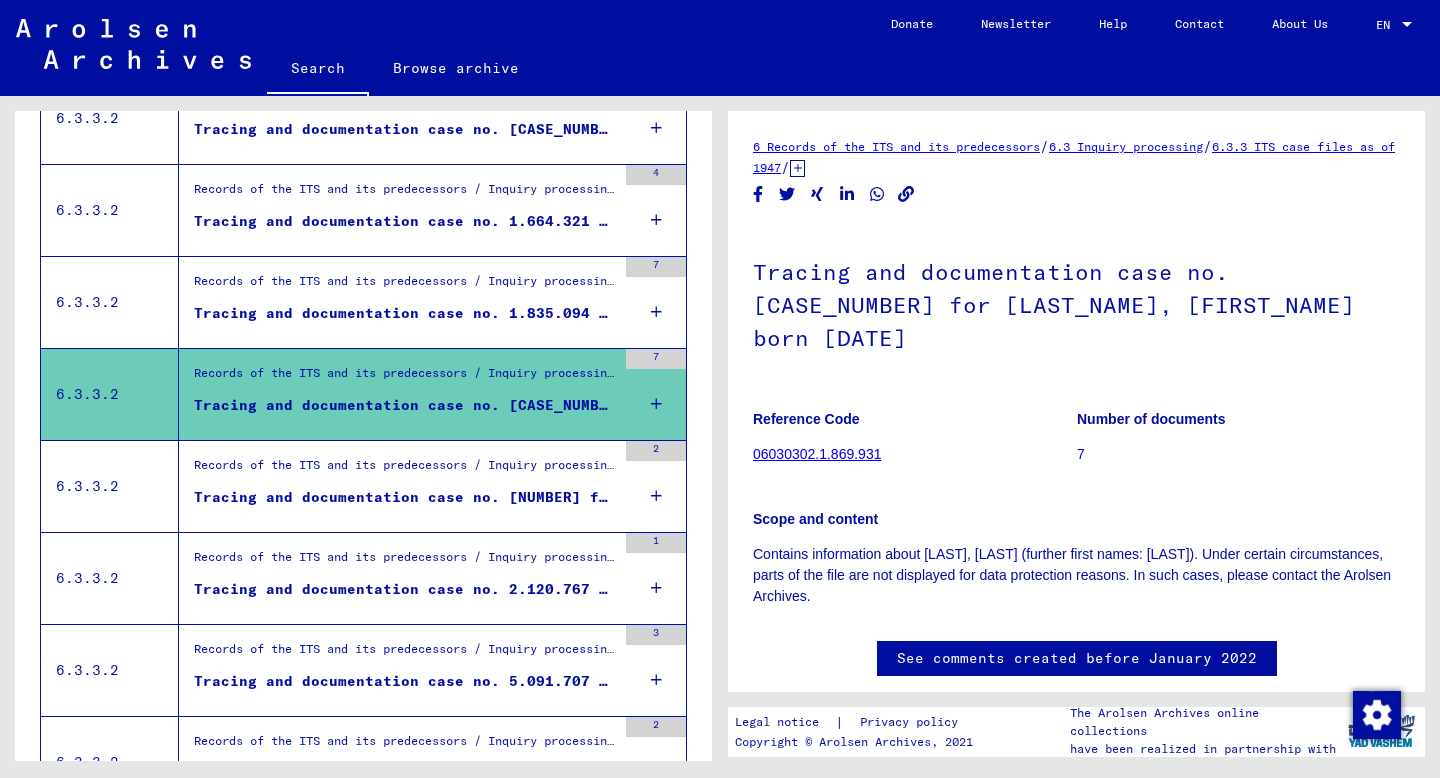 click on "Tracing and documentation case no. [NUMBER] for [LAST], [FIRST] born [DATE]" at bounding box center (405, 497) 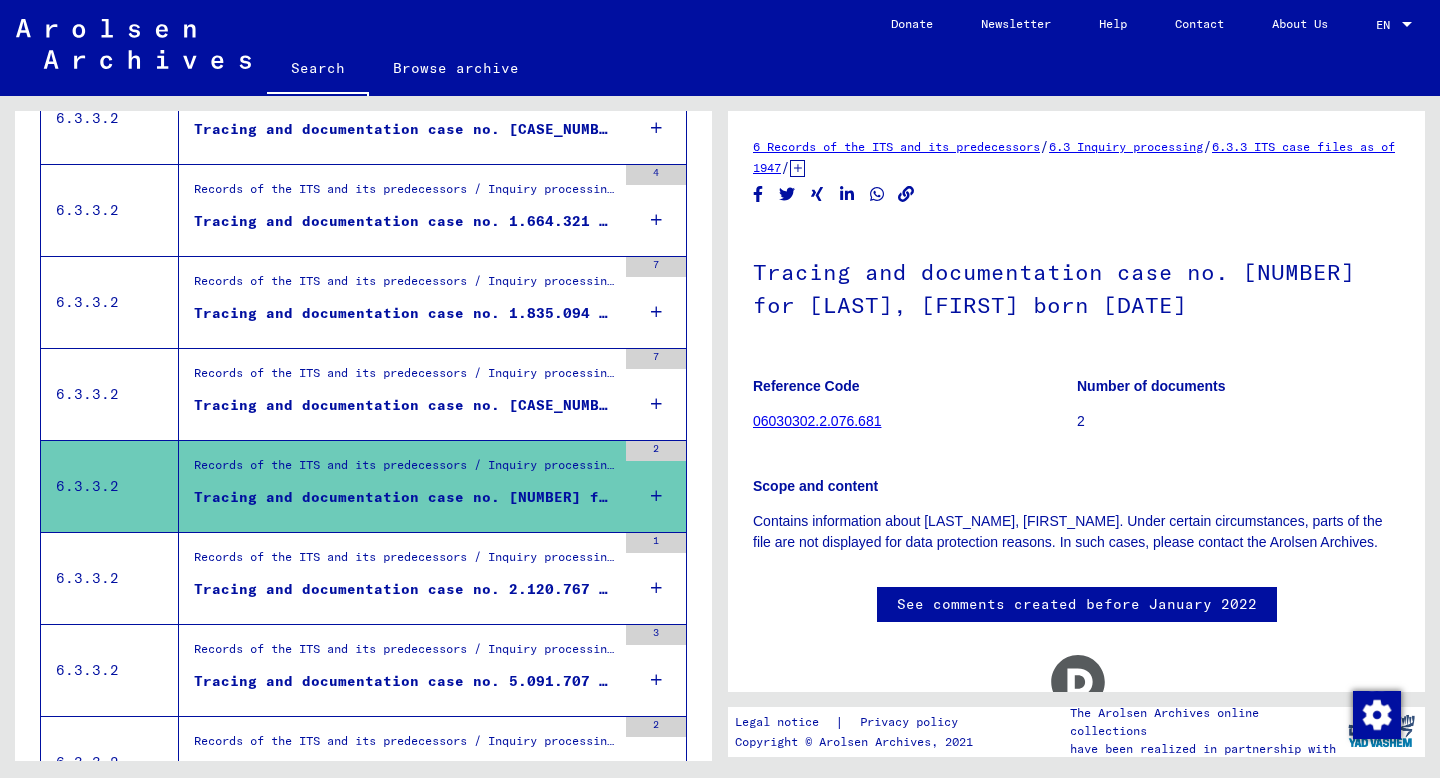 click on "Records of the ITS and its predecessors / Inquiry processing / ITS case files as of 1947 / Repository of T/D cases / Tracing and documentation cases with (T/D) numbers between 2.000.000 and 2.249.999 / Tracing and documentation cases with (T/D) numbers between 2.120.500 and 2.120.999" at bounding box center (405, 562) 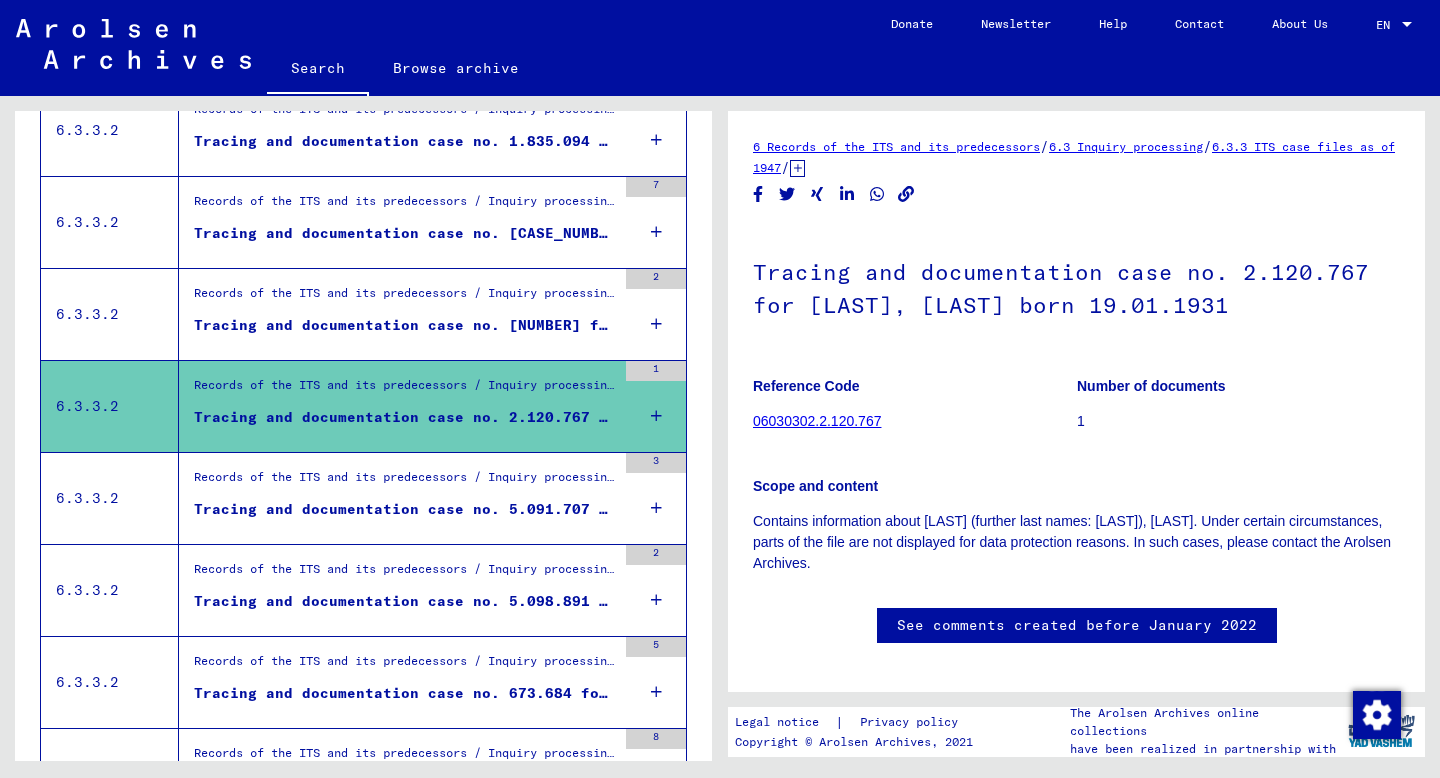 scroll, scrollTop: 1207, scrollLeft: 0, axis: vertical 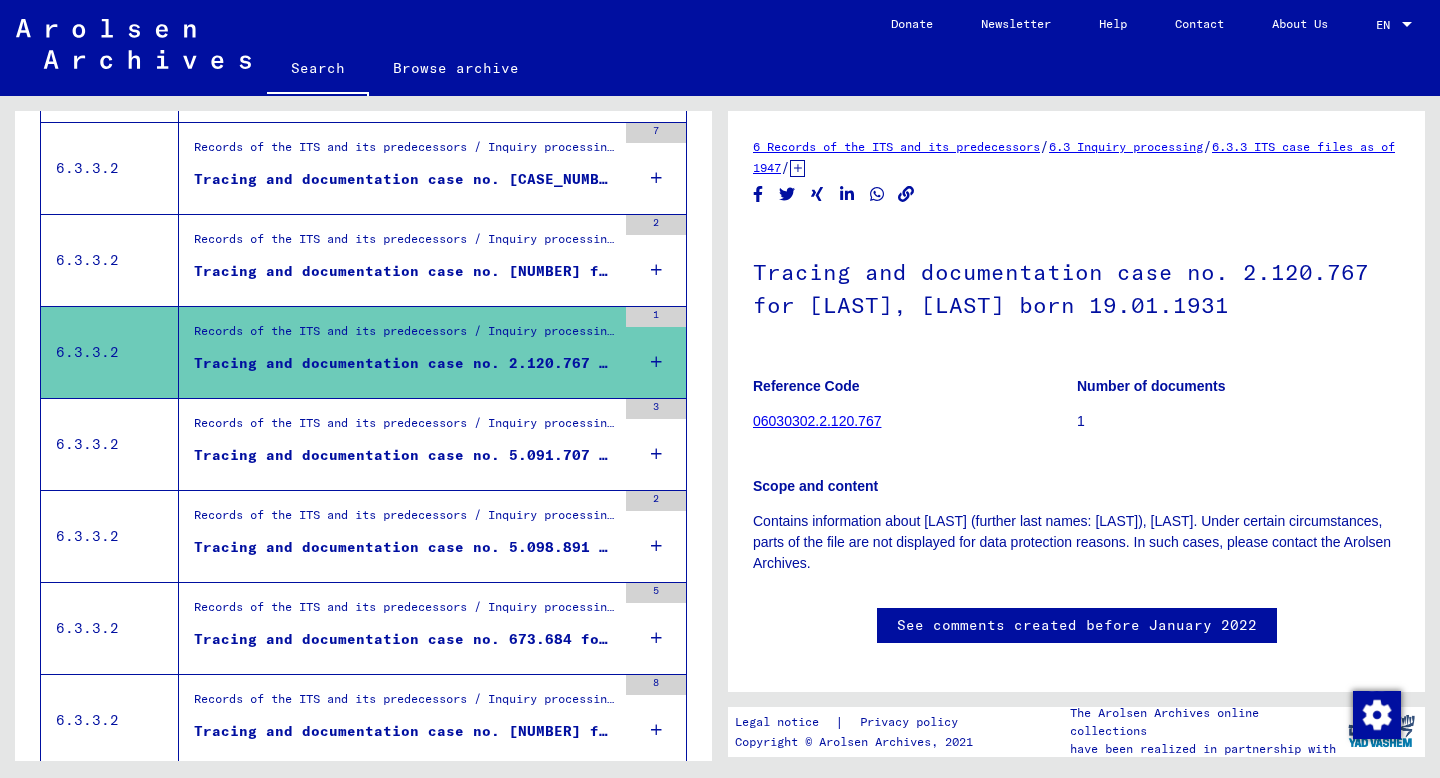 click on "Records of the ITS and its predecessors / Inquiry processing / ITS case files as of 1947 / Repository of T/D cases / Tracing and documentation cases with (T/D) numbers between 5.000.000 and 5.249.999 / Tracing and documentation cases with (T/D) numbers between 5.098.500 and 5.098.999" at bounding box center [405, 520] 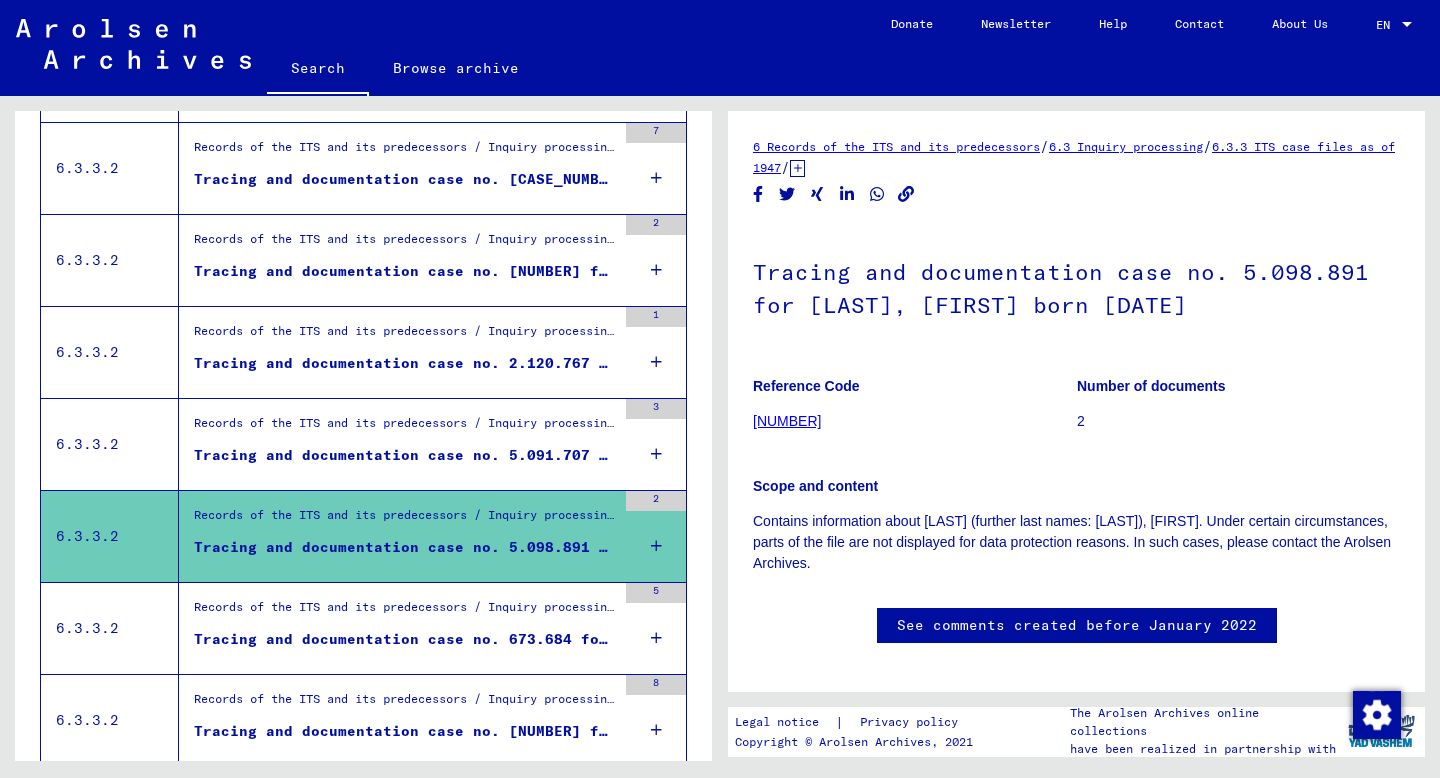scroll, scrollTop: 0, scrollLeft: 0, axis: both 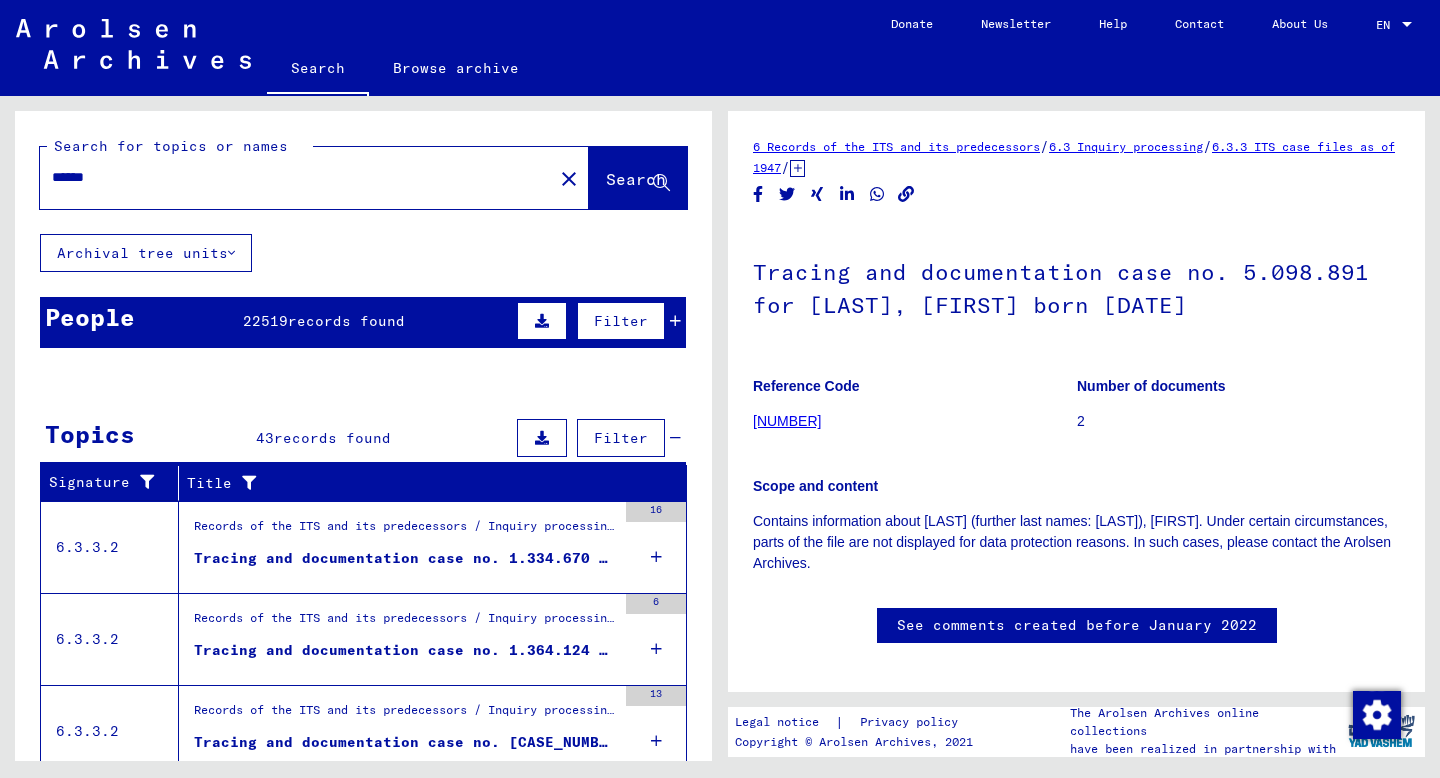 click on "People 22519 records found Filter" at bounding box center (363, 322) 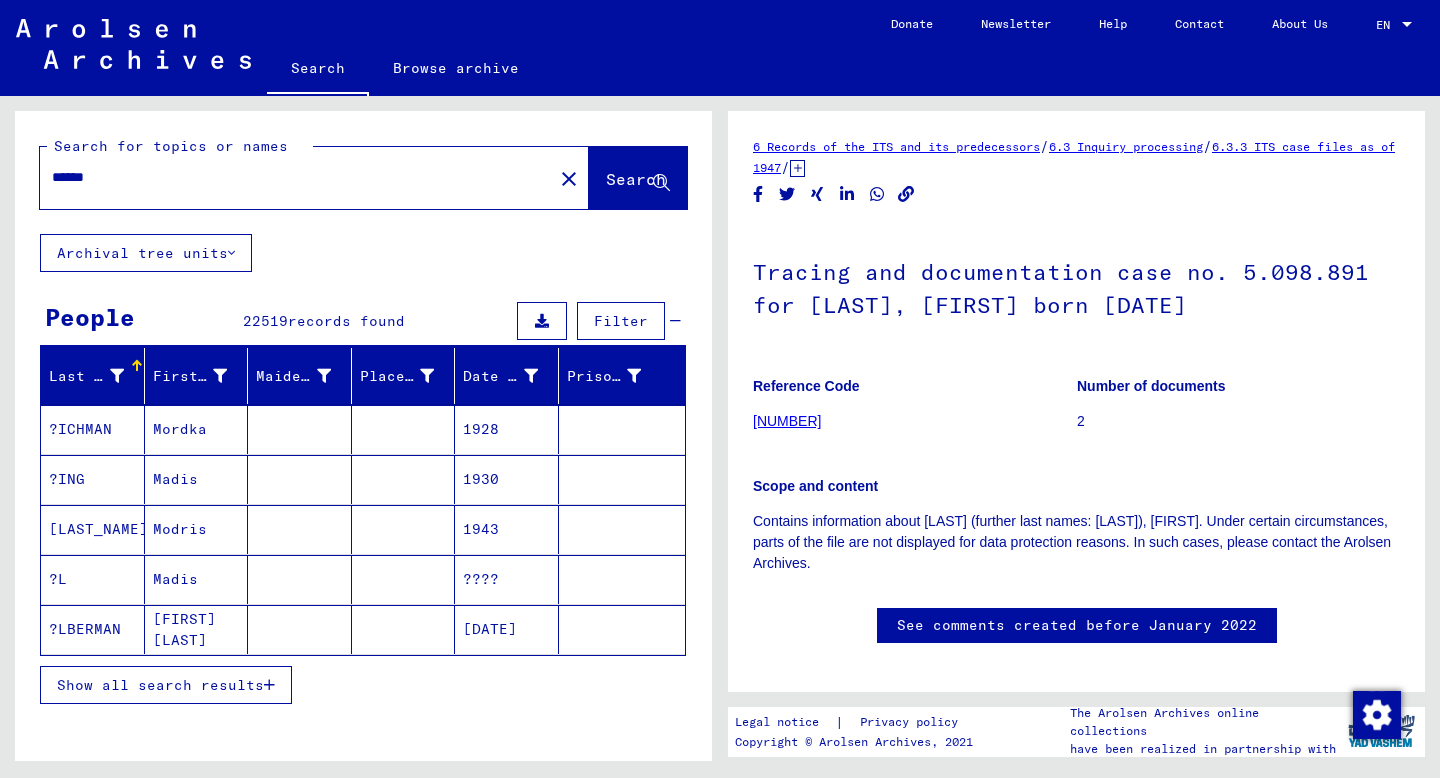 click on "******" 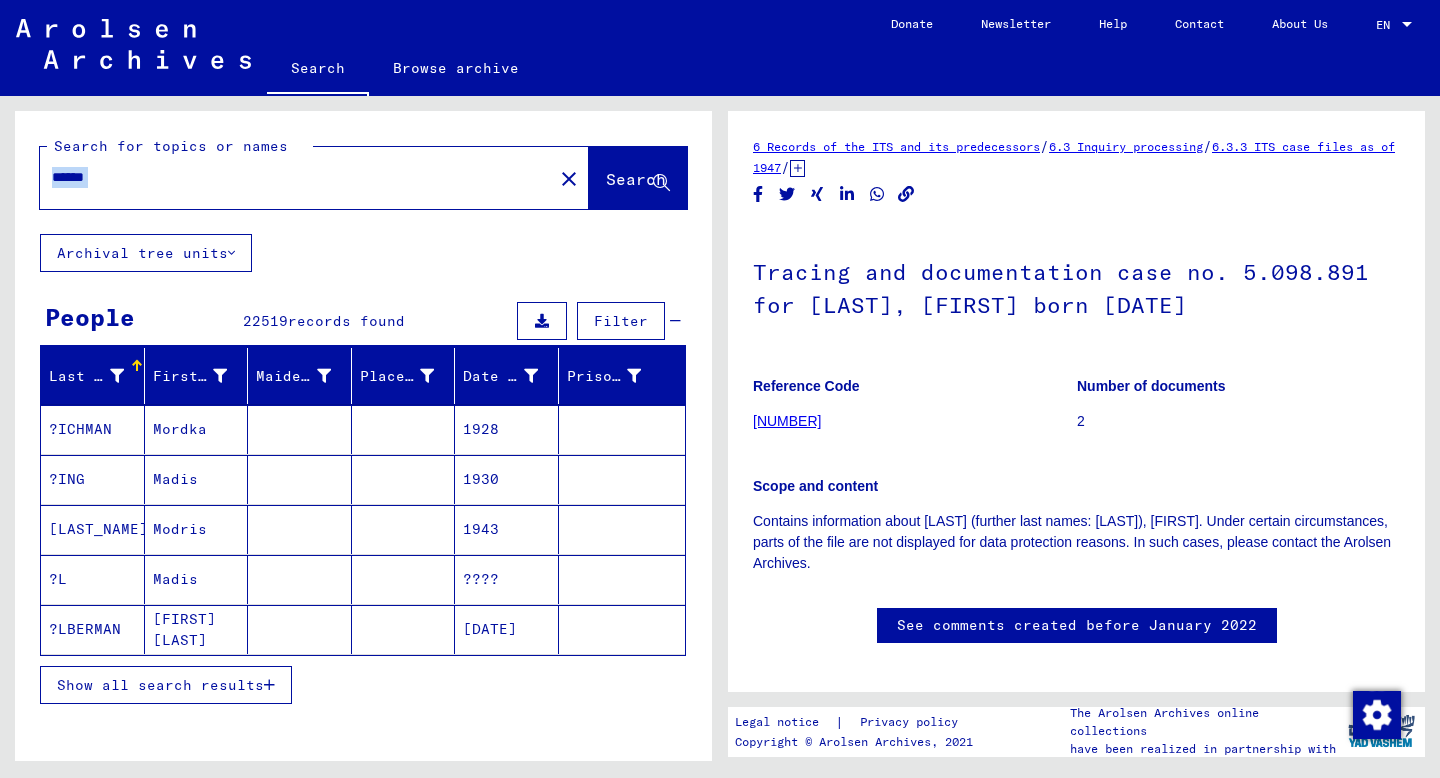 click on "******" 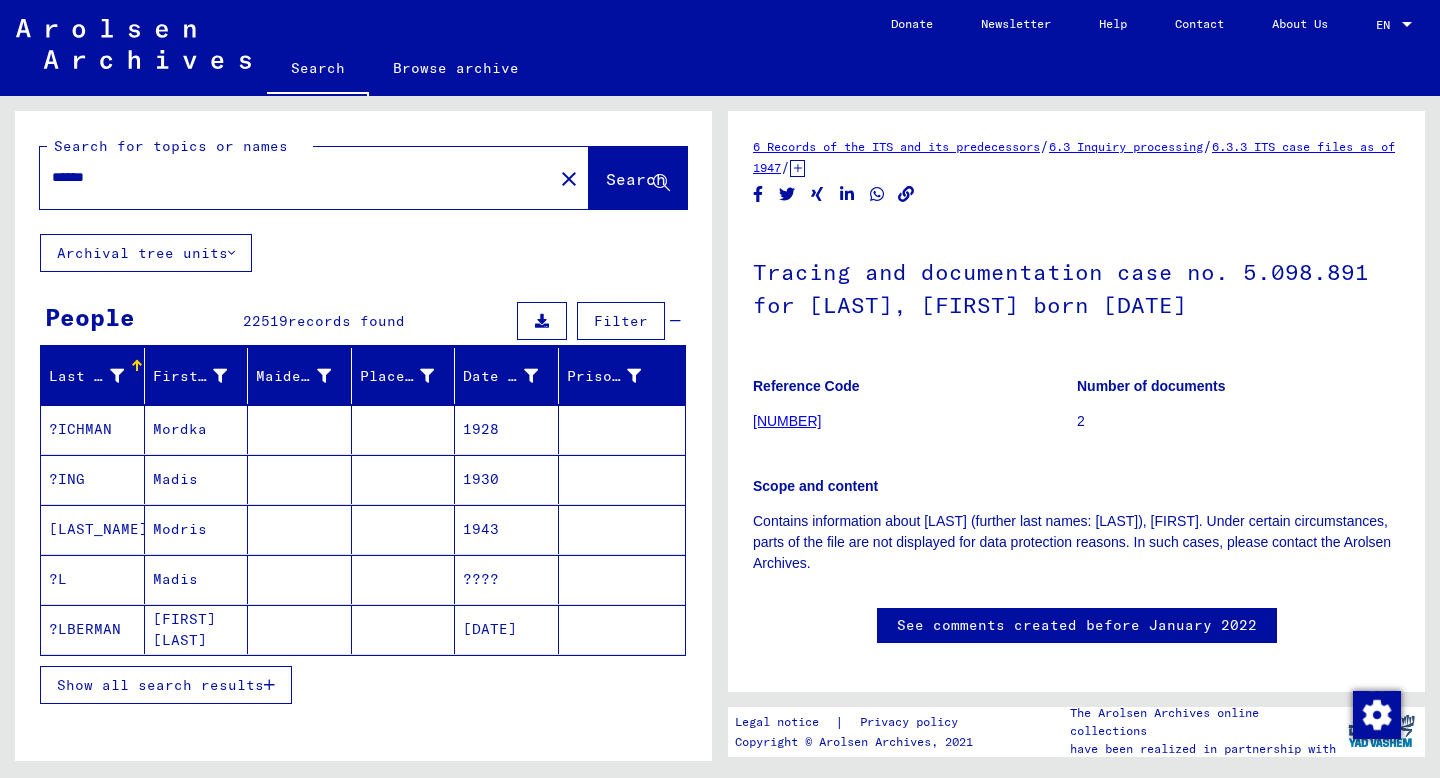 click on "close" 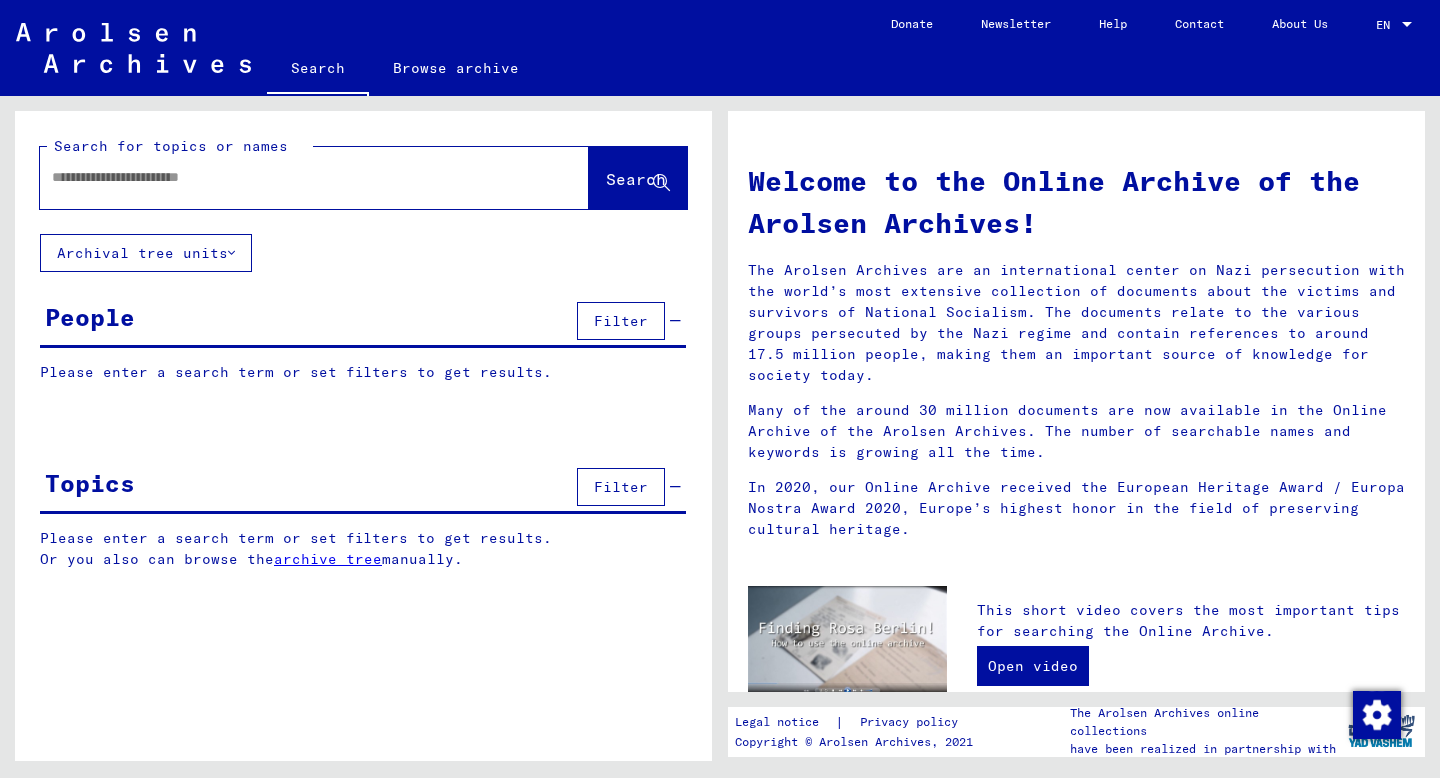 click at bounding box center [290, 177] 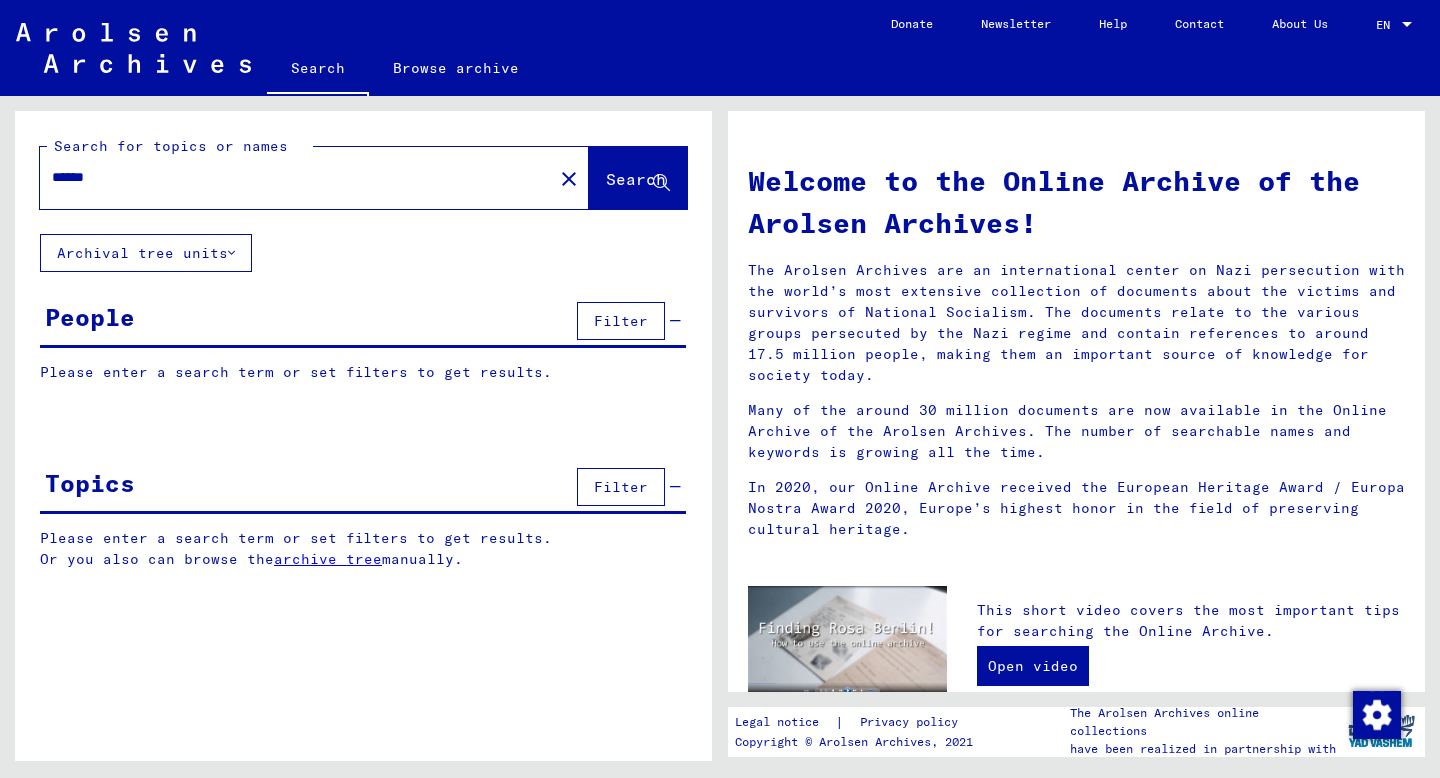 type on "******" 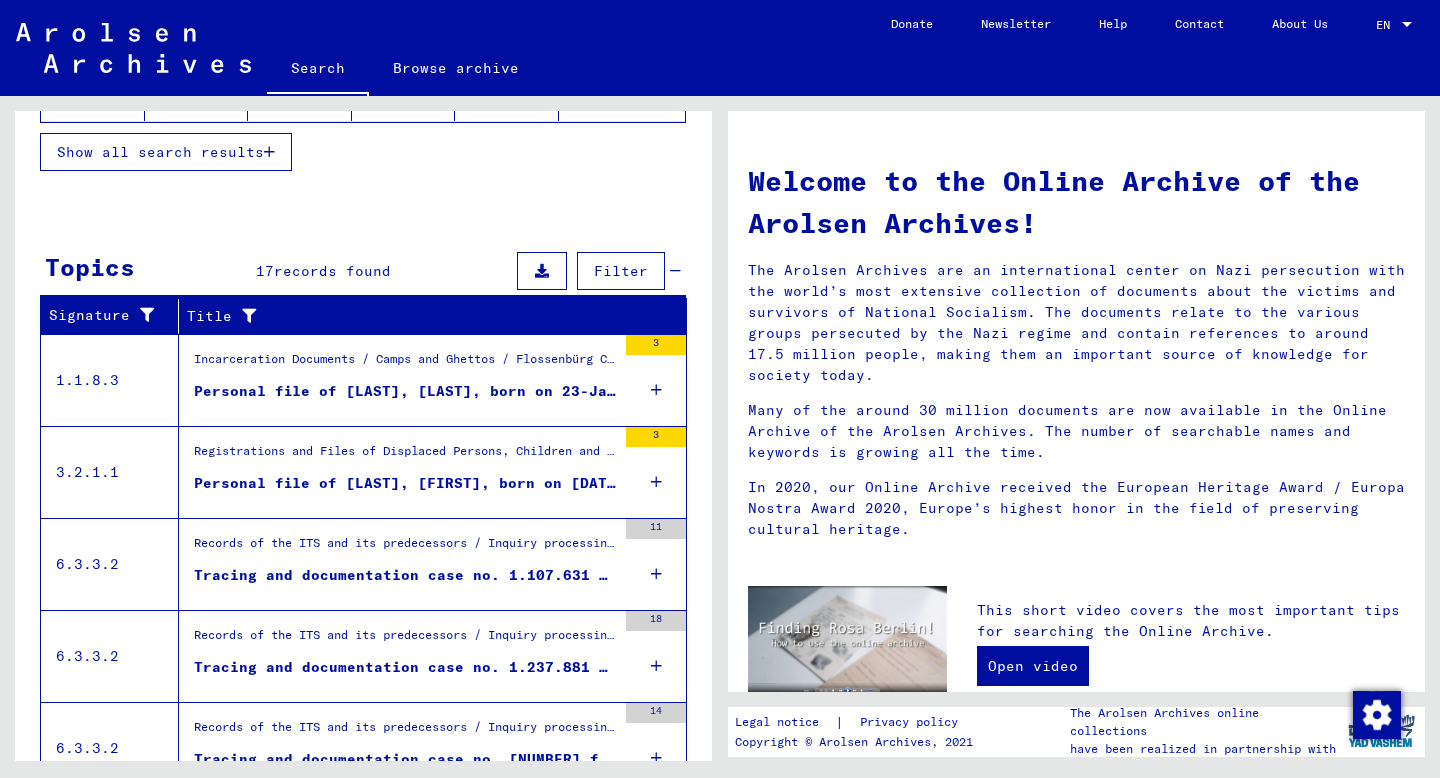 scroll, scrollTop: 620, scrollLeft: 0, axis: vertical 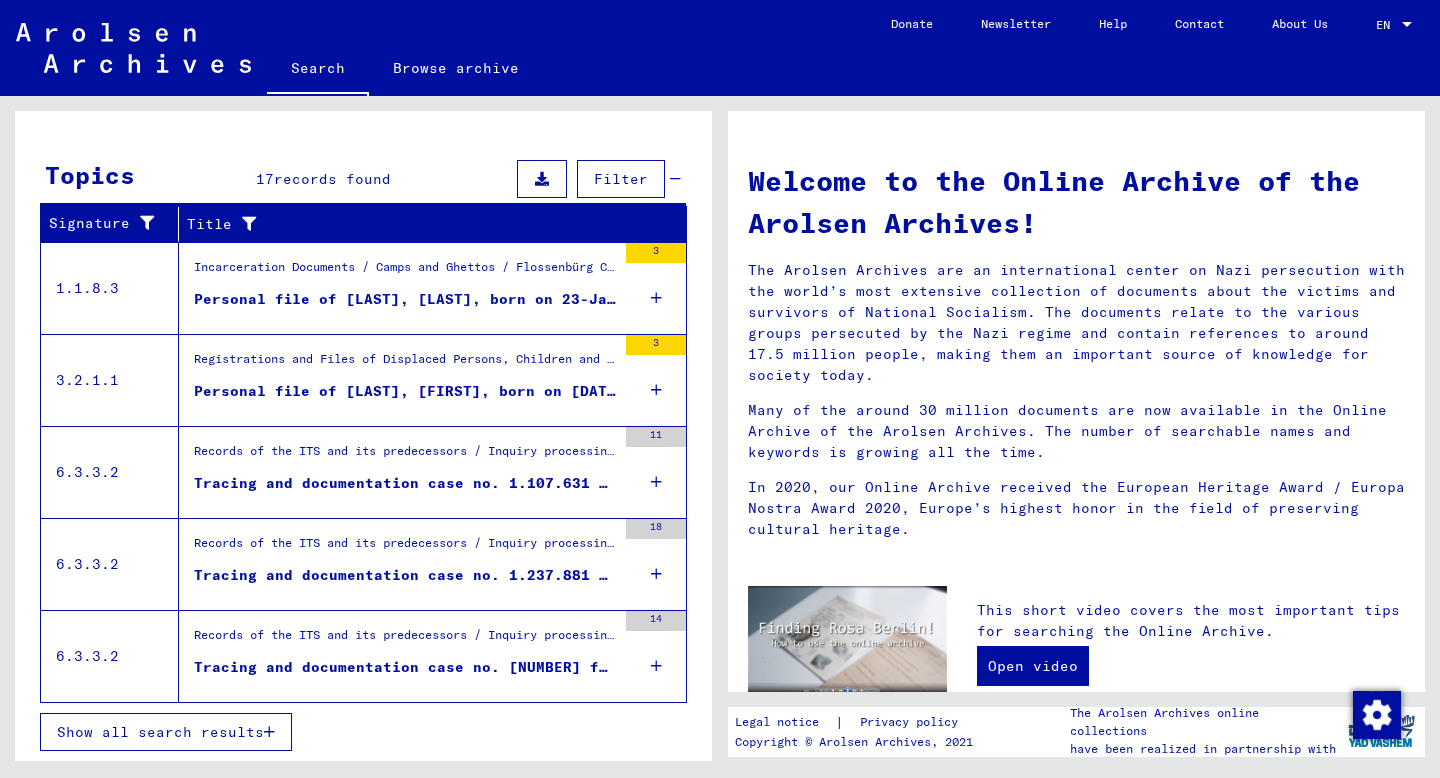 click on "Records of the ITS and its predecessors / Inquiry processing / ITS case files as of 1947 / Repository of T/D cases / Tracing and documentation cases with (T/D) numbers between 1.000.000 and 1.249.999 / Tracing and documentation cases with (T/D) numbers between 1.237.500 and 1.237.999" at bounding box center [405, 548] 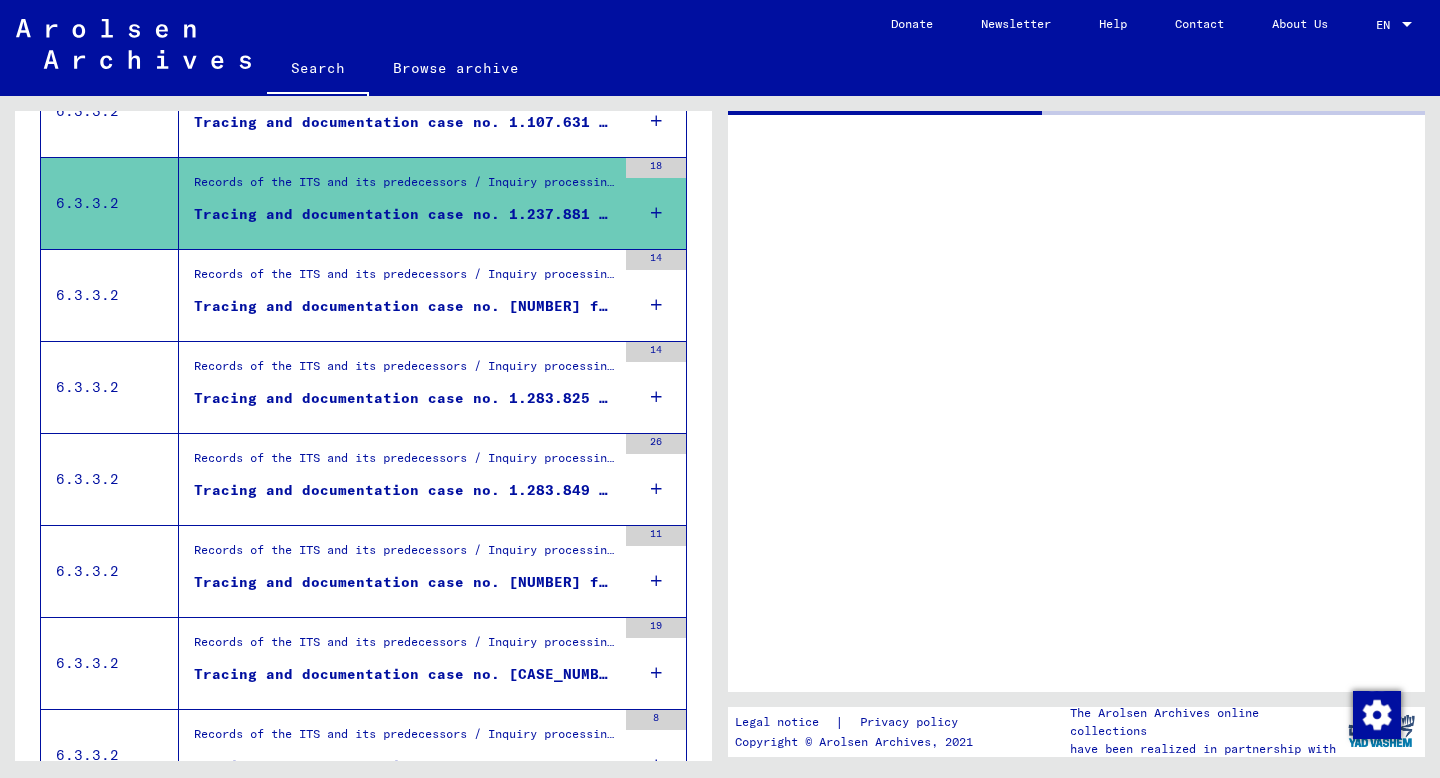 scroll, scrollTop: 259, scrollLeft: 0, axis: vertical 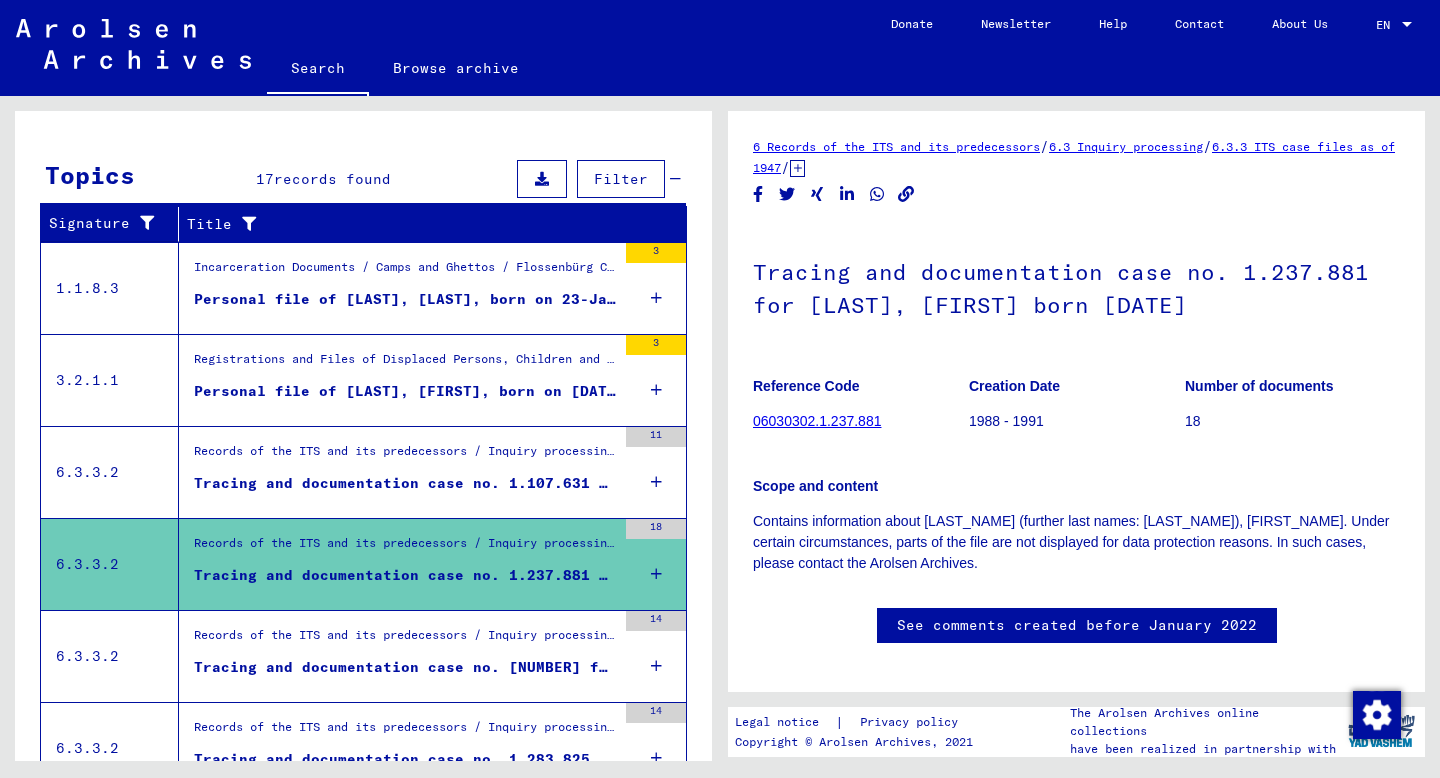 click on "Tracing and documentation case no. 1.107.631 for [LAST], [LAST] born 06.09.1920" at bounding box center [405, 483] 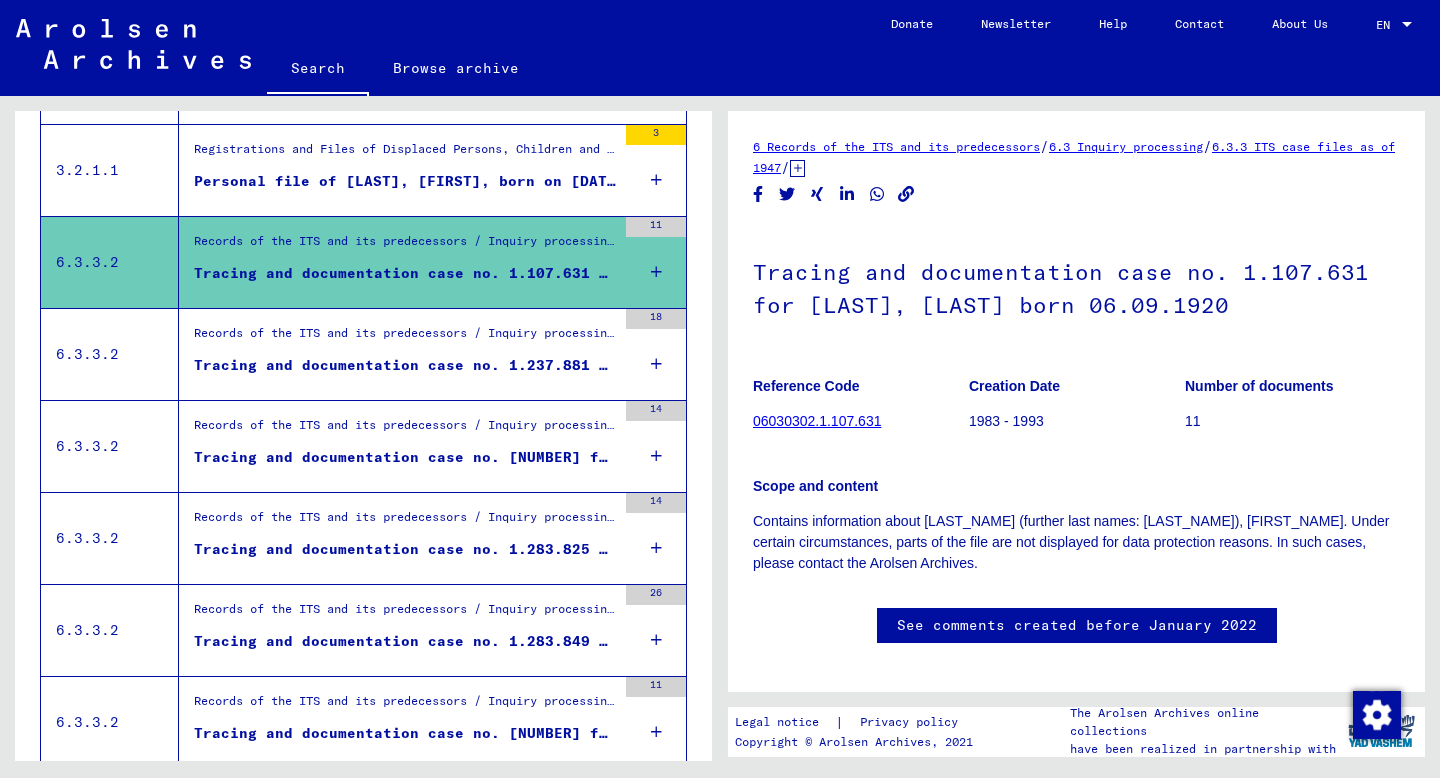 scroll, scrollTop: 560, scrollLeft: 0, axis: vertical 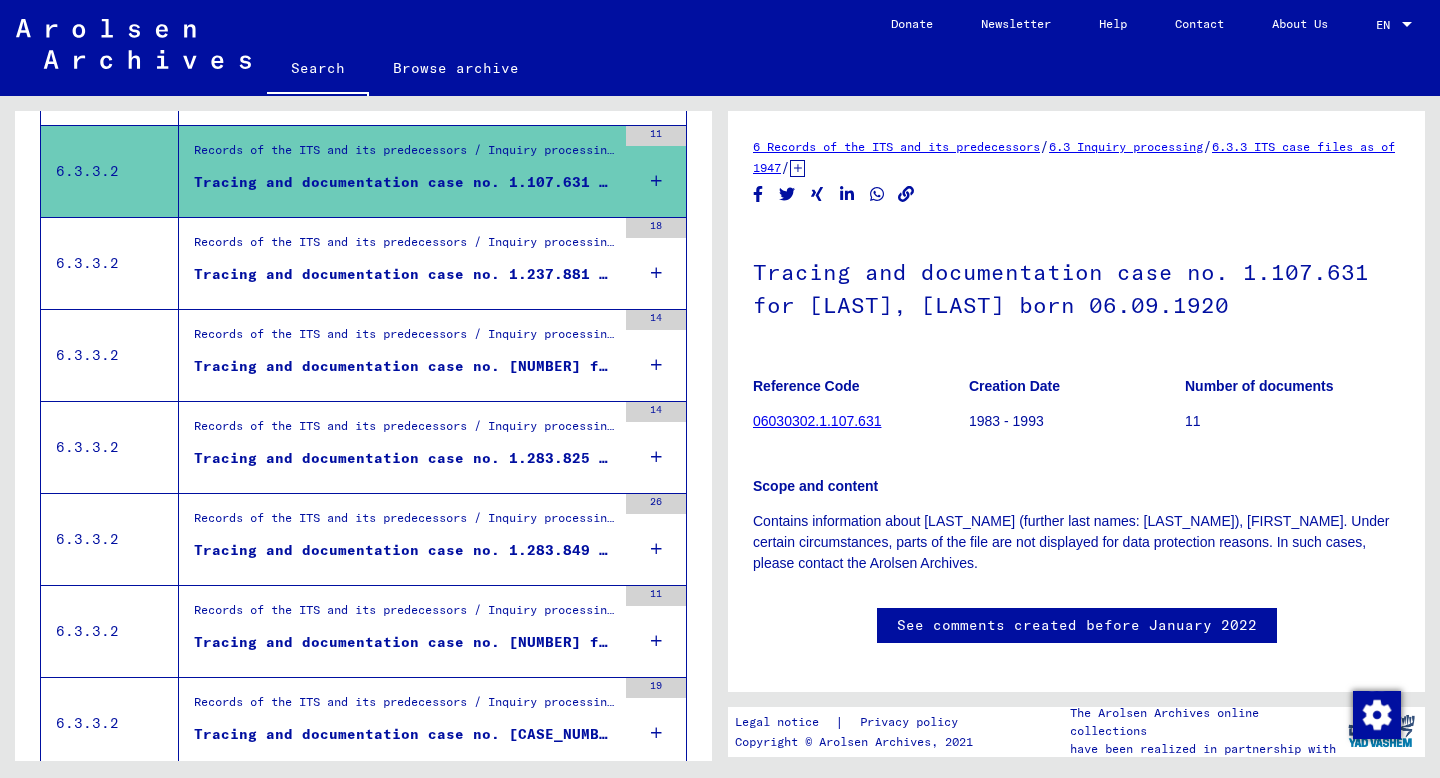 click on "Tracing and documentation case no. [NUMBER] for [LAST], [FIRST] born [DATE]" at bounding box center (405, 371) 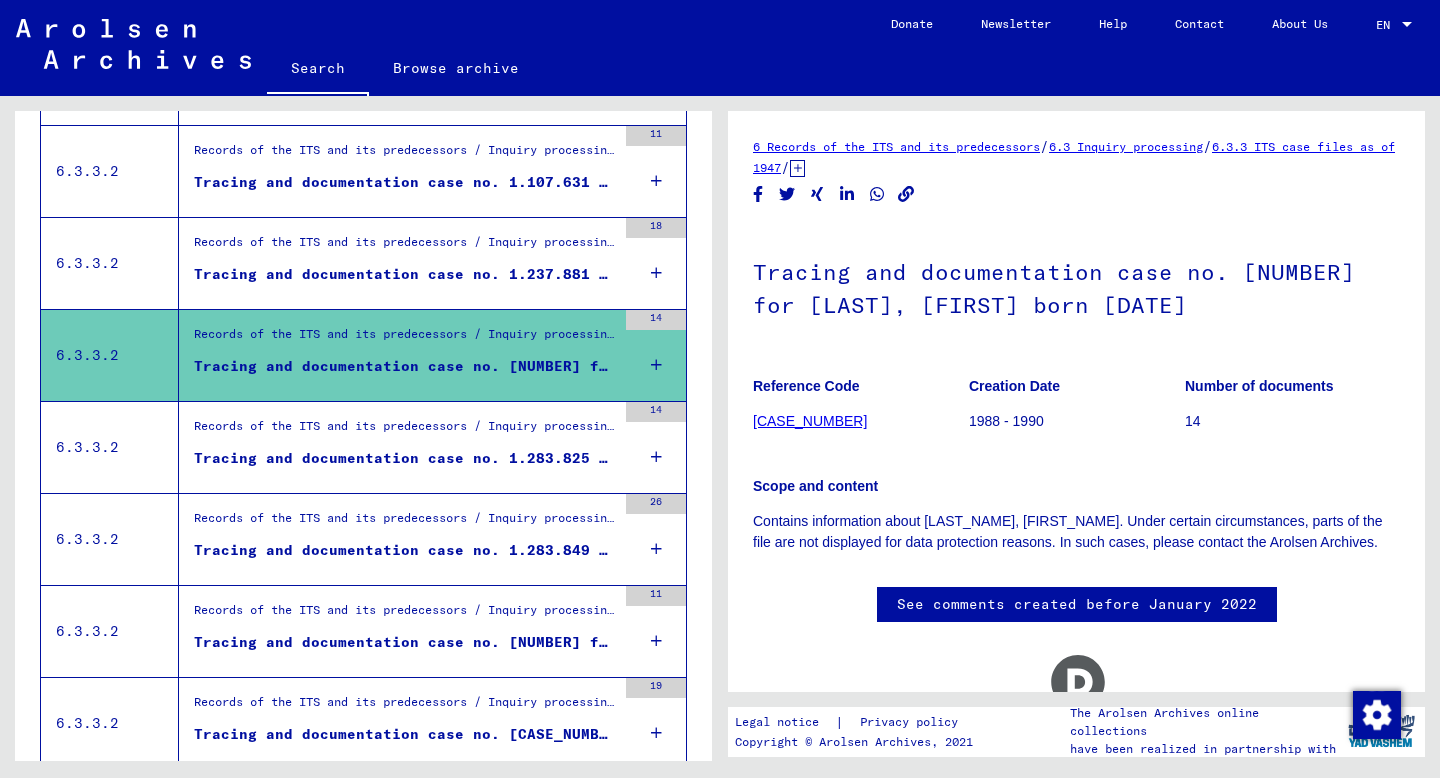 click on "Records of the ITS and its predecessors / Inquiry processing / ITS case files as of 1947 / Repository of T/D cases / Tracing and documentation cases with (T/D) numbers between 1.250.000 and 1.499.999 / Tracing and documentation cases with (T/D) numbers between 1.283.500 and 1.283.999" at bounding box center [405, 431] 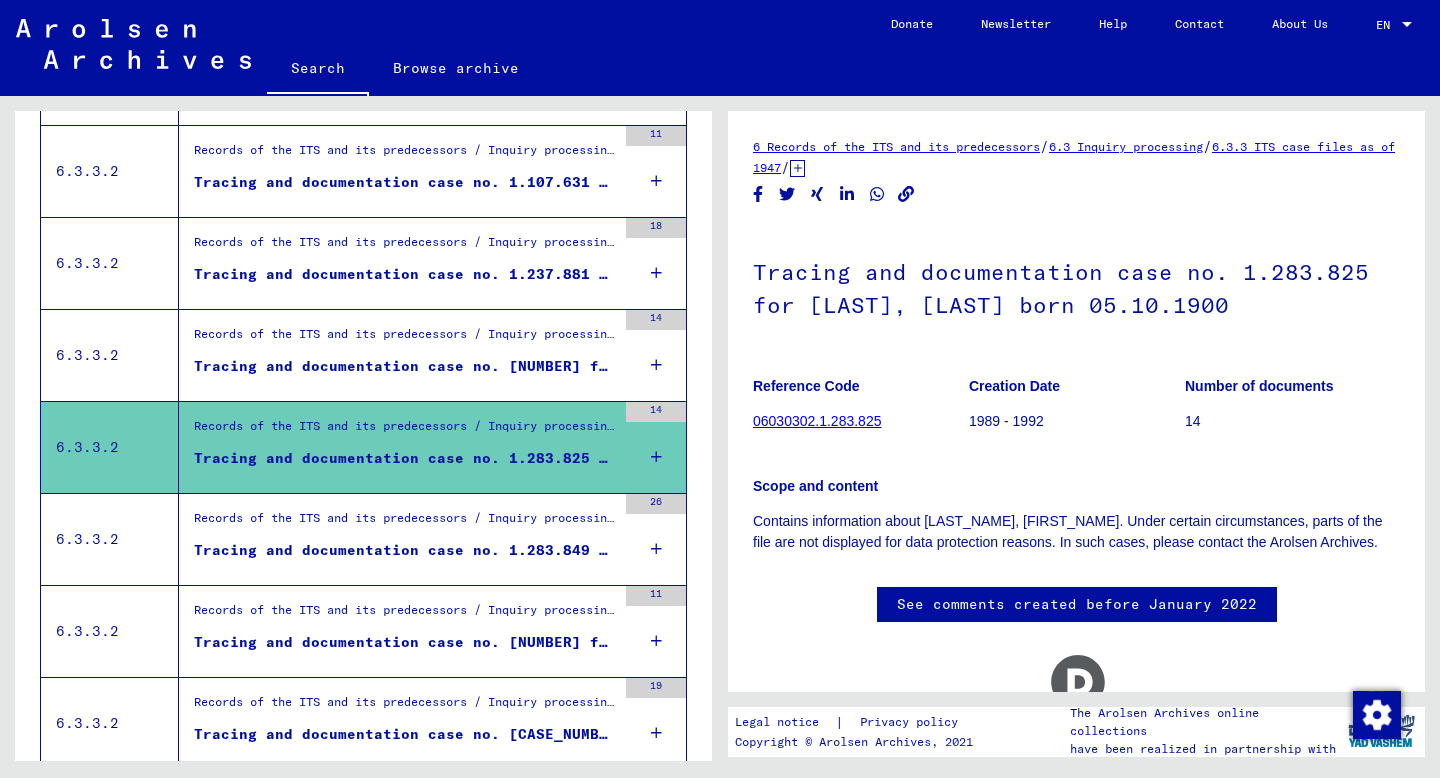 scroll, scrollTop: 639, scrollLeft: 0, axis: vertical 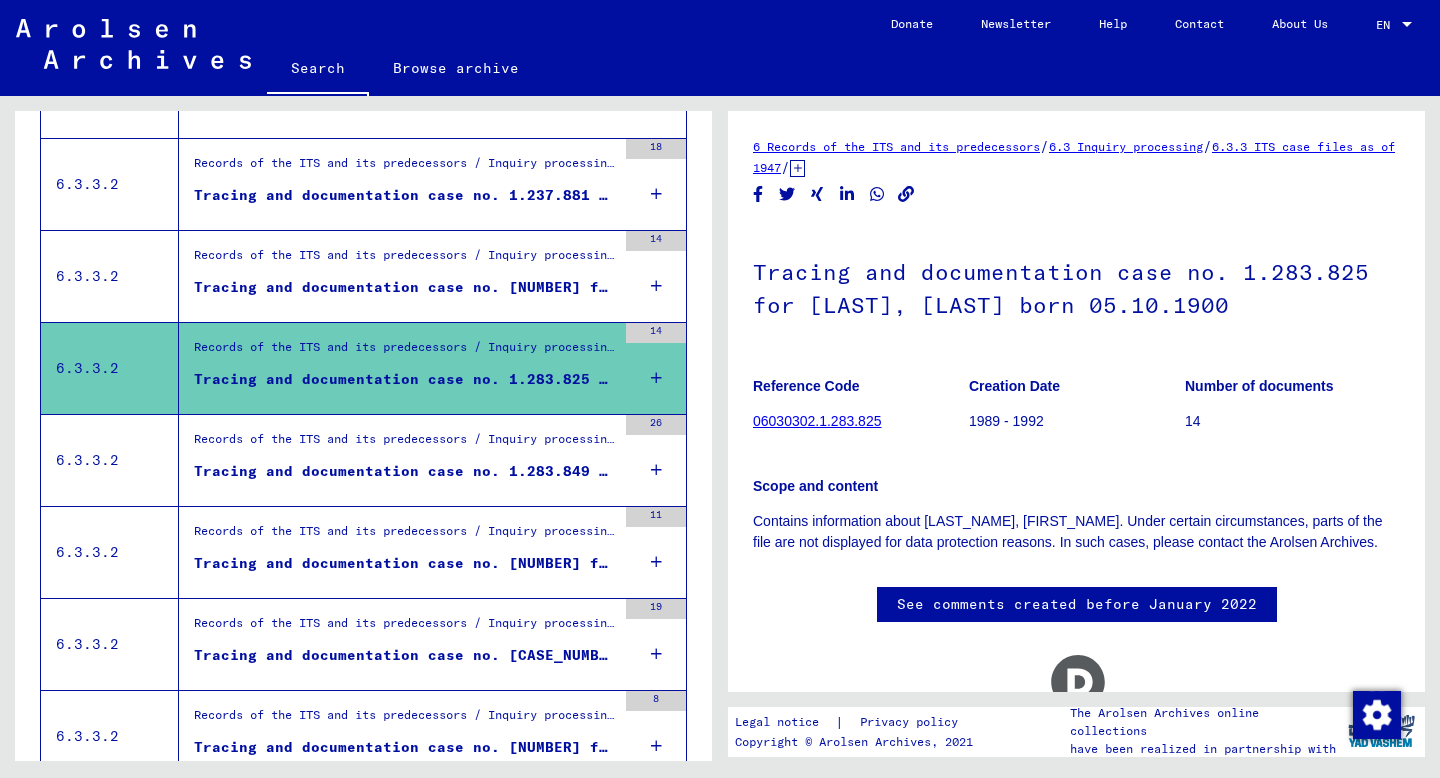 click on "Records of the ITS and its predecessors / Inquiry processing / ITS case files as of 1947 / Repository of T/D cases / Tracing and documentation cases with (T/D) numbers between 1.250.000 and 1.499.999 / Tracing and documentation cases with (T/D) numbers between 1.283.500 and 1.283.999" at bounding box center [405, 444] 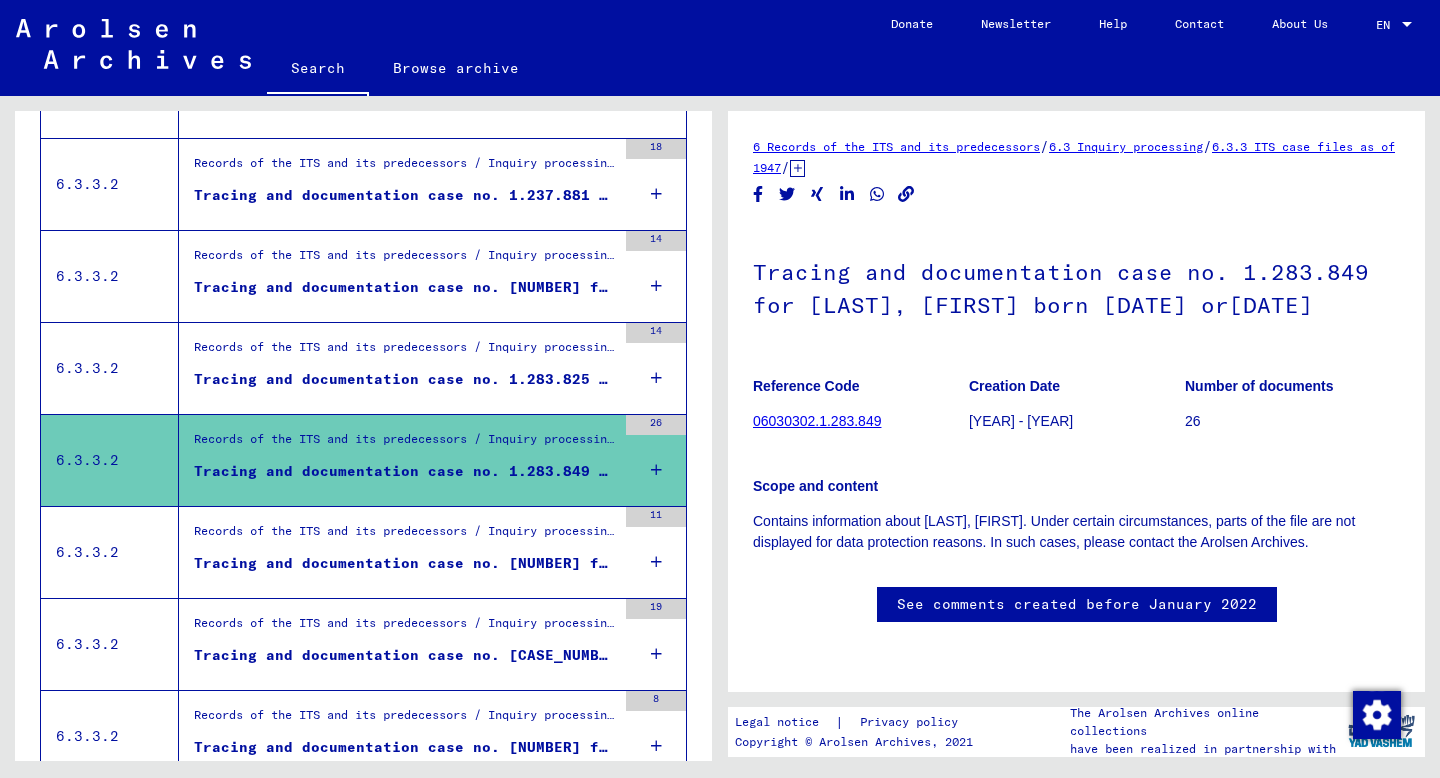click on "Records of the ITS and its predecessors / Inquiry processing / ITS case files as of 1947 / Repository of T/D cases / Tracing and documentation cases with (T/D) numbers between 1.250.000 and 1.499.999 / Tracing and documentation cases with (T/D) numbers between 1.283.500 and 1.283.999" at bounding box center (405, 537) 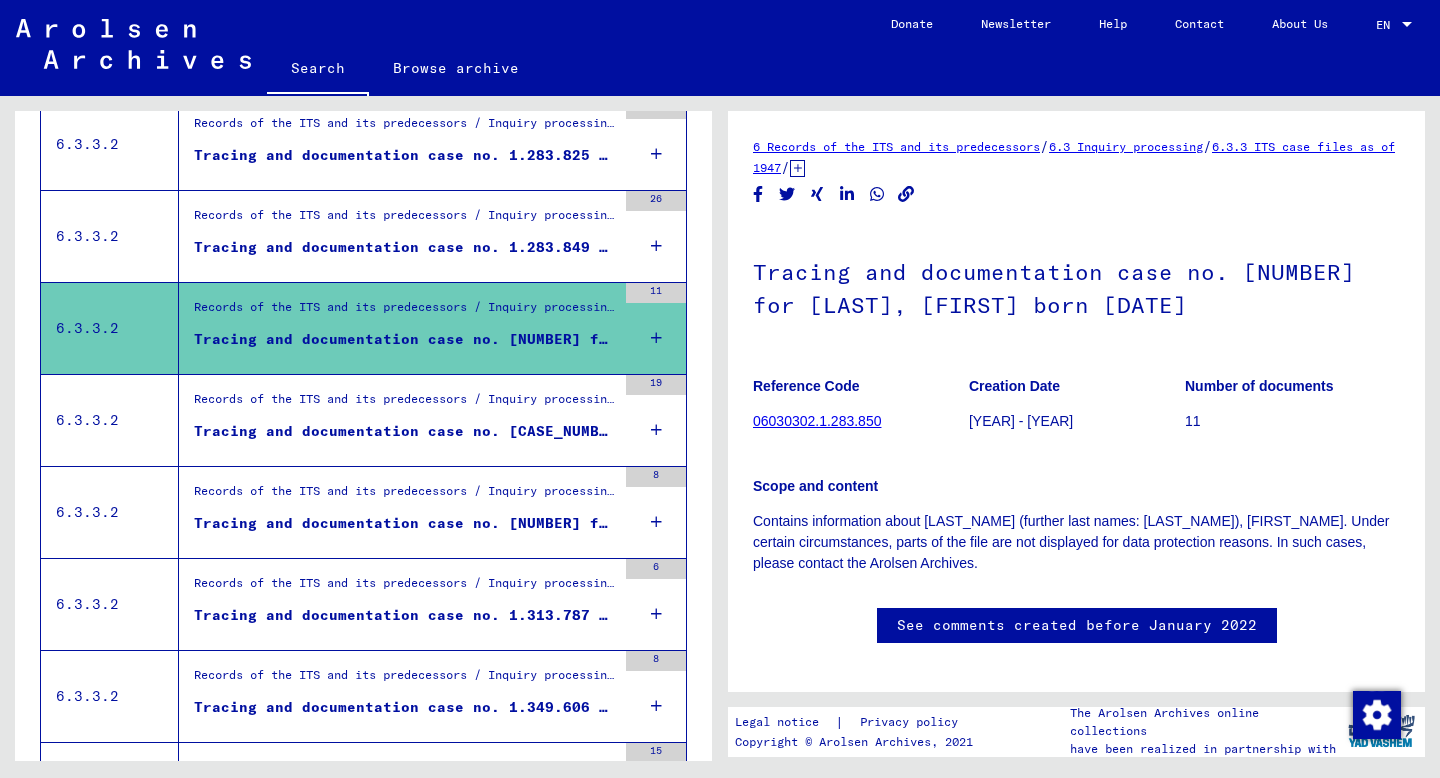 scroll, scrollTop: 908, scrollLeft: 0, axis: vertical 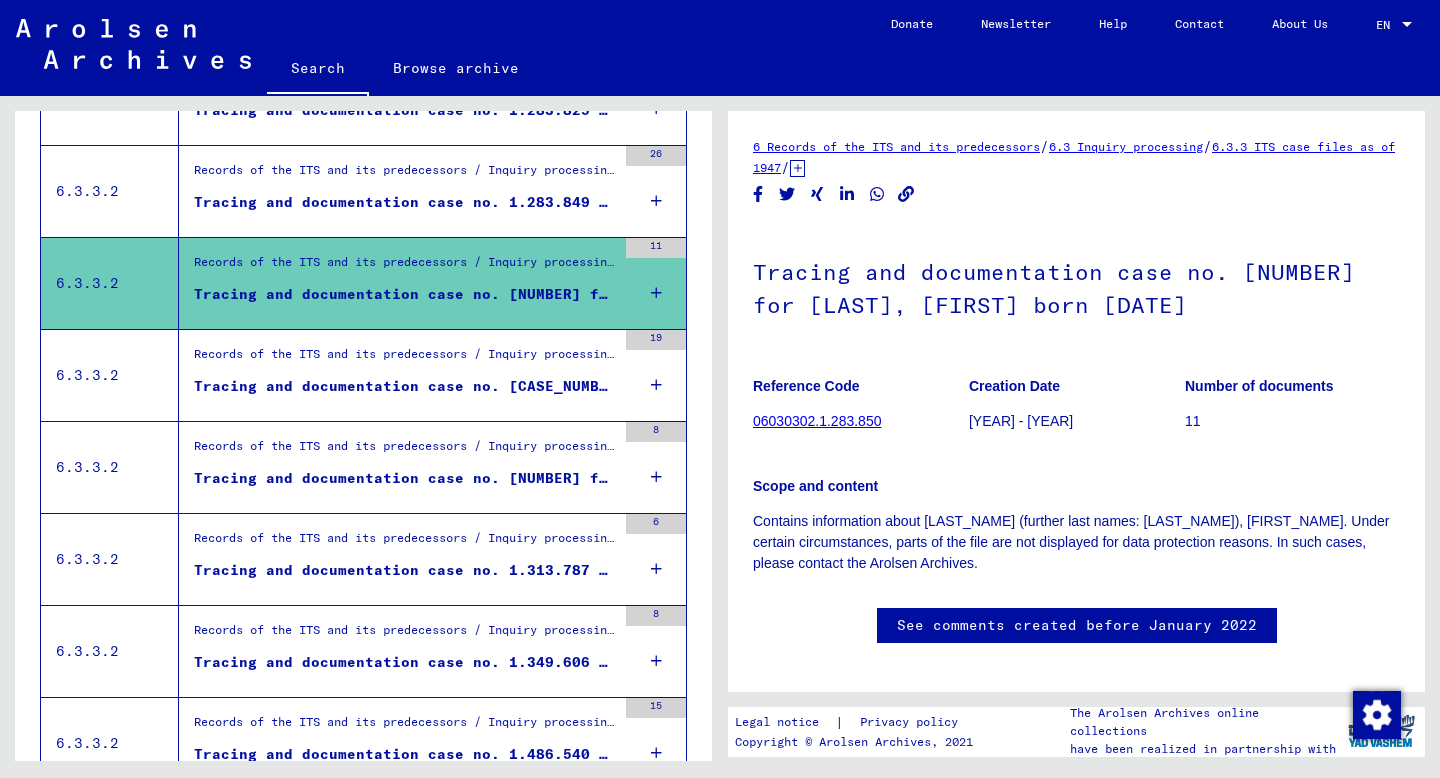 click on "Records of the ITS and its predecessors / Inquiry processing / ITS case files as of 1947 / Repository of T/D cases / Tracing and documentation cases with (T/D) numbers between 1.250.000 and 1.499.999 / Tracing and documentation cases with (T/D) numbers between 1.292.500 and 1.292.999 Tracing and documentation case no. 1.292.563 for [LAST], [FIRST] born [DATE]" at bounding box center (397, 375) 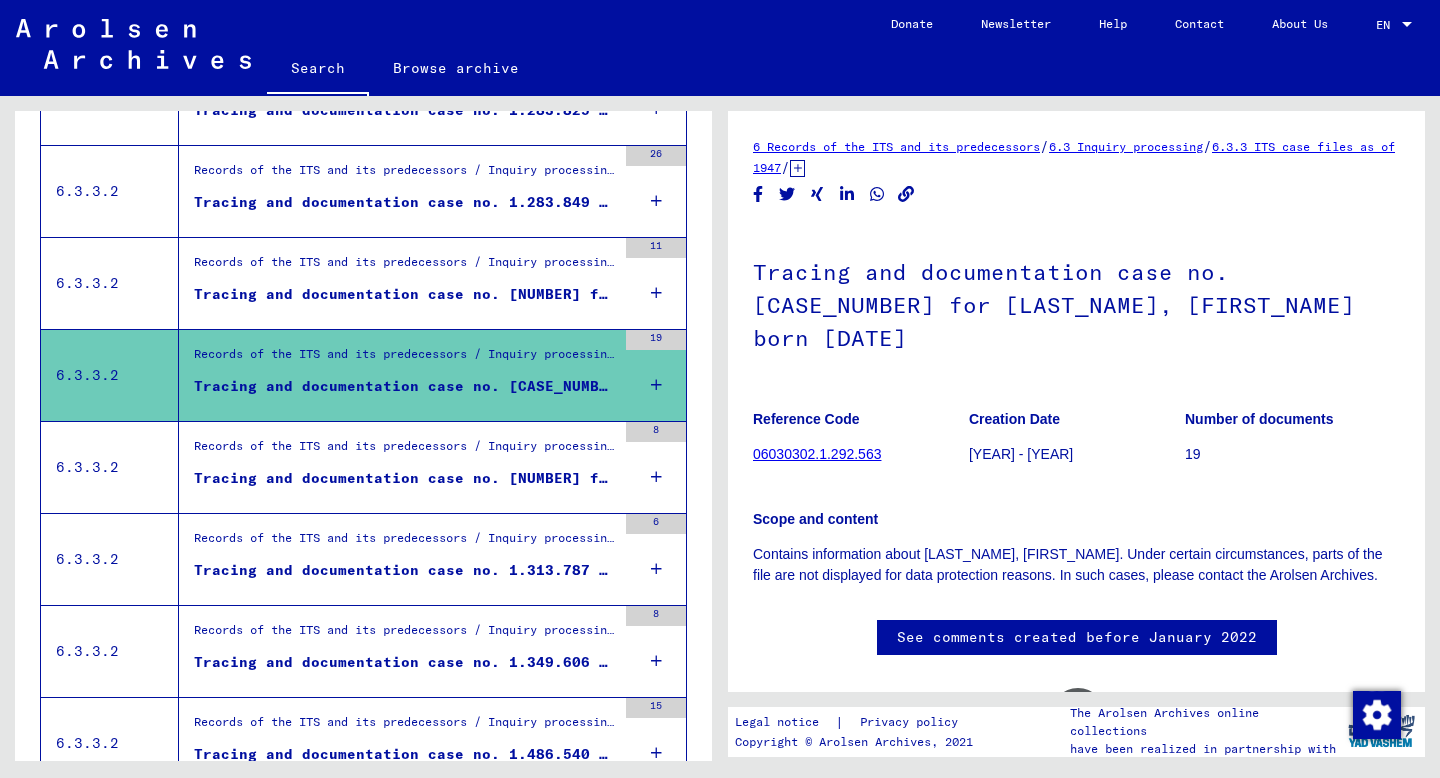 click on "Tracing and documentation case no. [NUMBER] for [LAST], [FIRST] born [DATE]" at bounding box center [405, 478] 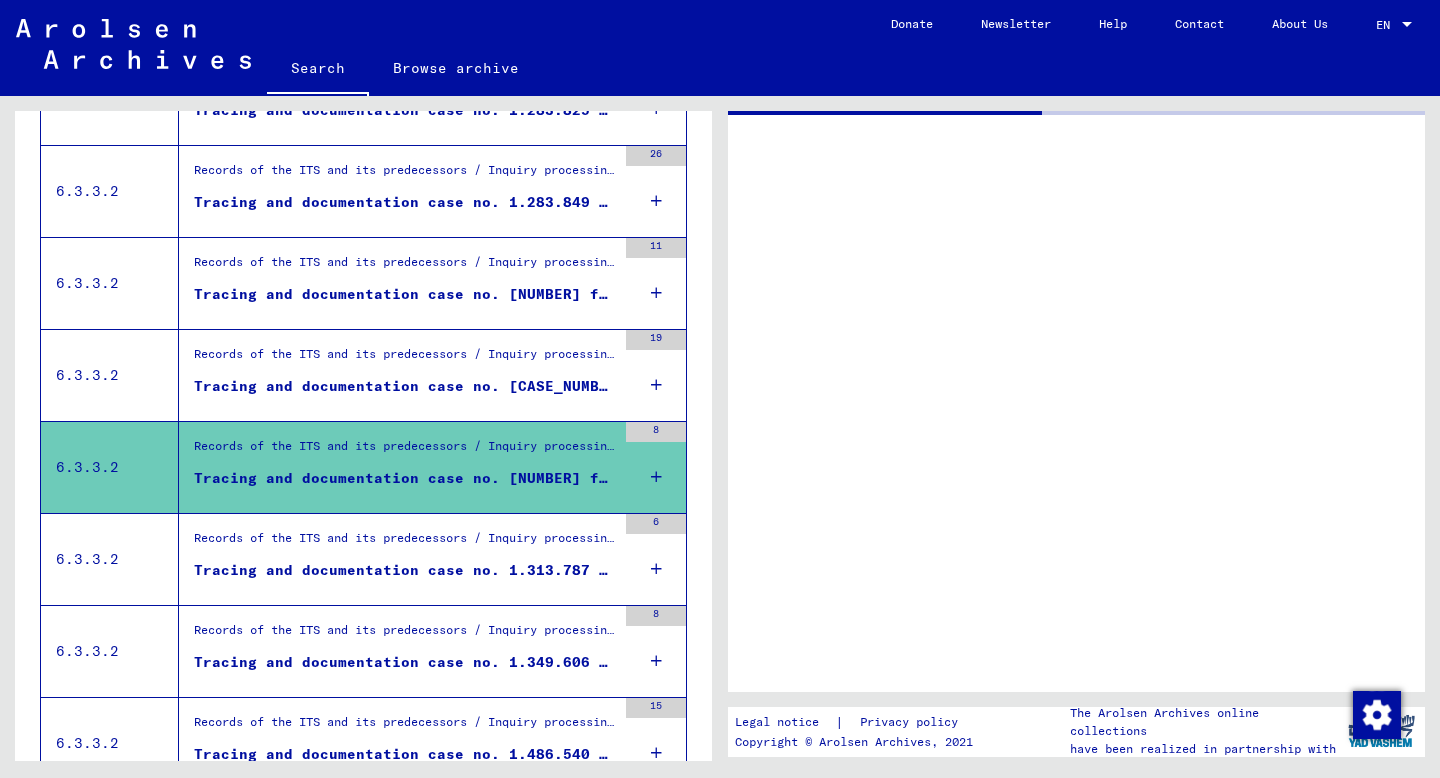 scroll, scrollTop: 1084, scrollLeft: 0, axis: vertical 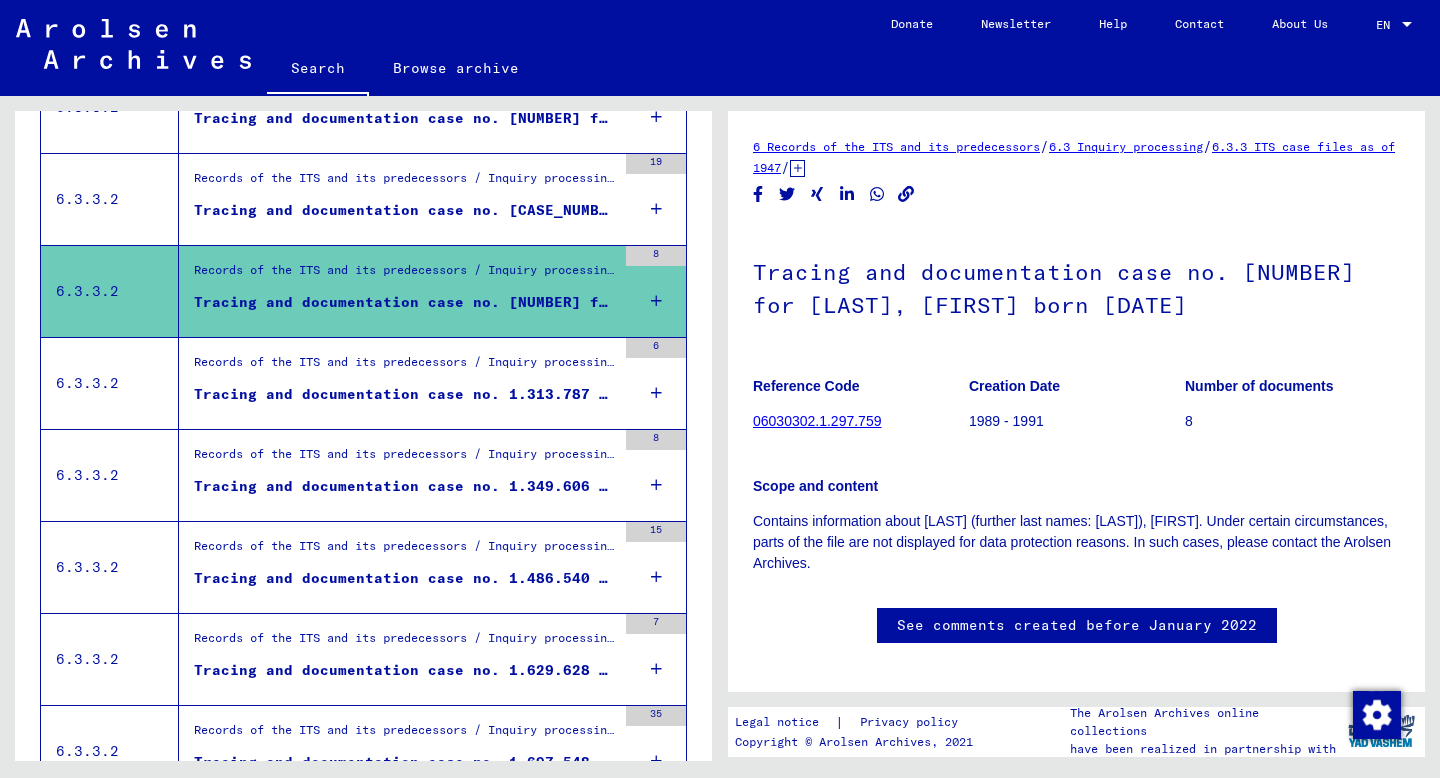 click on "Tracing and documentation case no. 1.313.787 for [LAST], [FIRST] born [DATE]" at bounding box center (405, 394) 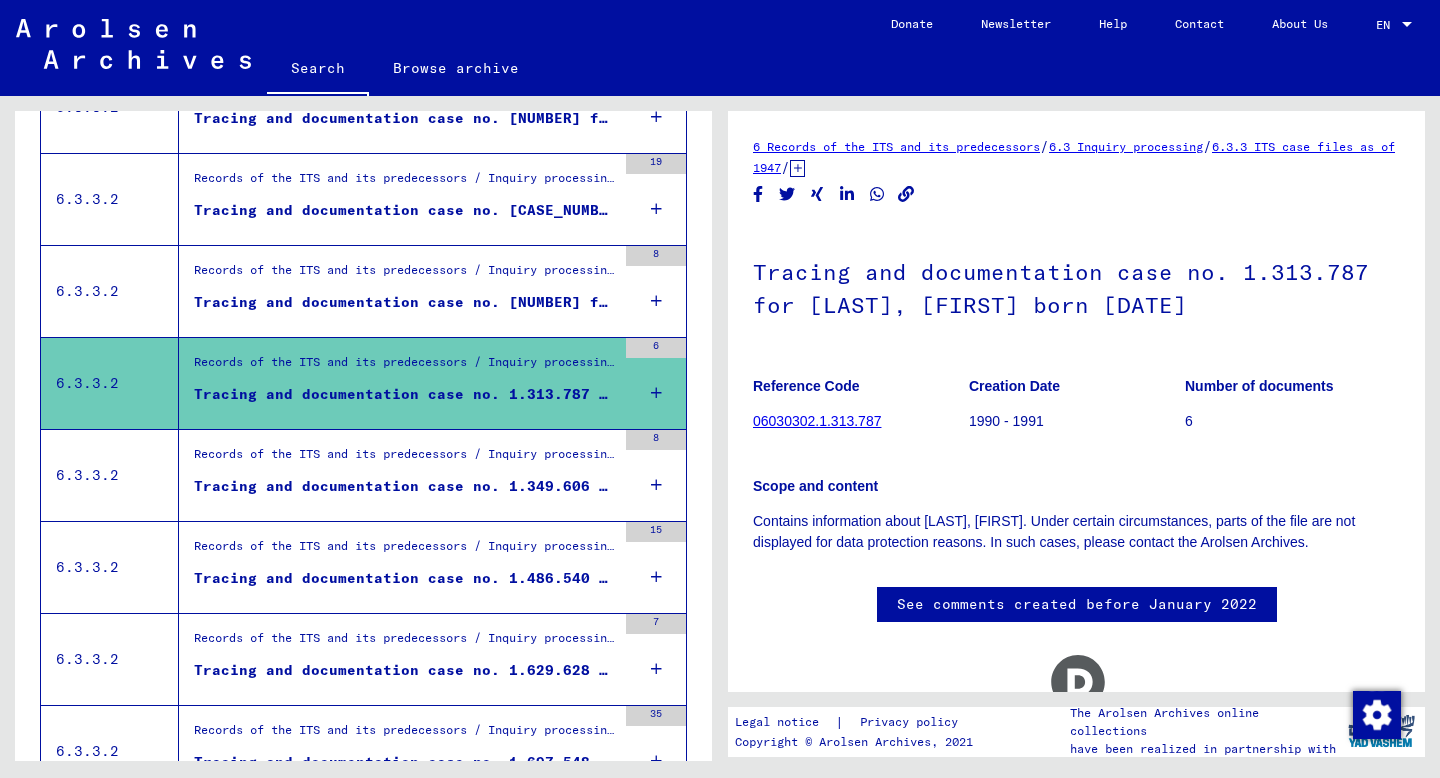 click on "Tracing and documentation case no. 1.349.606 for [LAST], [FIRST] born [DATE]" at bounding box center (405, 486) 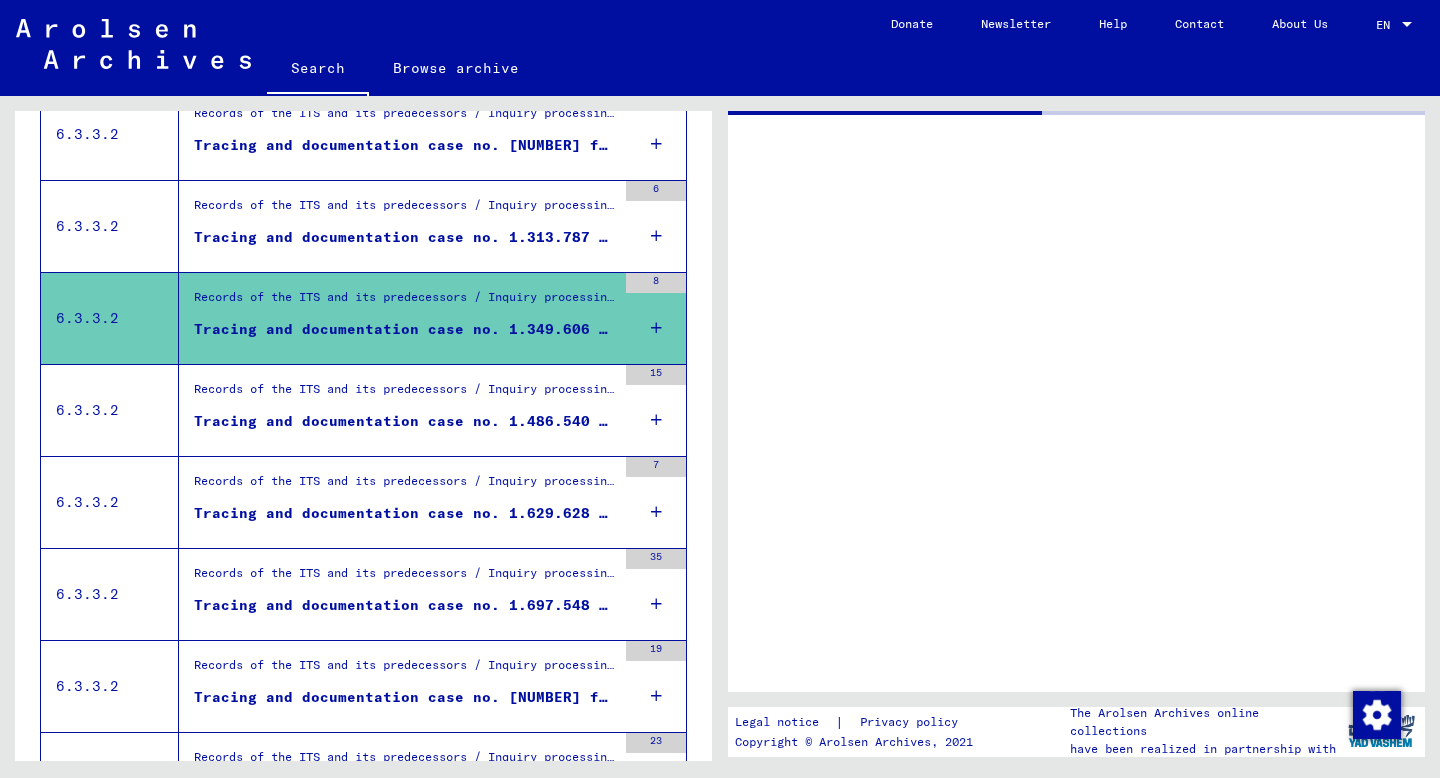 scroll, scrollTop: 1242, scrollLeft: 0, axis: vertical 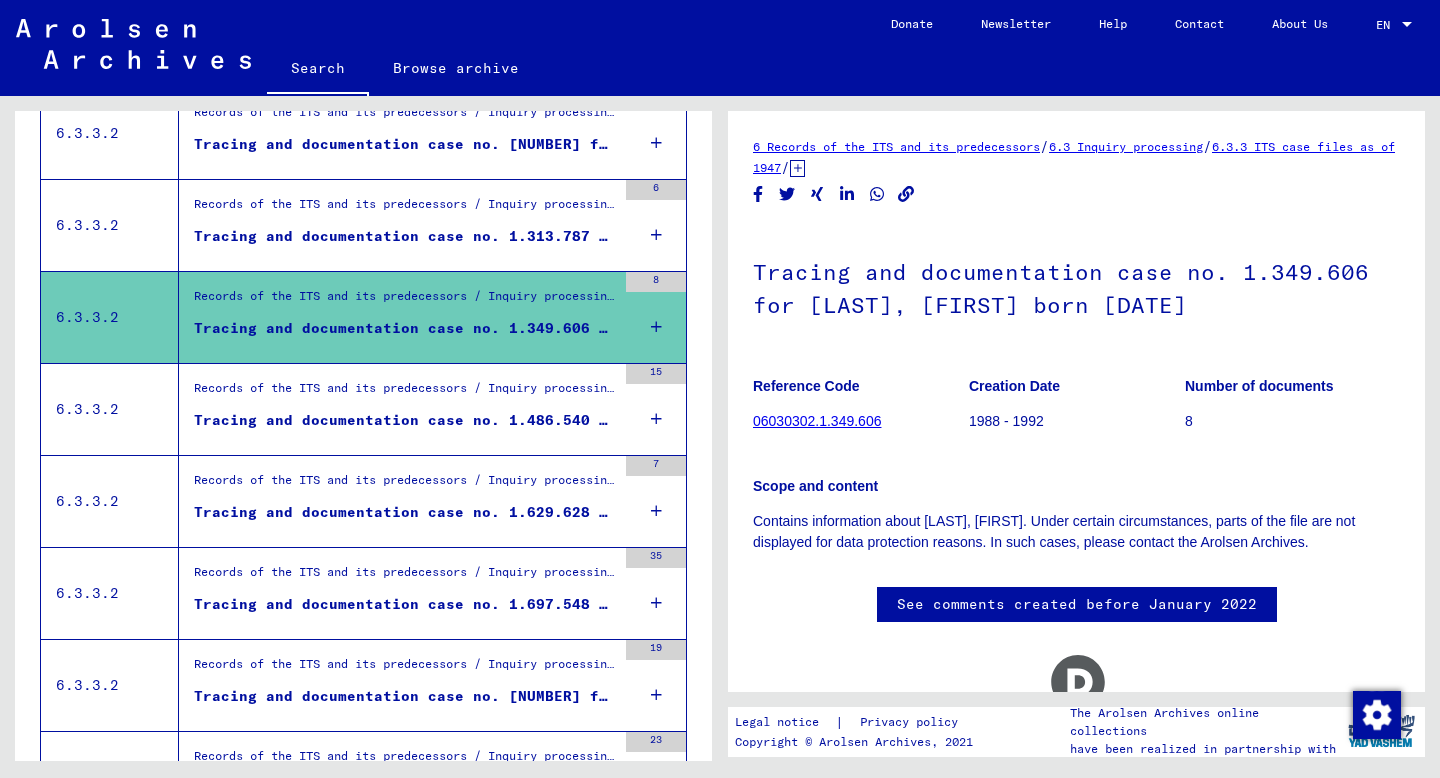 click on "Records of the ITS and its predecessors / Inquiry processing / ITS case files as of 1947 / Repository of T/D cases / Tracing and documentation cases with (T/D) numbers between 1.250.000 and 1.499.999 / Tracing and documentation cases with (T/D) numbers between 1.486.500 and 1.486.999" at bounding box center [405, 393] 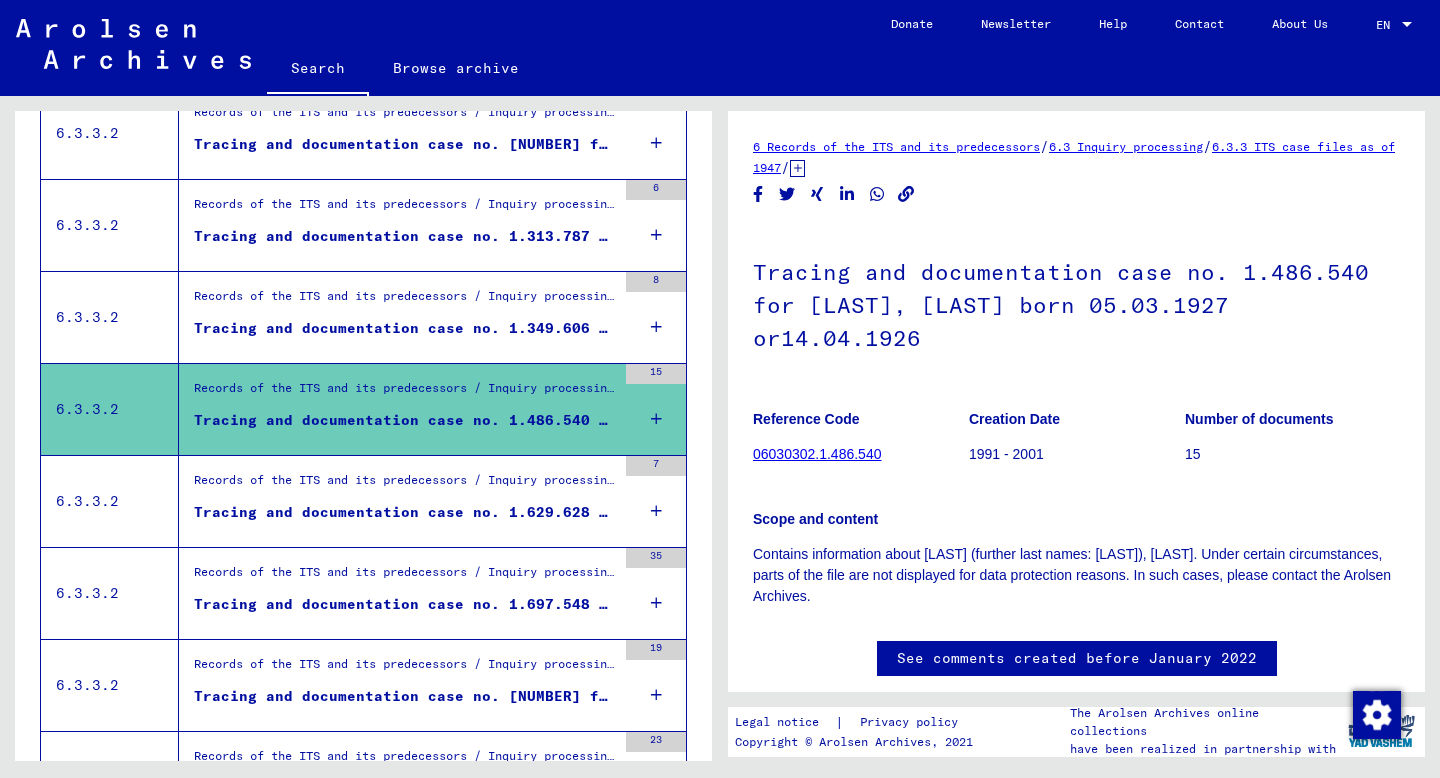 click on "Tracing and documentation case no. 1.629.628 for [LAST], [FIRST] born [DATE]" at bounding box center (405, 512) 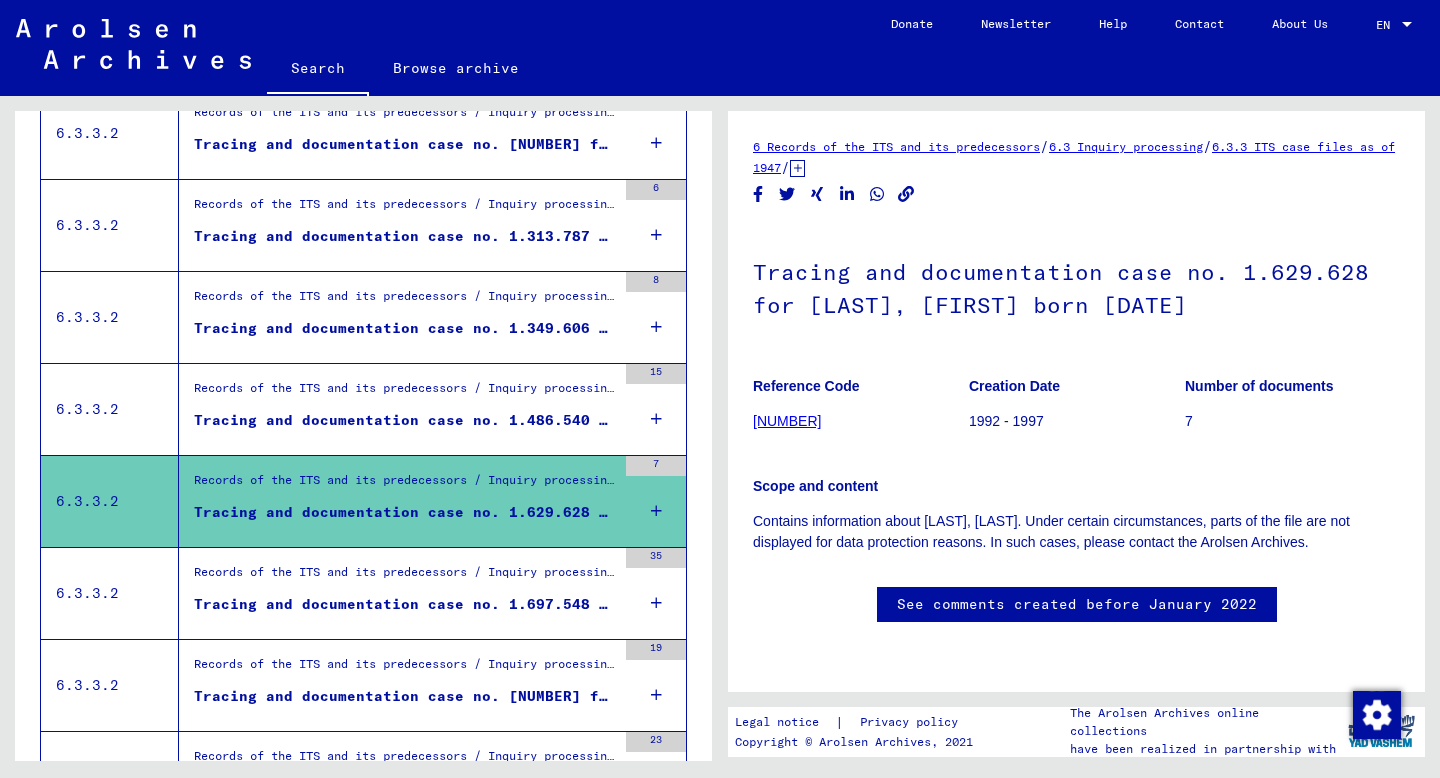 scroll, scrollTop: 1347, scrollLeft: 0, axis: vertical 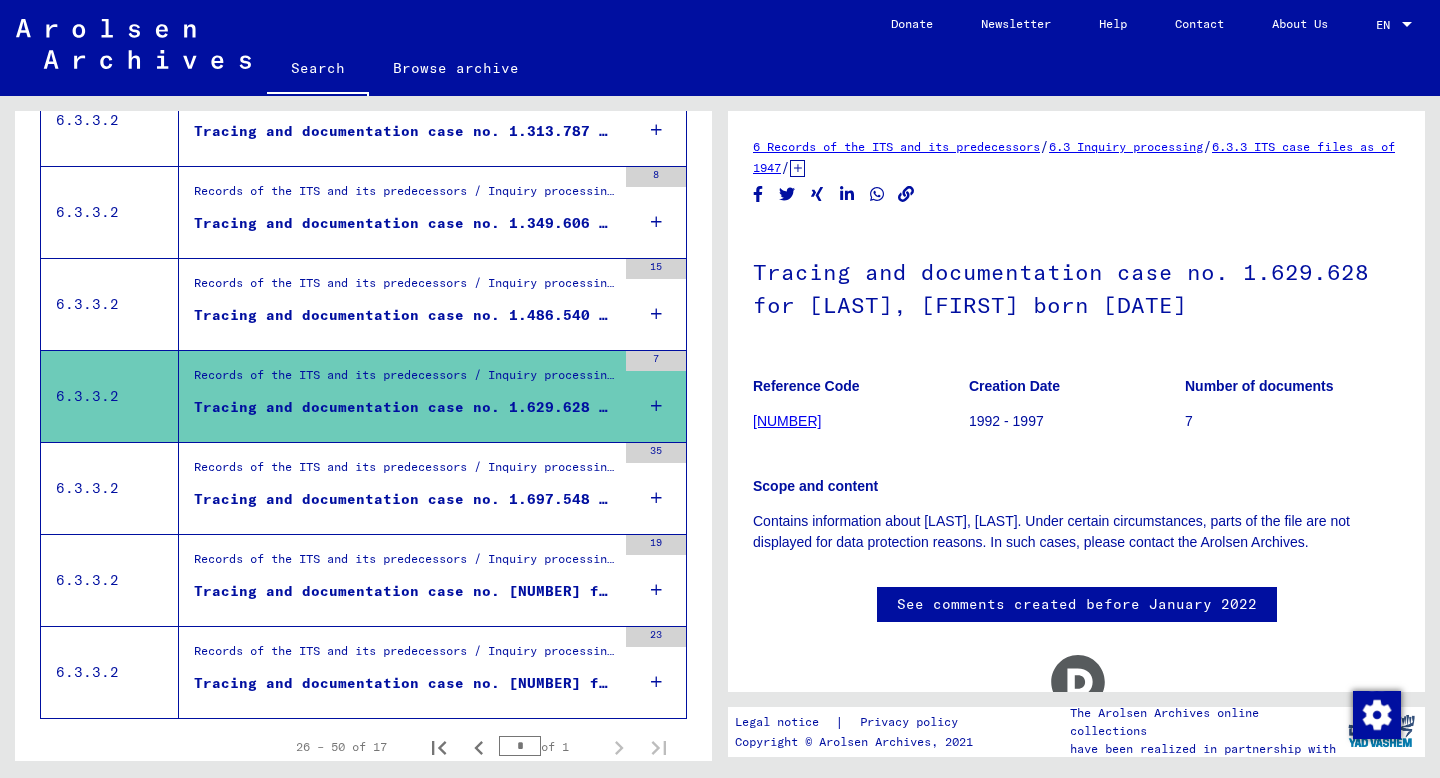 click on "Records of the ITS and its predecessors / Inquiry processing / ITS case files as of 1947 / Repository of T/D cases / Tracing and documentation cases with (T/D) numbers between 1.500.000 and 1.749.999 / Tracing and documentation cases with (T/D) numbers between 1.697.500 and 1.697.999 Tracing and documentation case no. 1.697.548 for [LAST], [FIRST] born [DATE]" at bounding box center (397, 488) 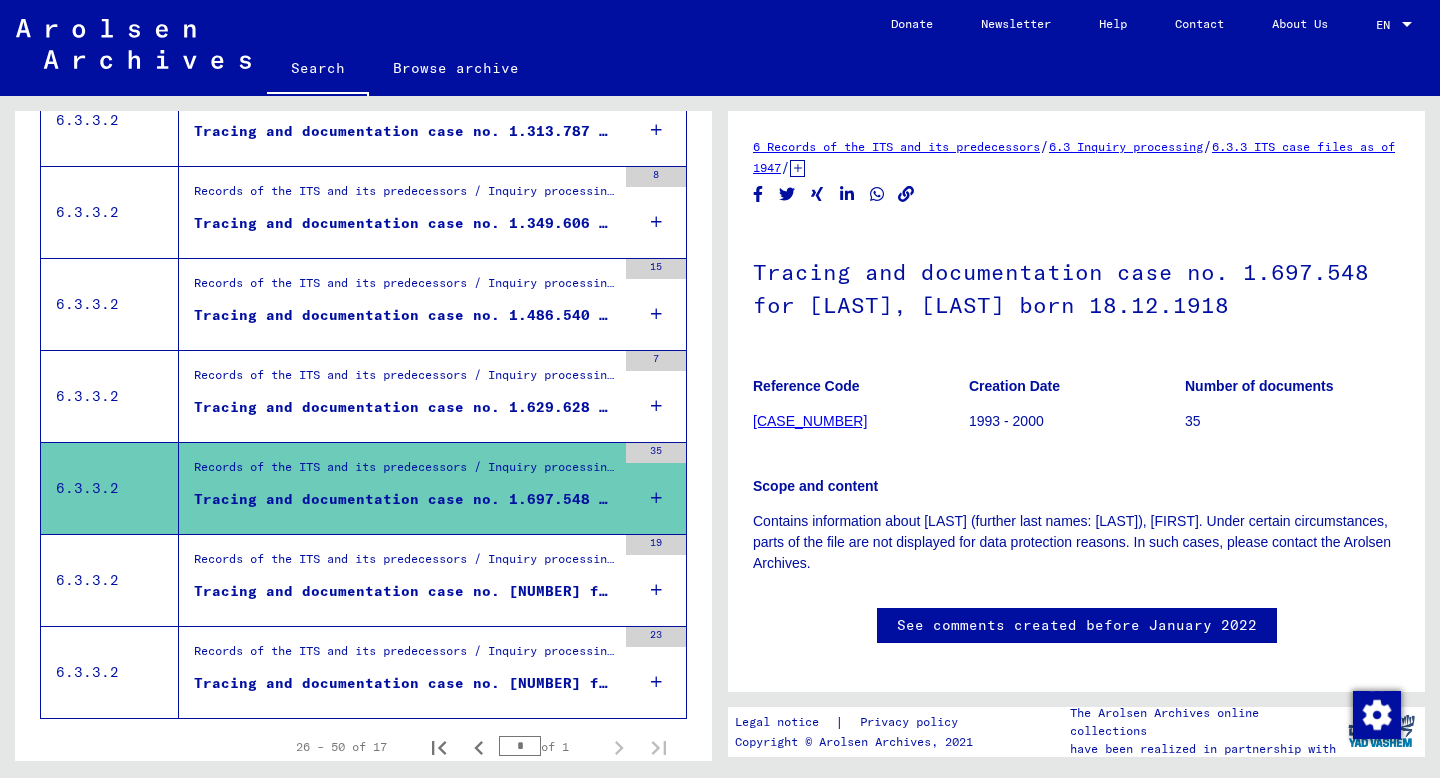click on "Records of the ITS and its predecessors / Inquiry processing / ITS case files as of 1947 / Repository of T/D cases / Tracing and documentation cases with (T/D) numbers between 1 bis 249.999 / Tracing and documentation cases with (T/D) numbers between 213.000 and 213.499" at bounding box center [405, 564] 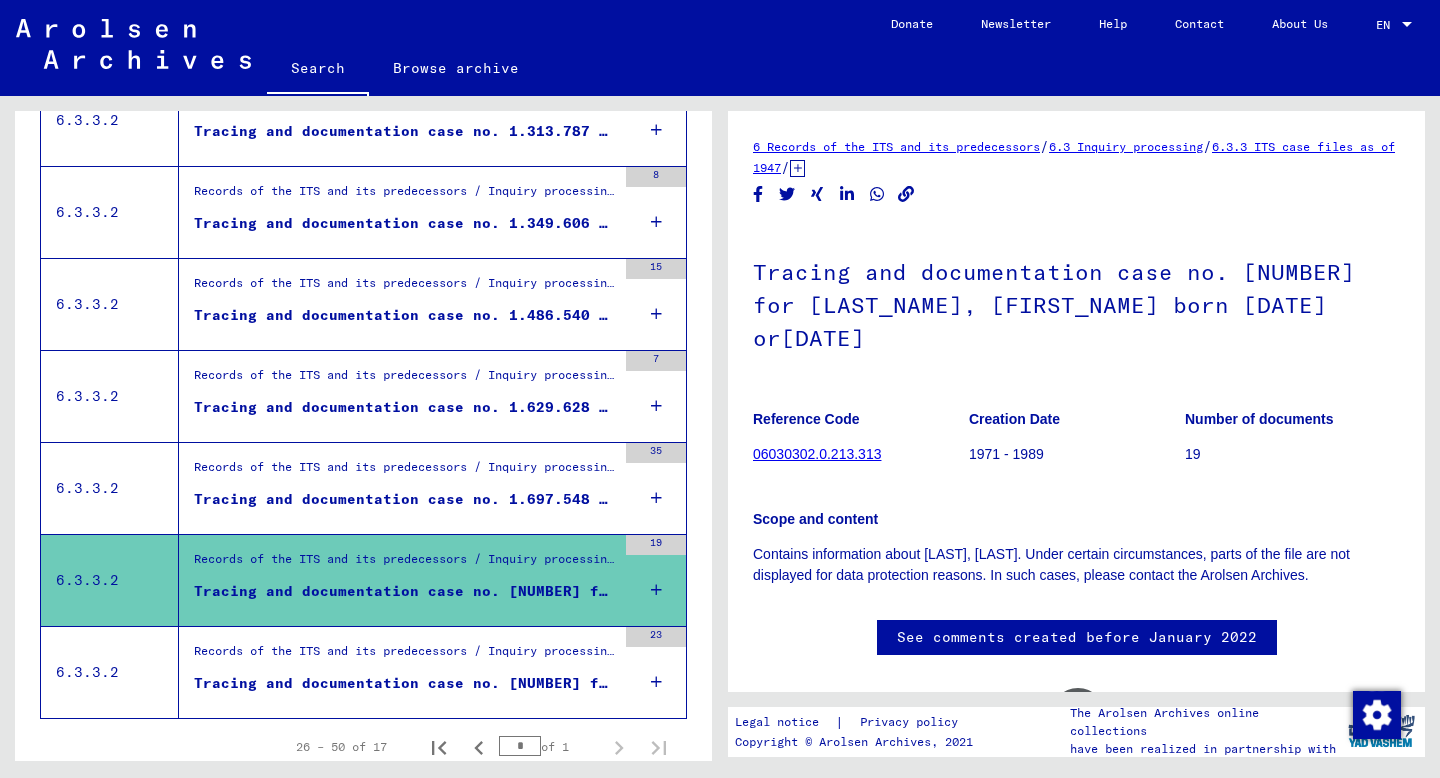 scroll, scrollTop: 1419, scrollLeft: 0, axis: vertical 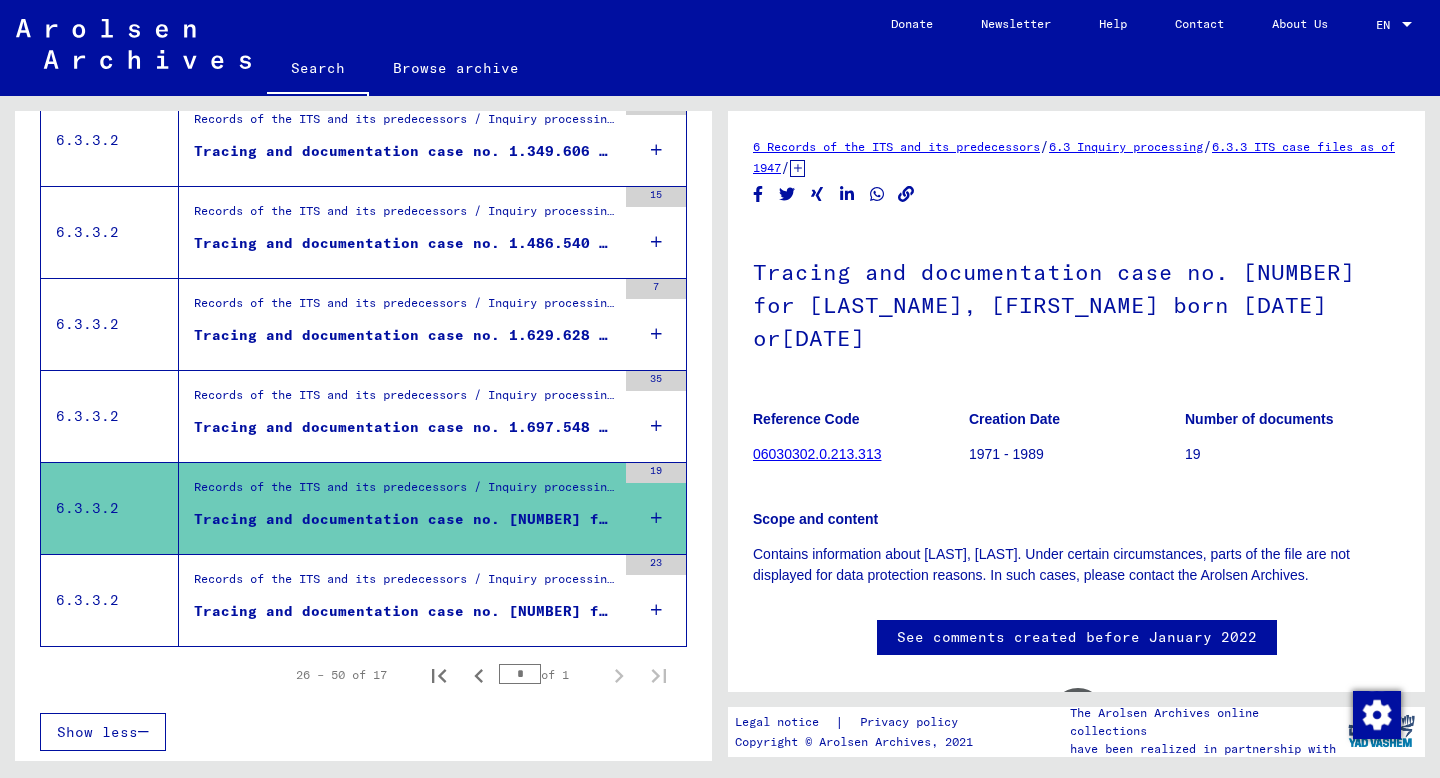 click on "Records of the ITS and its predecessors / Inquiry processing / ITS case files as of [YEAR] / Repository of T/D cases / Tracing and documentation cases with (T/D) numbers between [NUMBER] and [NUMBER] / Tracing and documentation cases with (T/D) numbers between [NUMBER] and [NUMBER] Tracing and documentation case no. [NUMBER] for [LAST_NAME], [FIRST_NAME] born [DATE]" at bounding box center (397, 600) 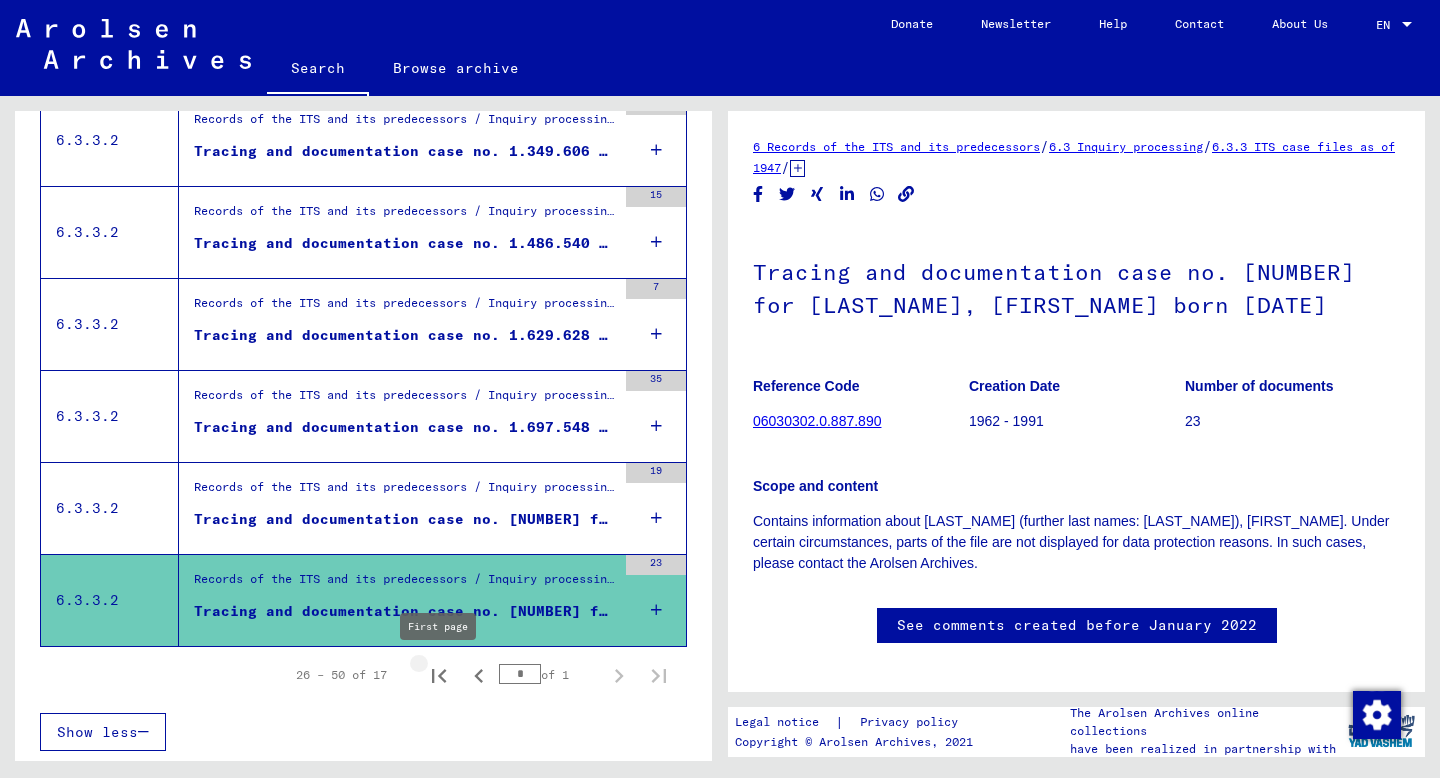 click 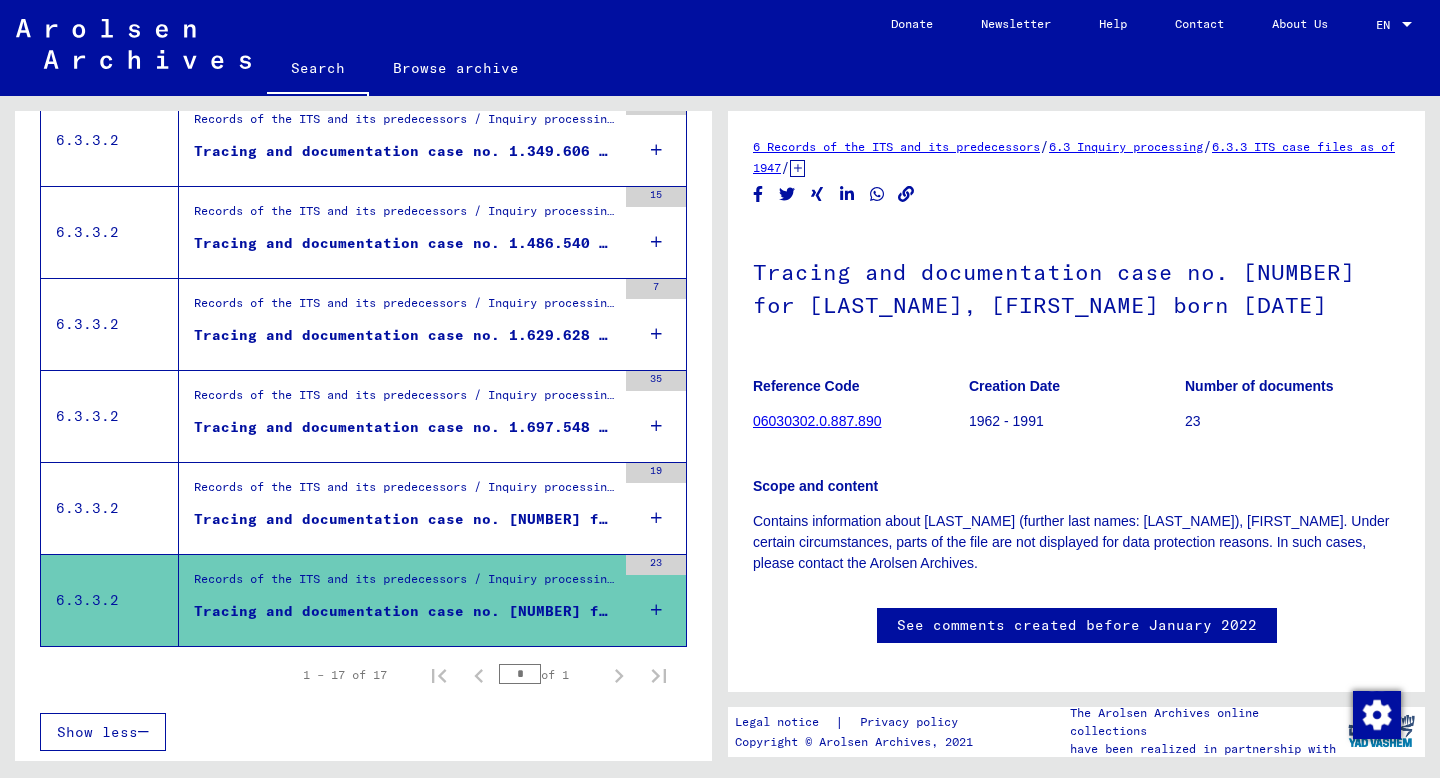 scroll, scrollTop: 50, scrollLeft: 0, axis: vertical 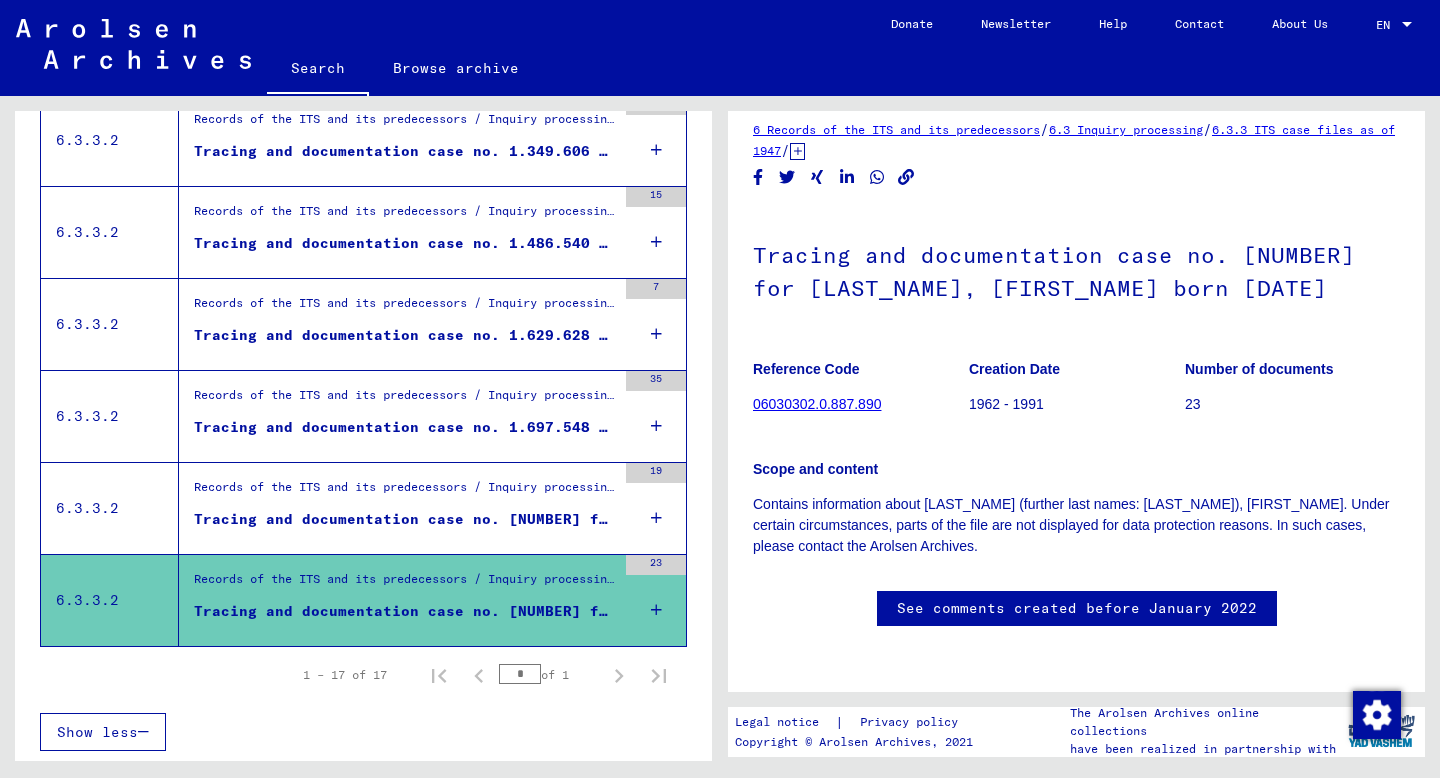 click at bounding box center (656, 610) 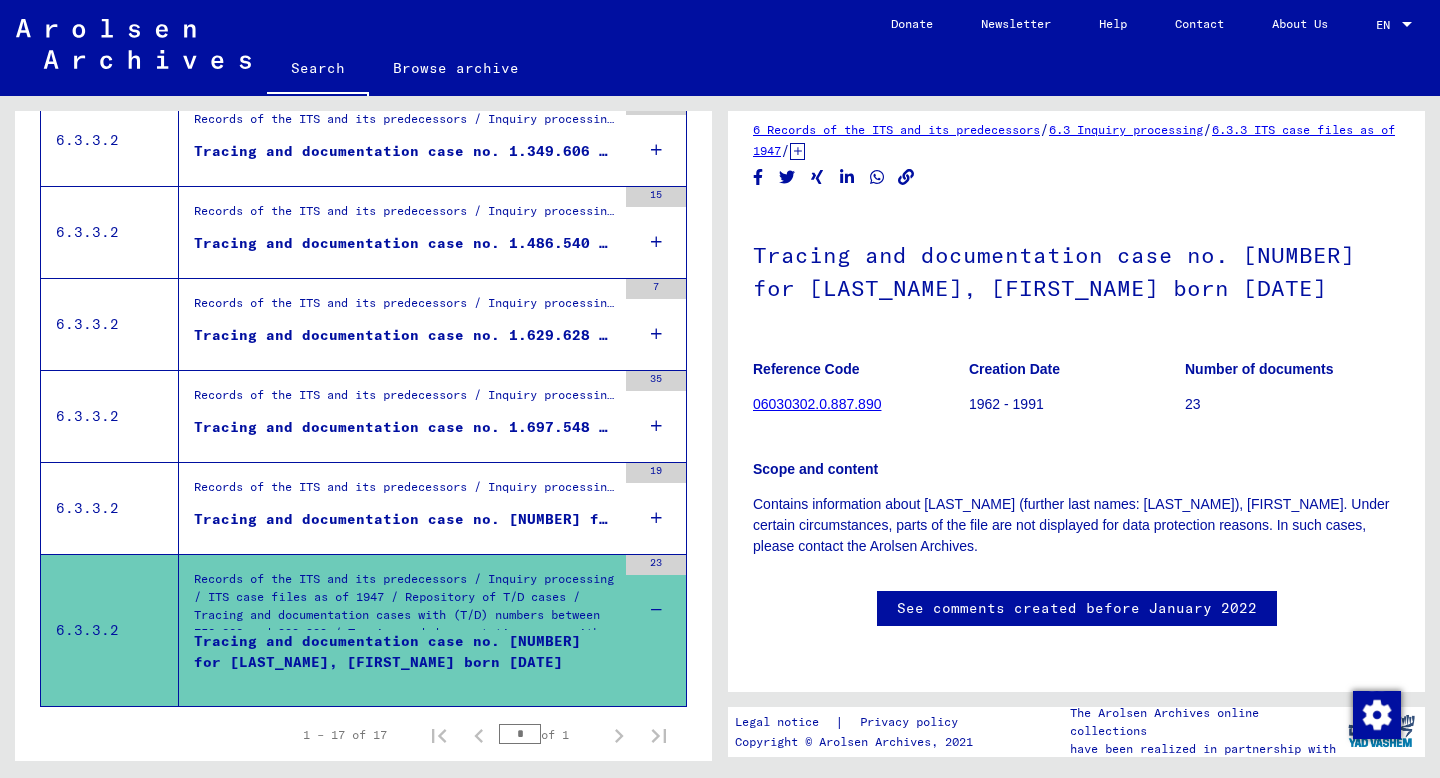 scroll, scrollTop: 1479, scrollLeft: 0, axis: vertical 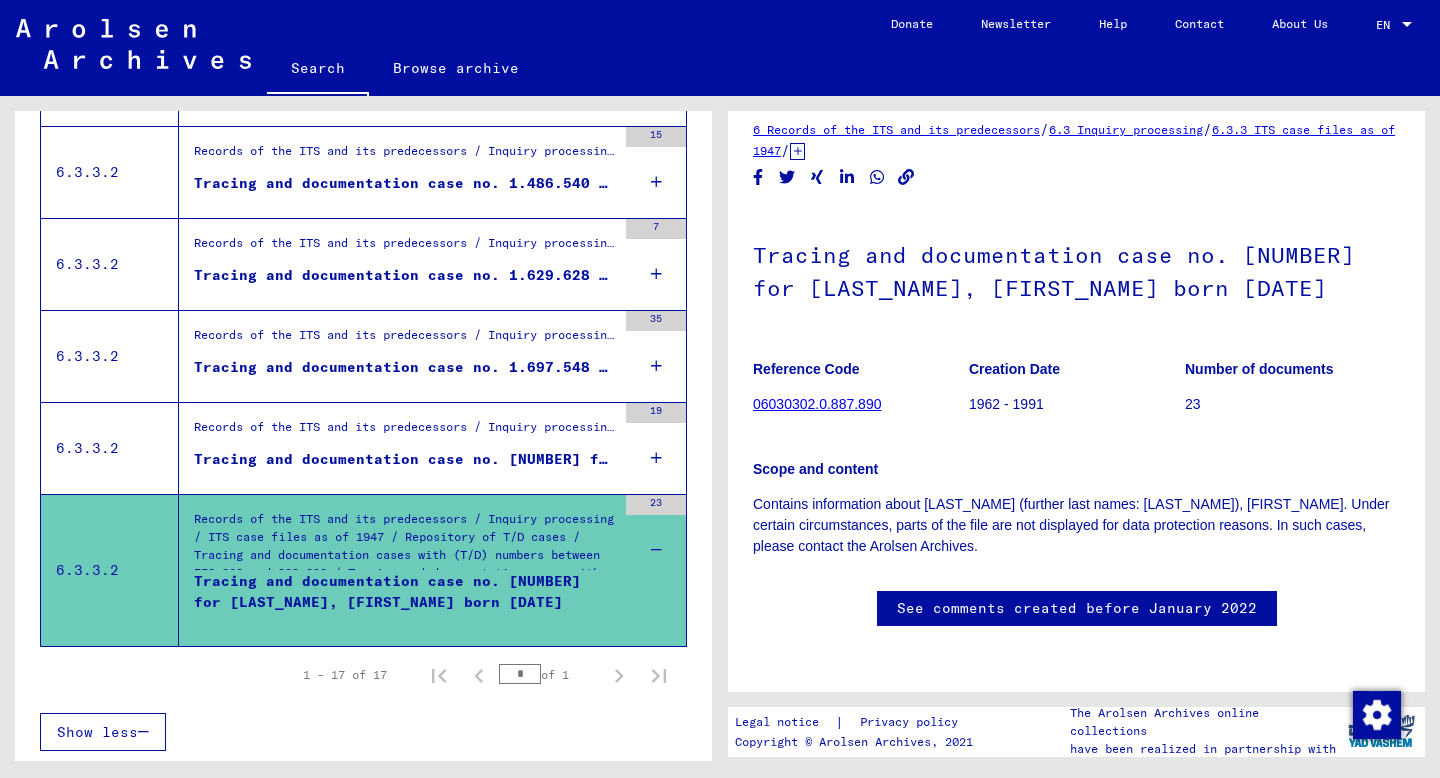 click on "See comments created before January 2022" 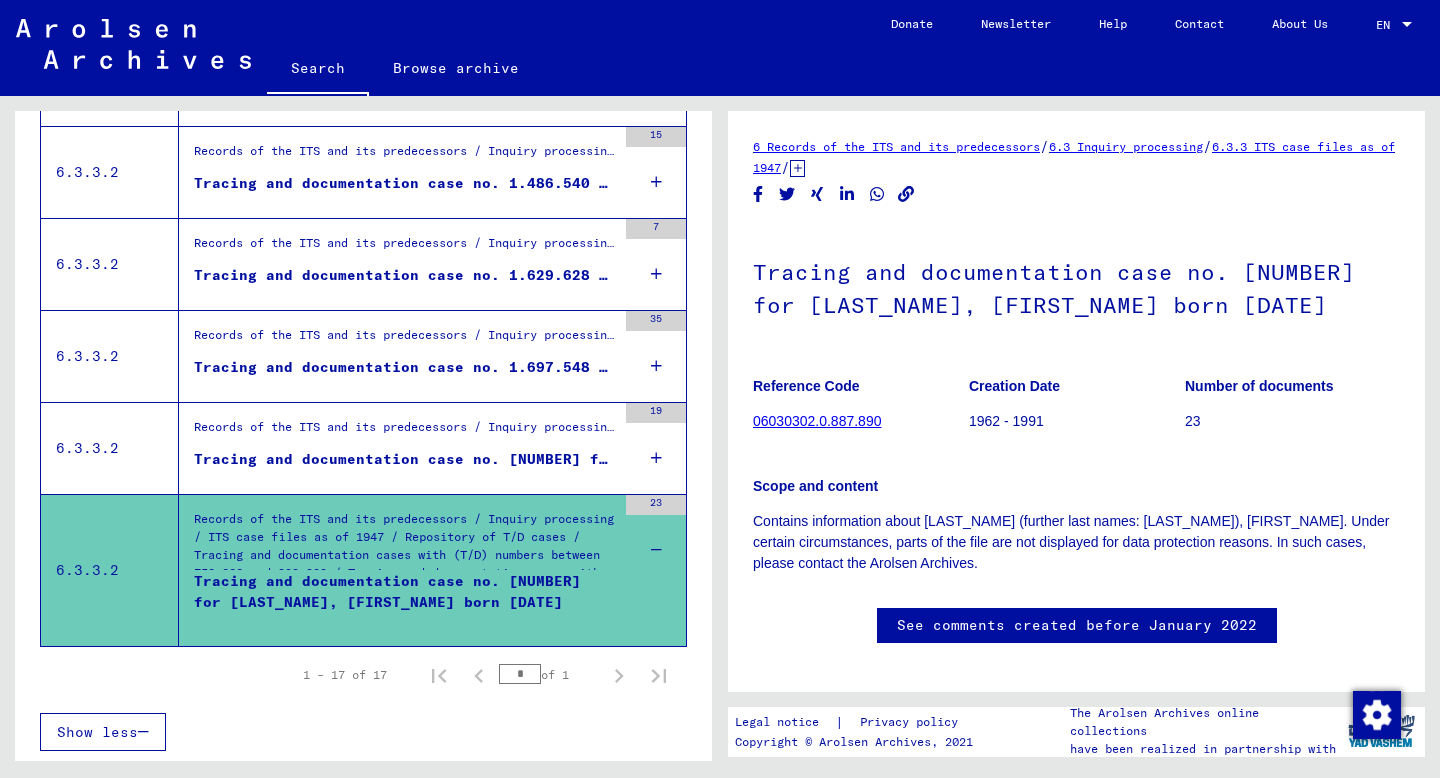 scroll, scrollTop: 0, scrollLeft: 0, axis: both 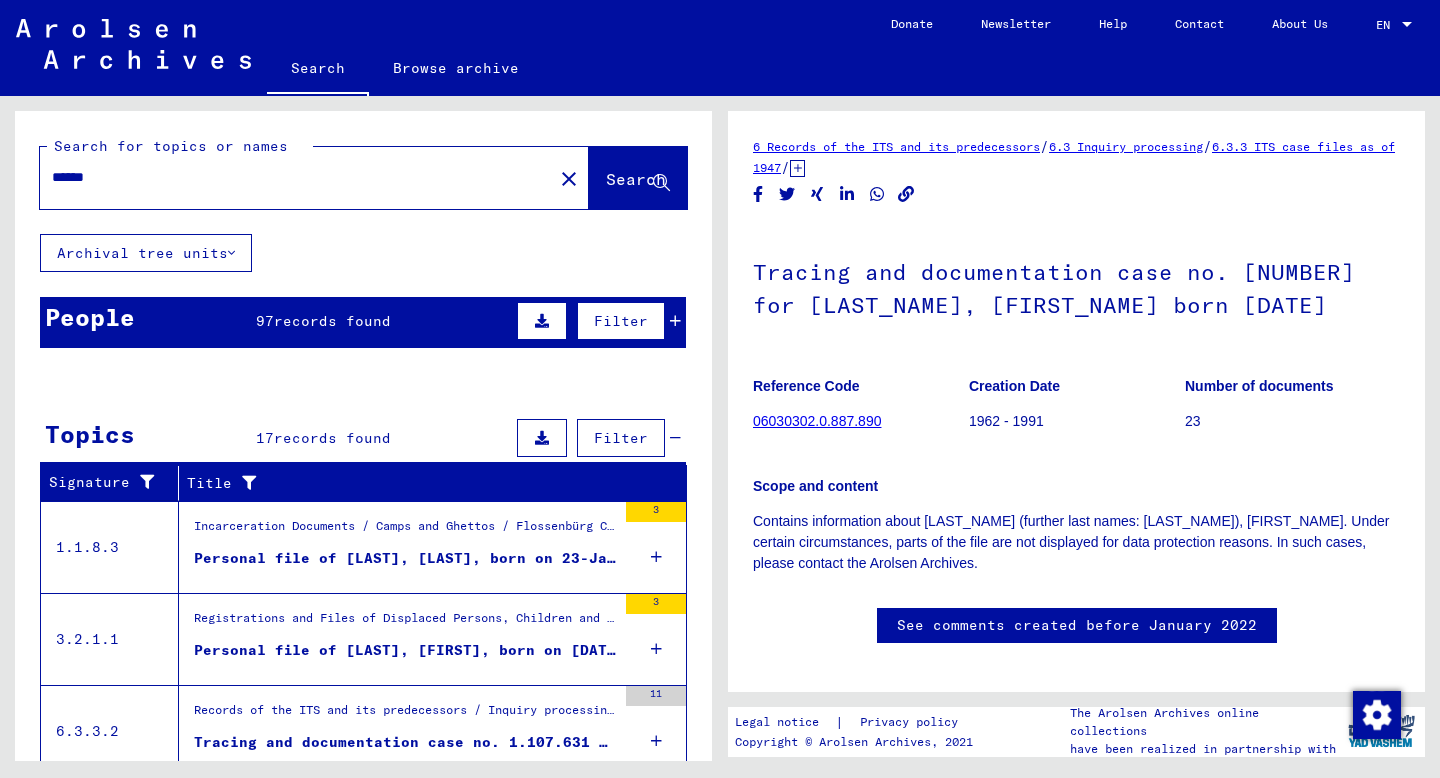 click on "******" at bounding box center (296, 177) 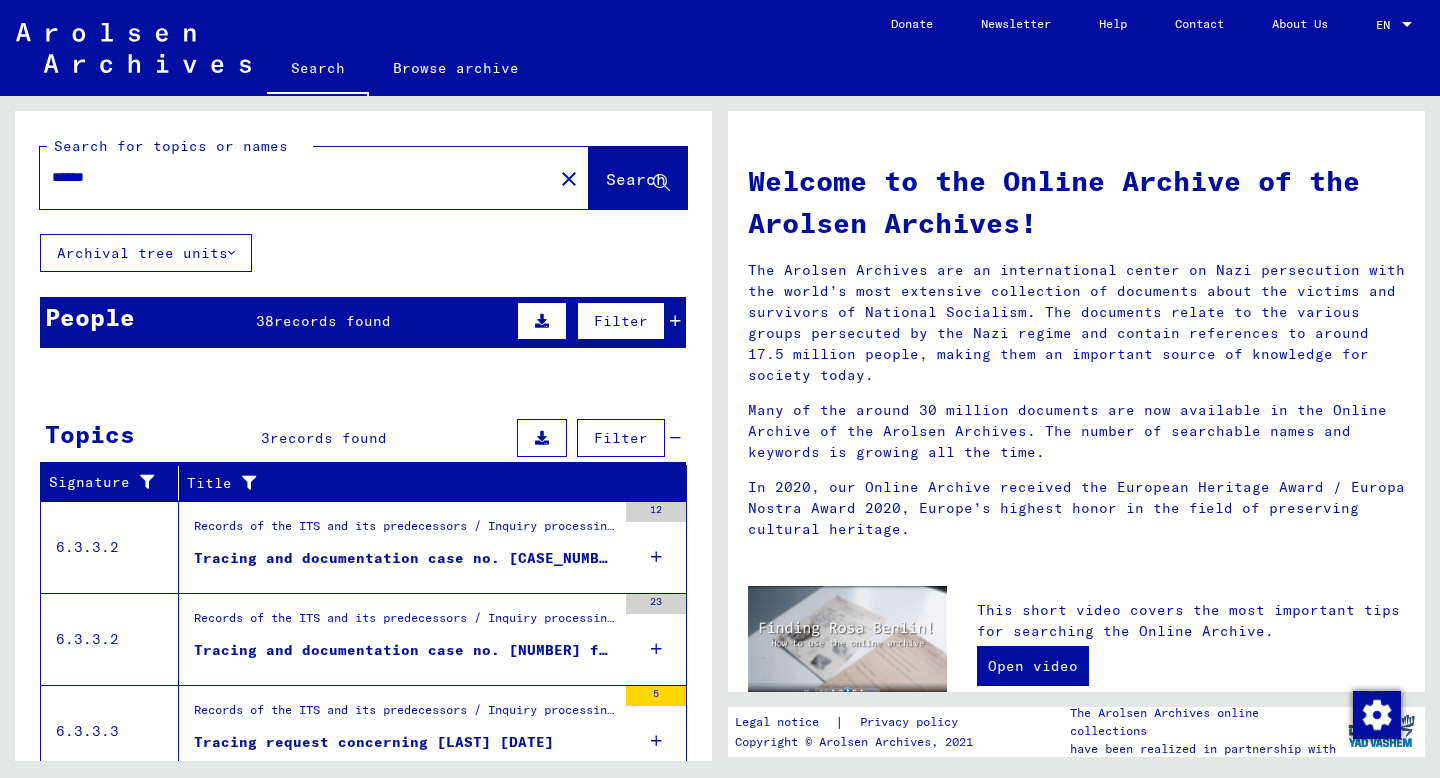 click at bounding box center [404, 625] 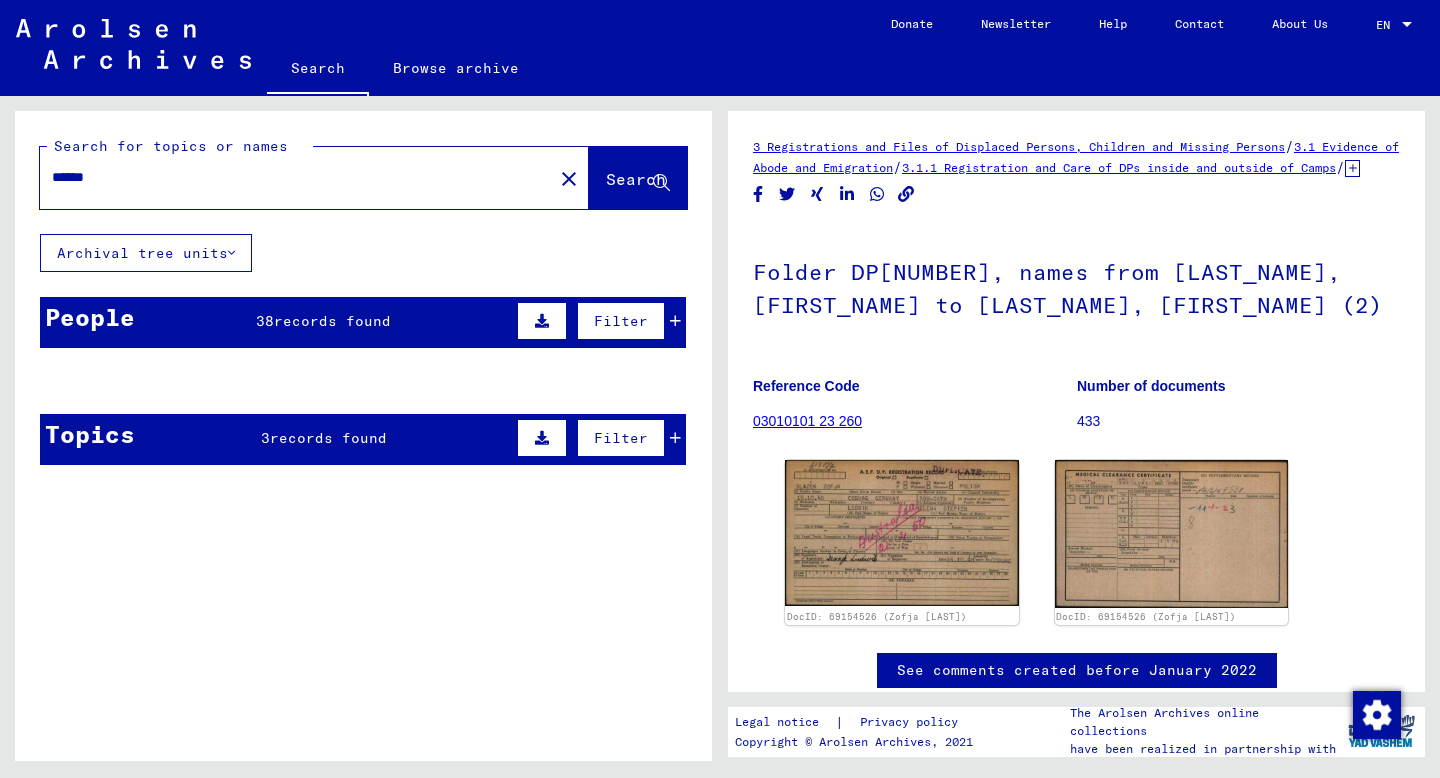 click at bounding box center [404, 529] 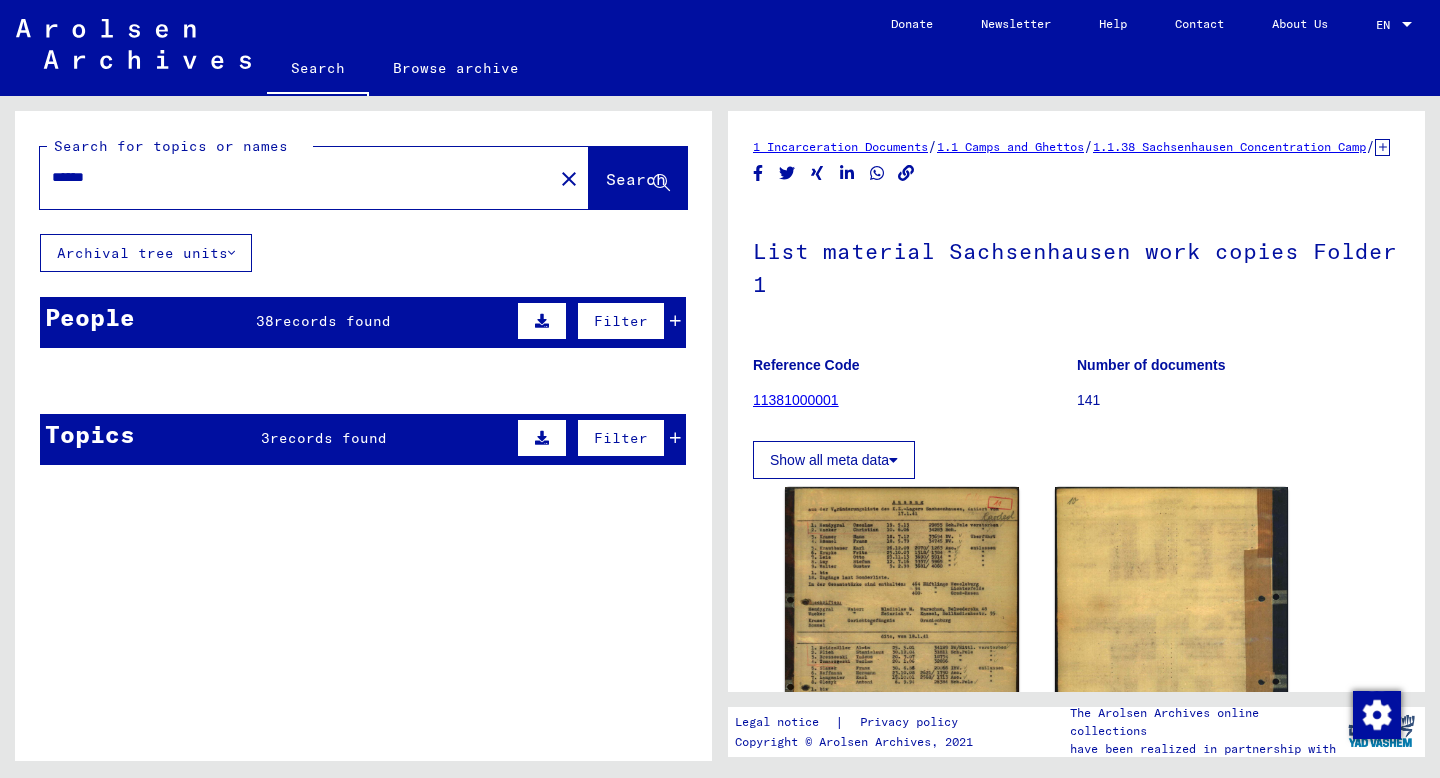 click at bounding box center (300, 479) 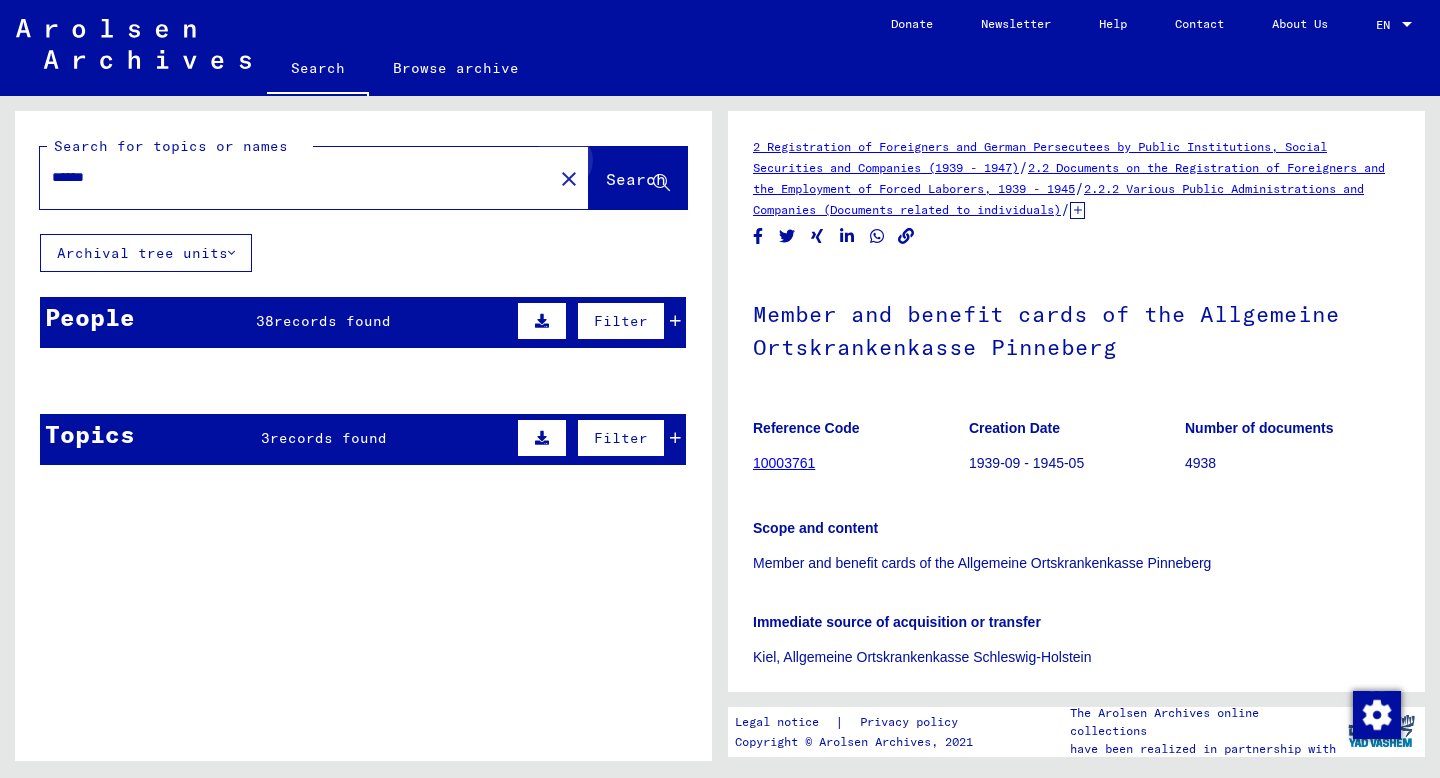 click on "Search" 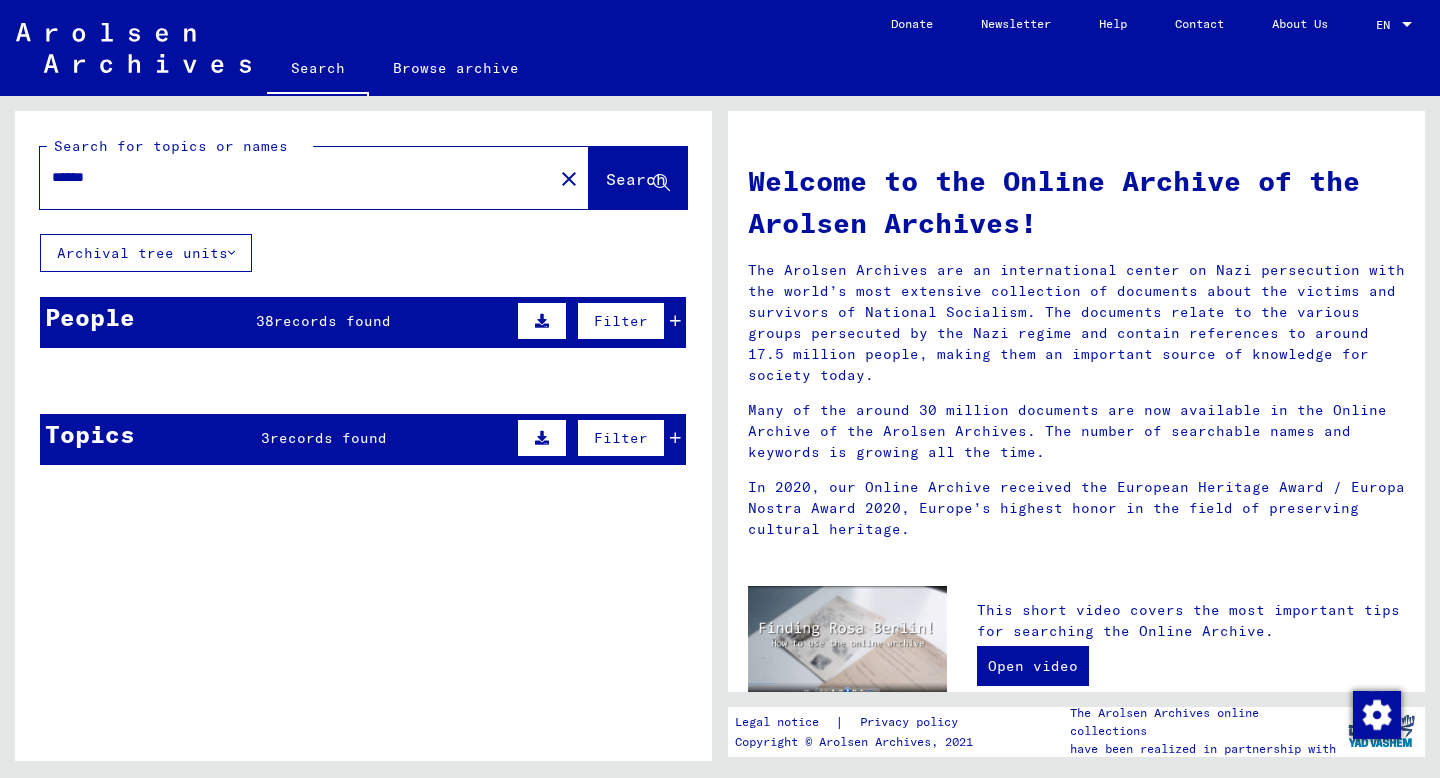 click 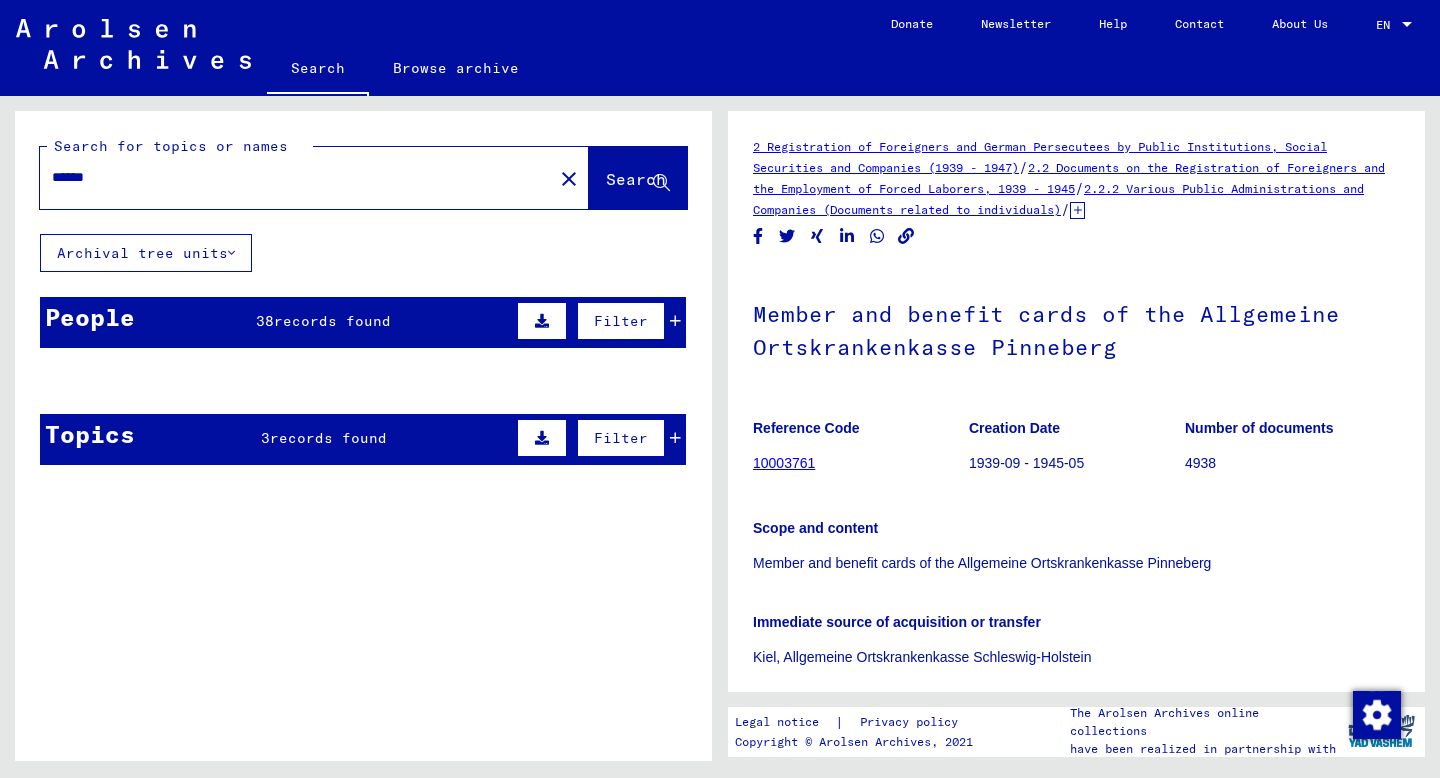 click 